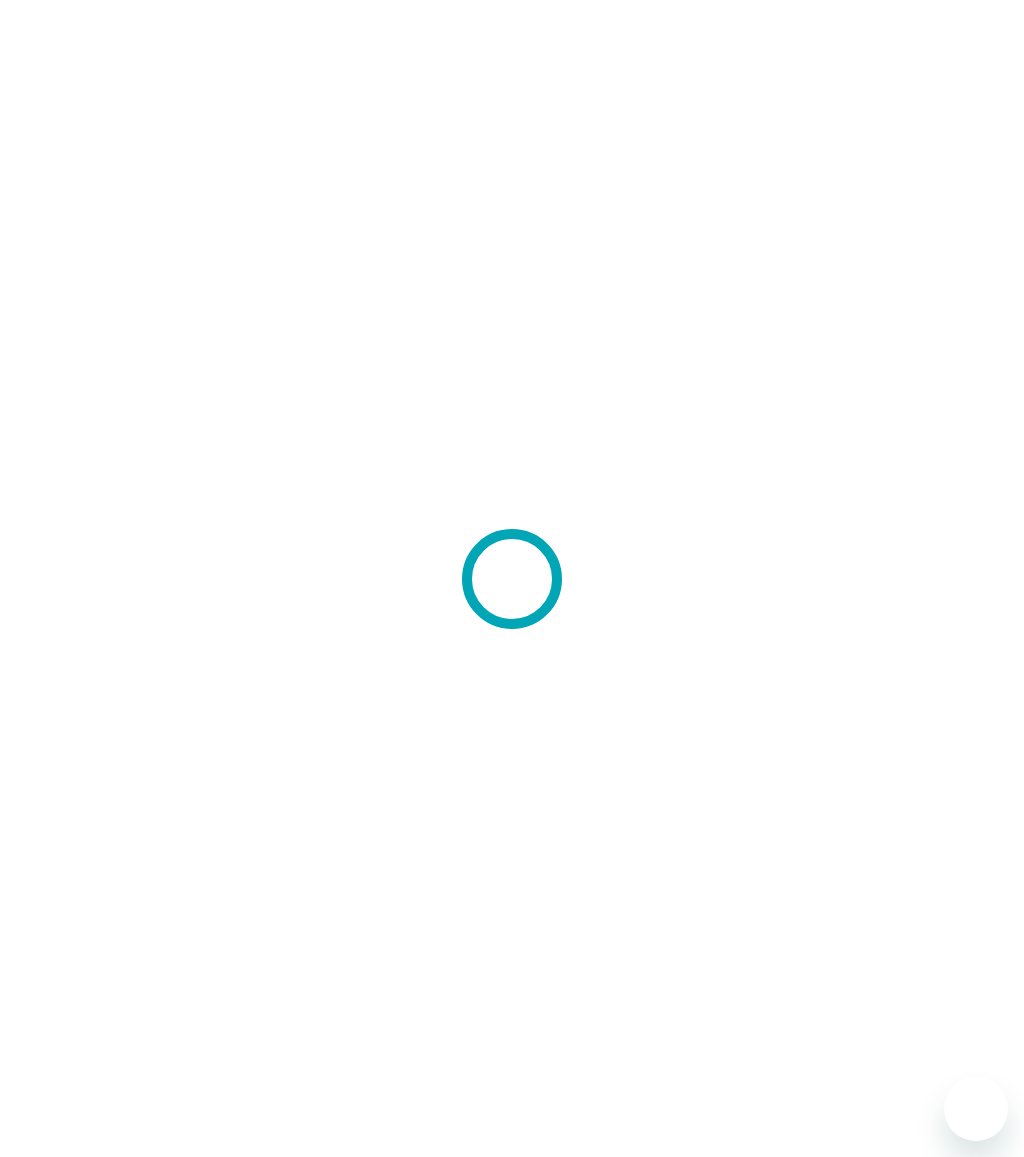 scroll, scrollTop: 0, scrollLeft: 0, axis: both 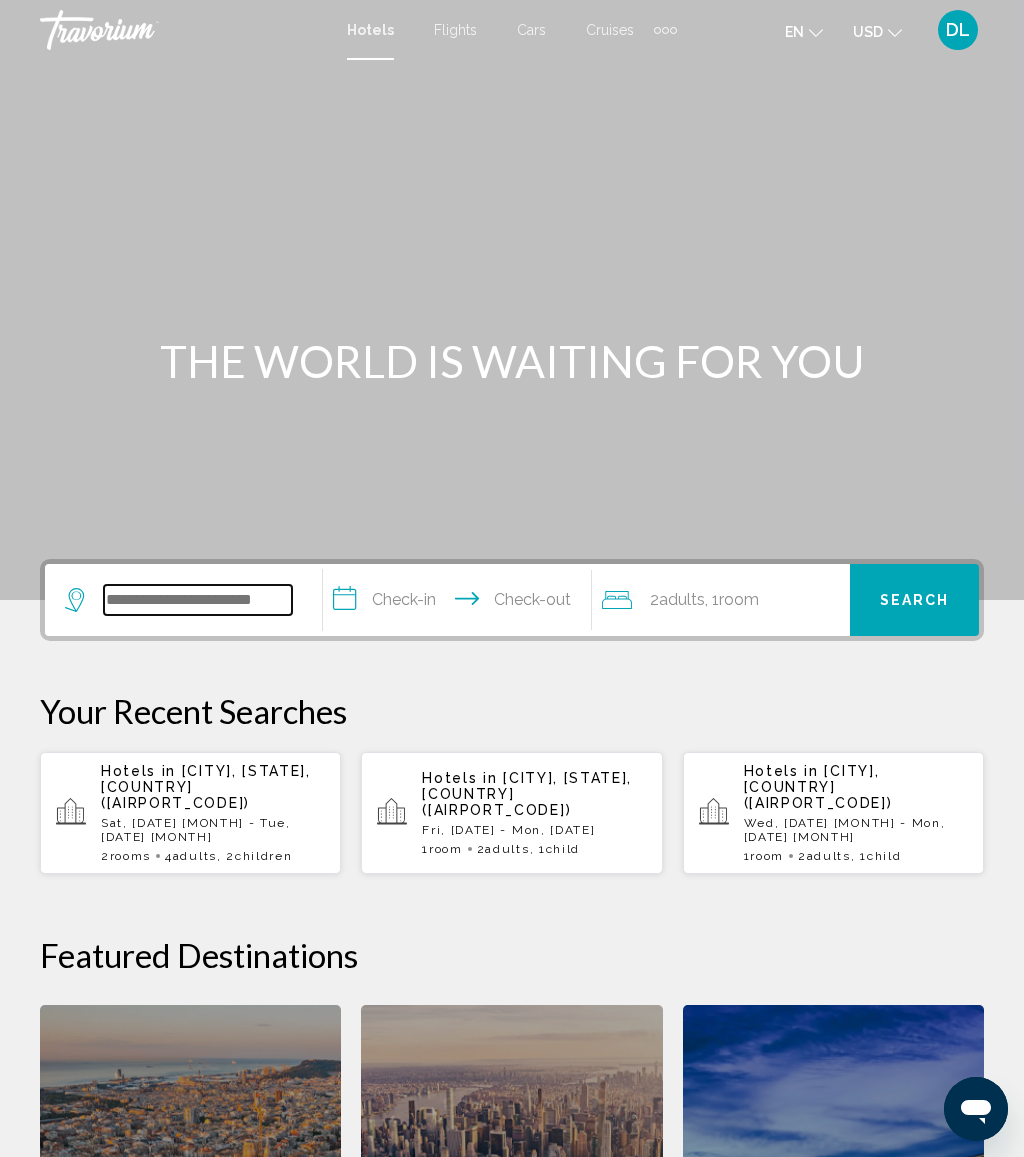 click at bounding box center (198, 600) 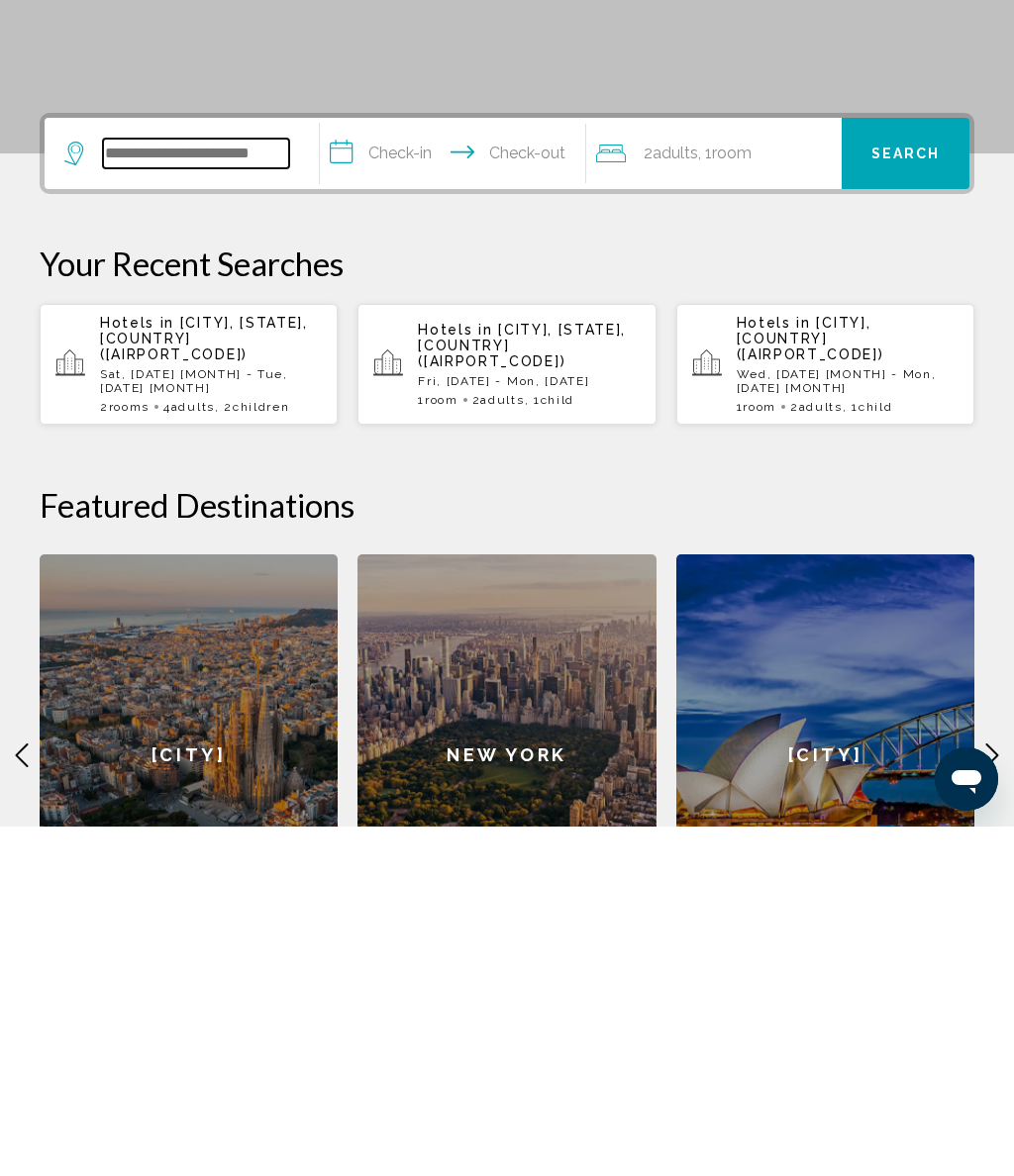 scroll, scrollTop: 140, scrollLeft: 0, axis: vertical 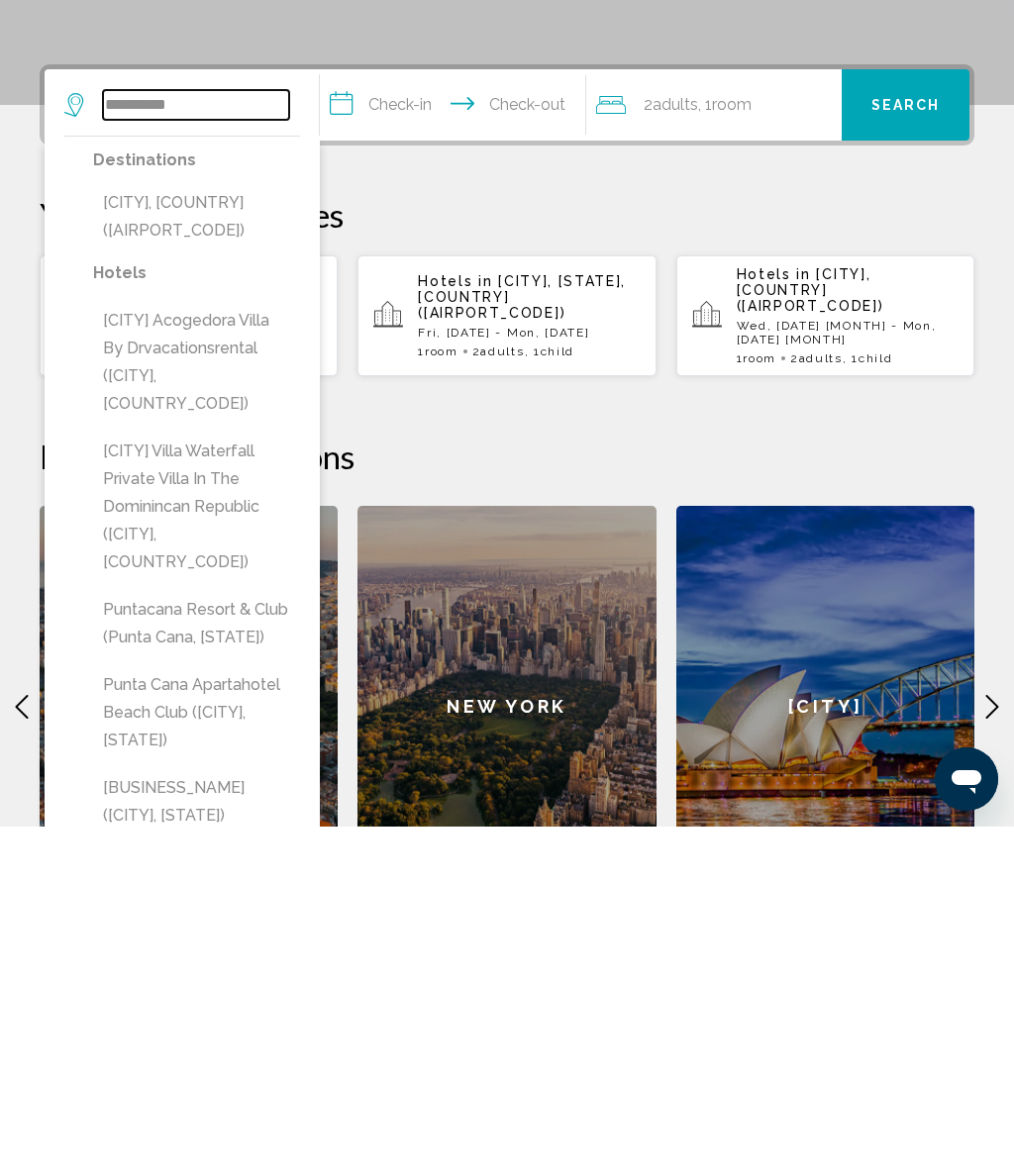 type on "**********" 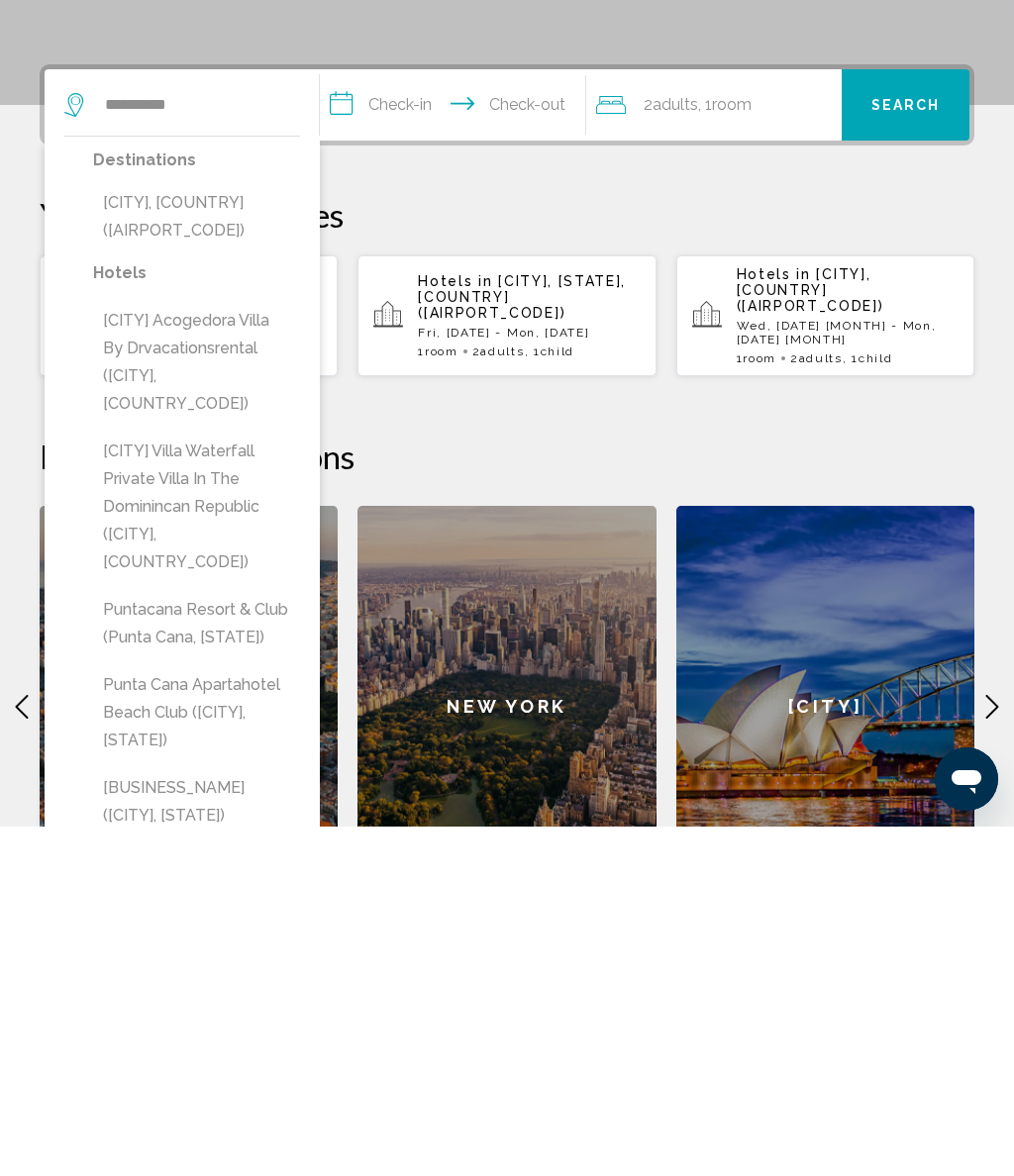 click on "[CITY], [COUNTRY] ([AIRPORT_CODE])" at bounding box center [196, 566] 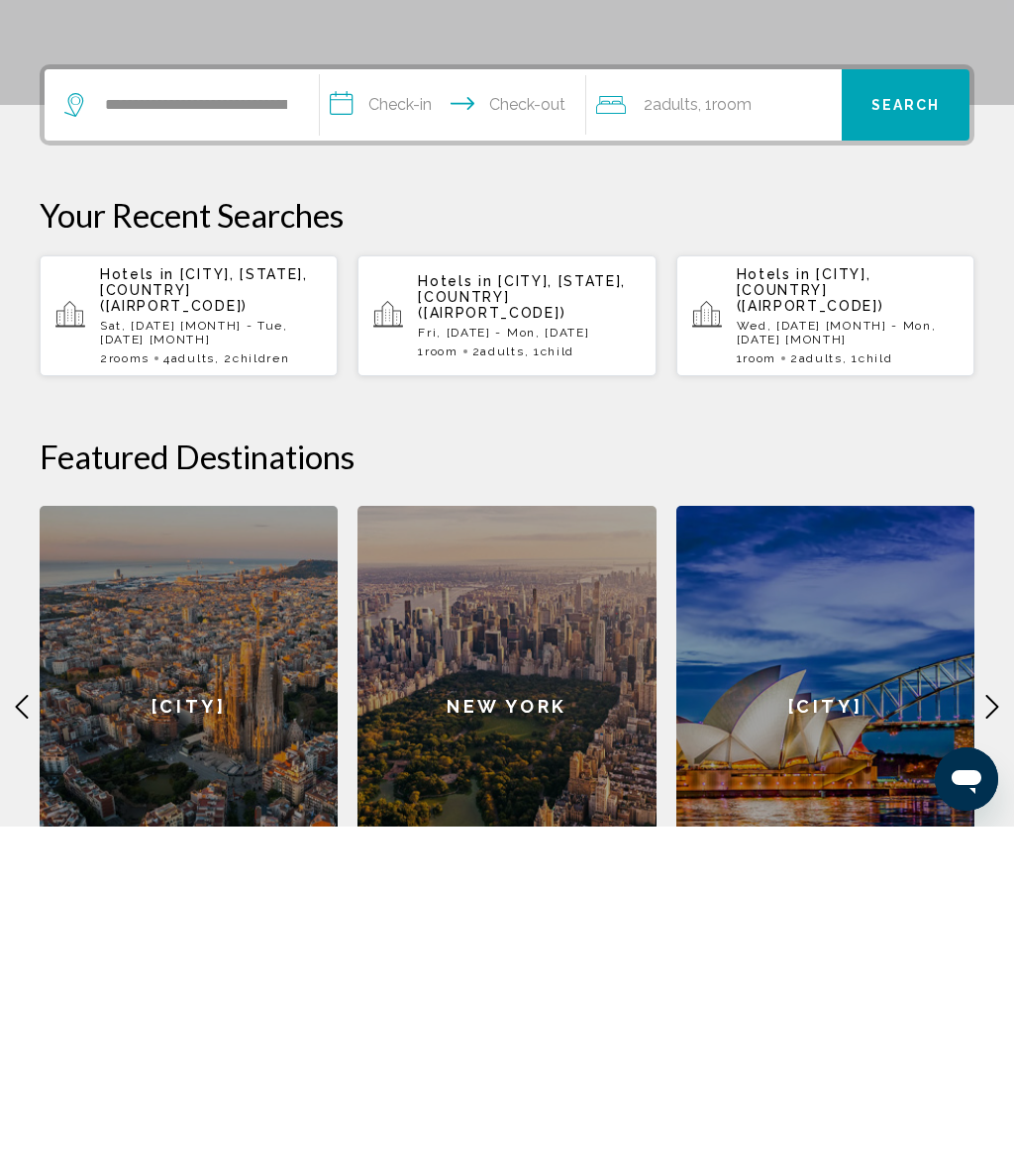 click on "**********" at bounding box center (456, 457) 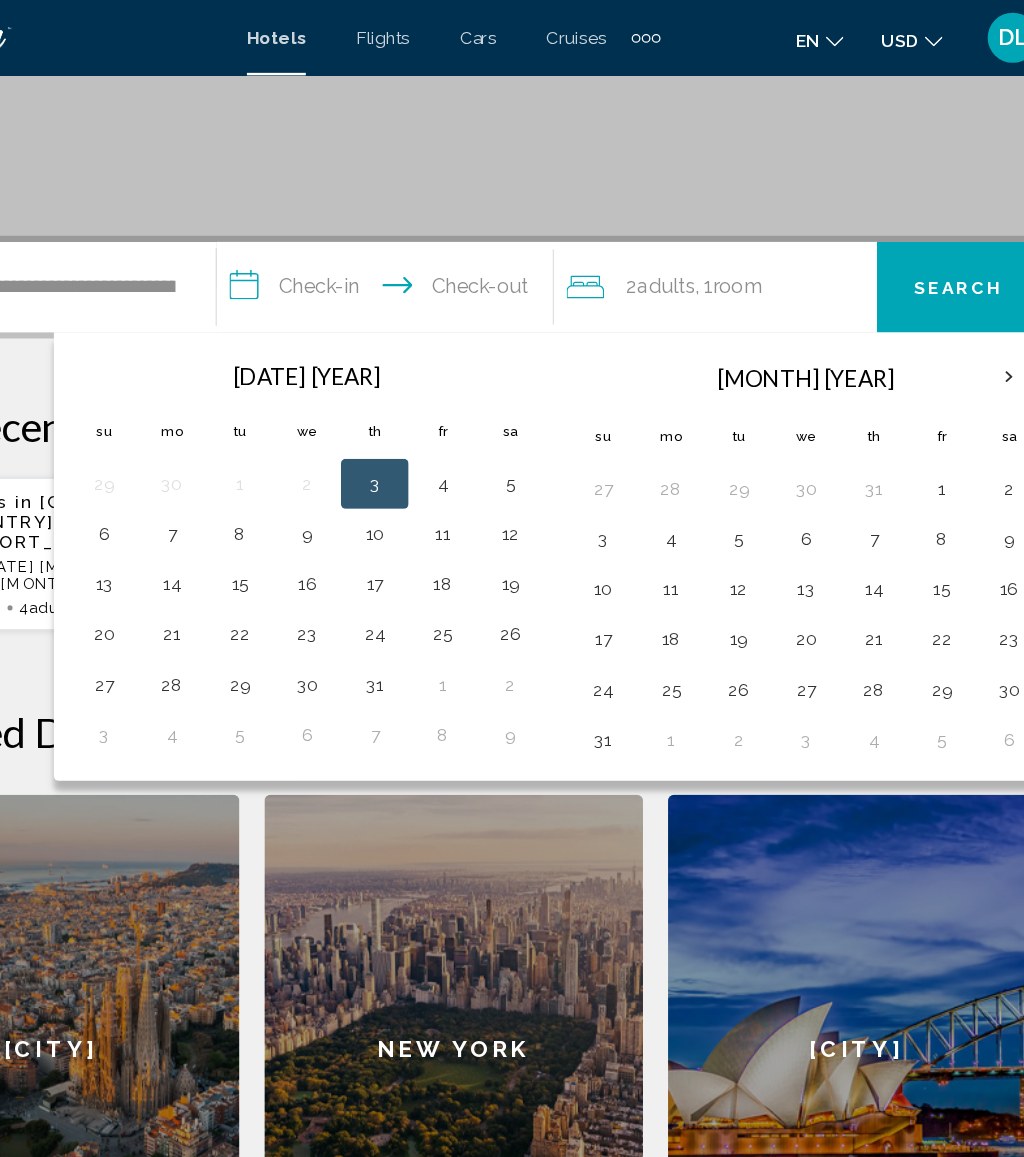 scroll, scrollTop: 351, scrollLeft: 0, axis: vertical 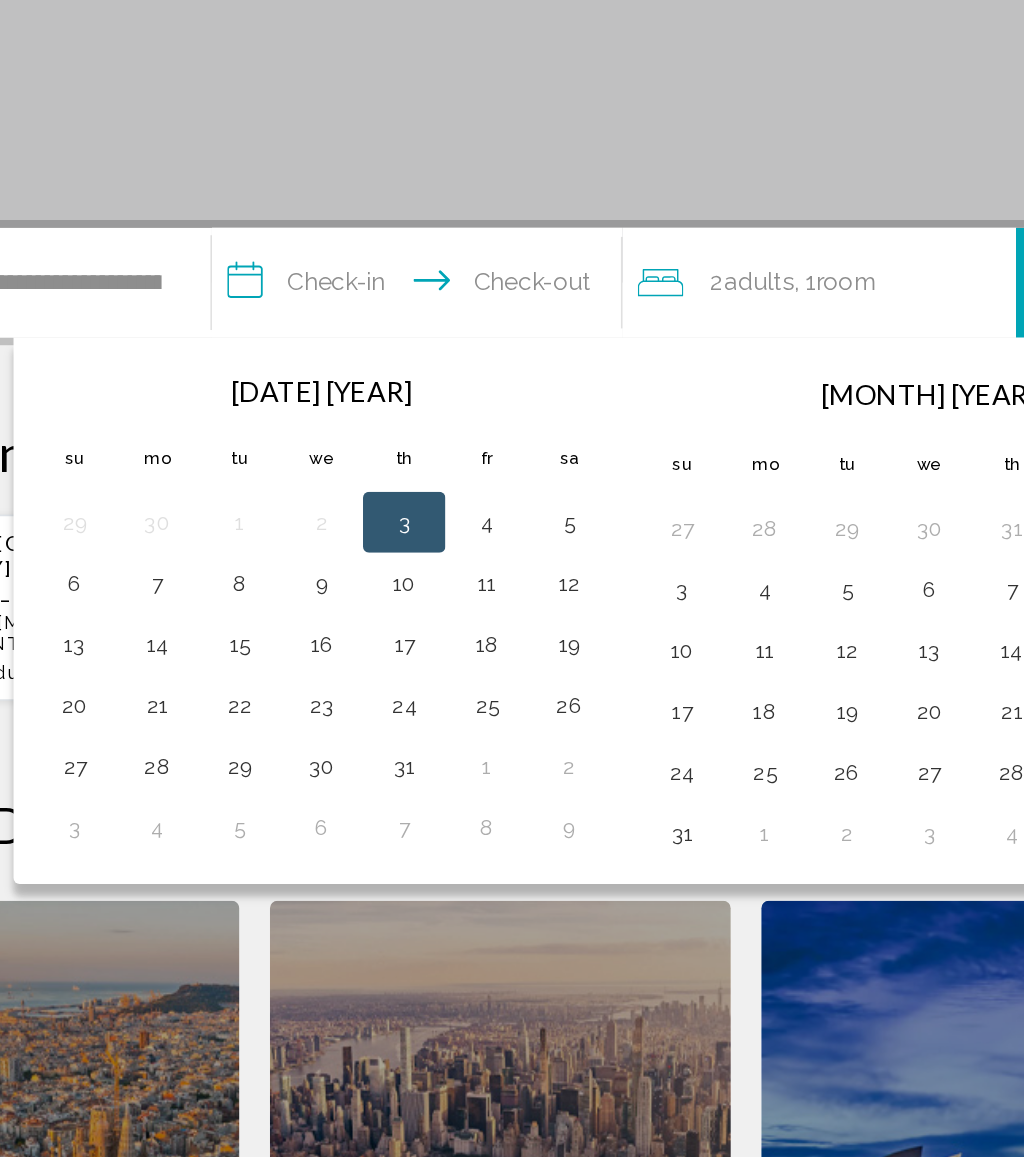 click on "22" at bounding box center [341, 526] 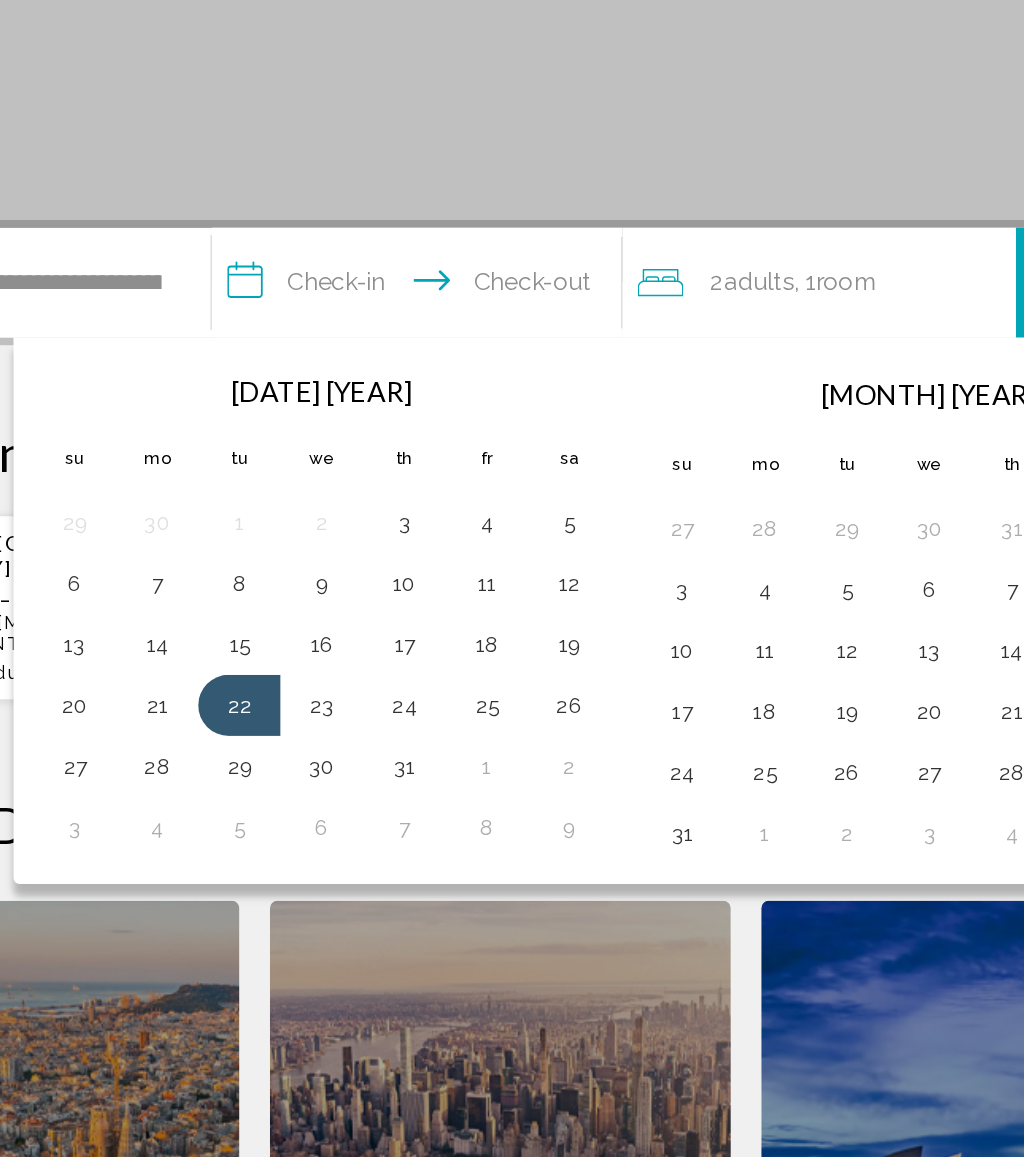 click on "28" at bounding box center [287, 566] 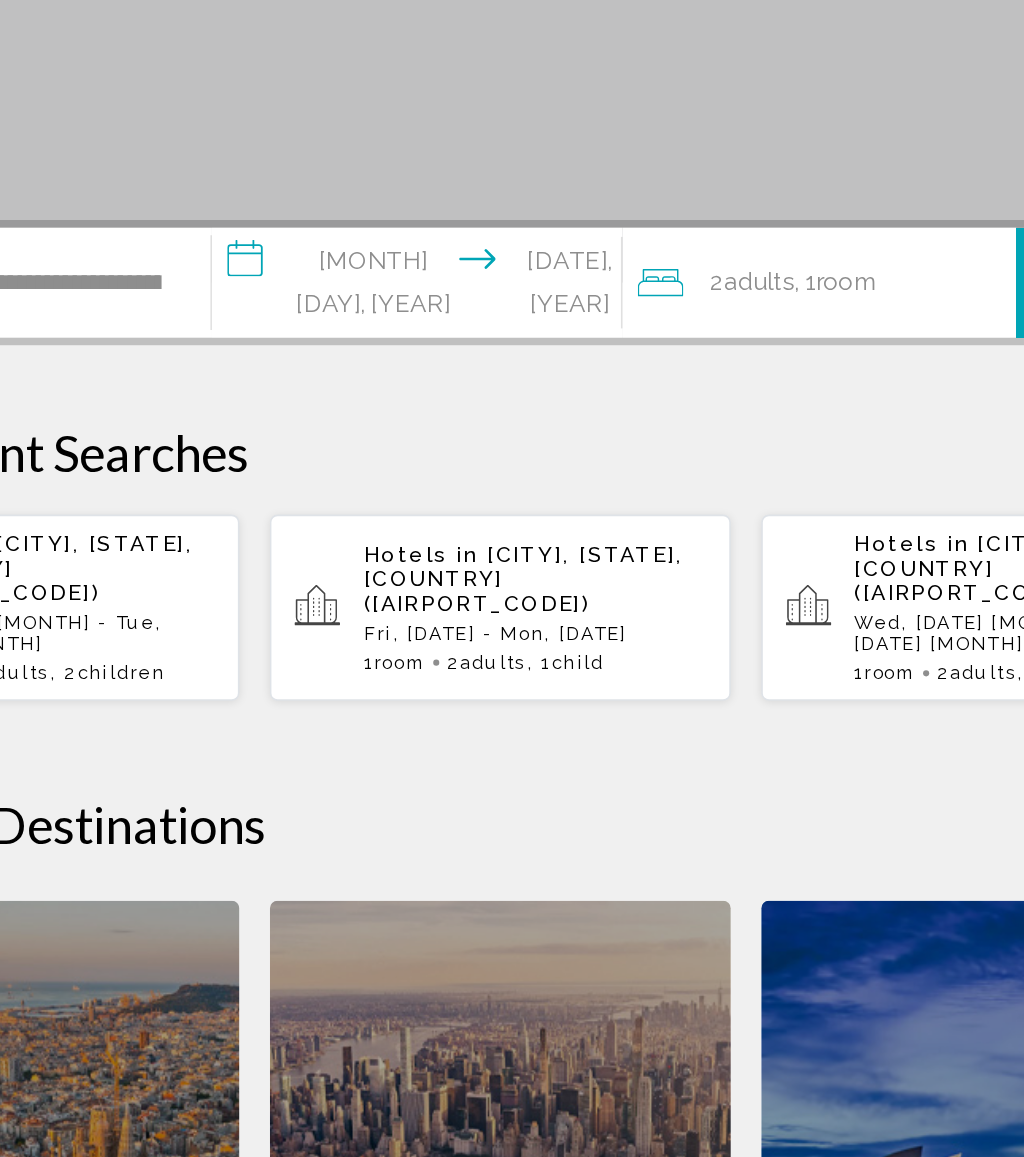 click on "2  Adult Adults , 1  Room rooms" at bounding box center [726, 249] 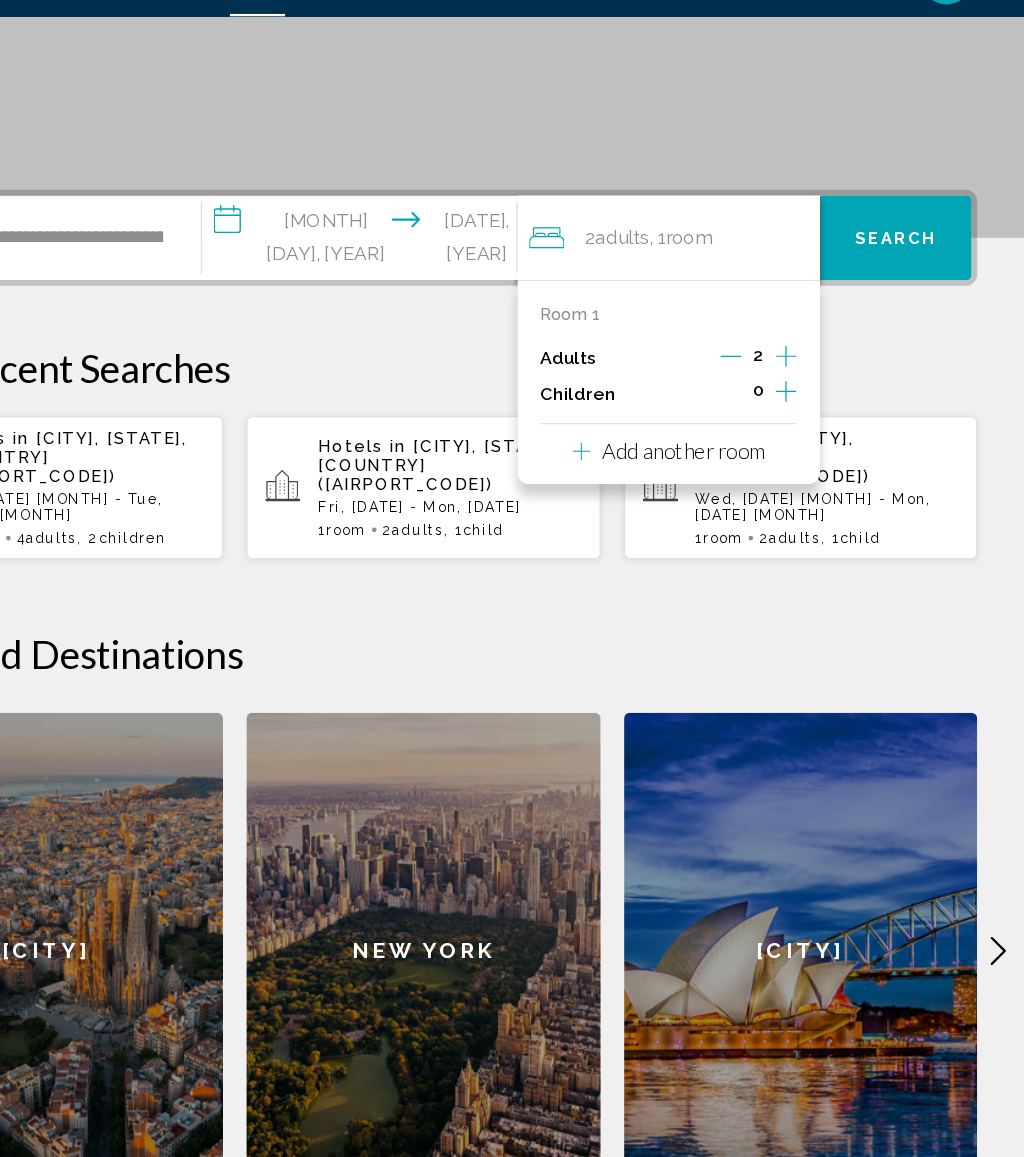 click at bounding box center (821, 380) 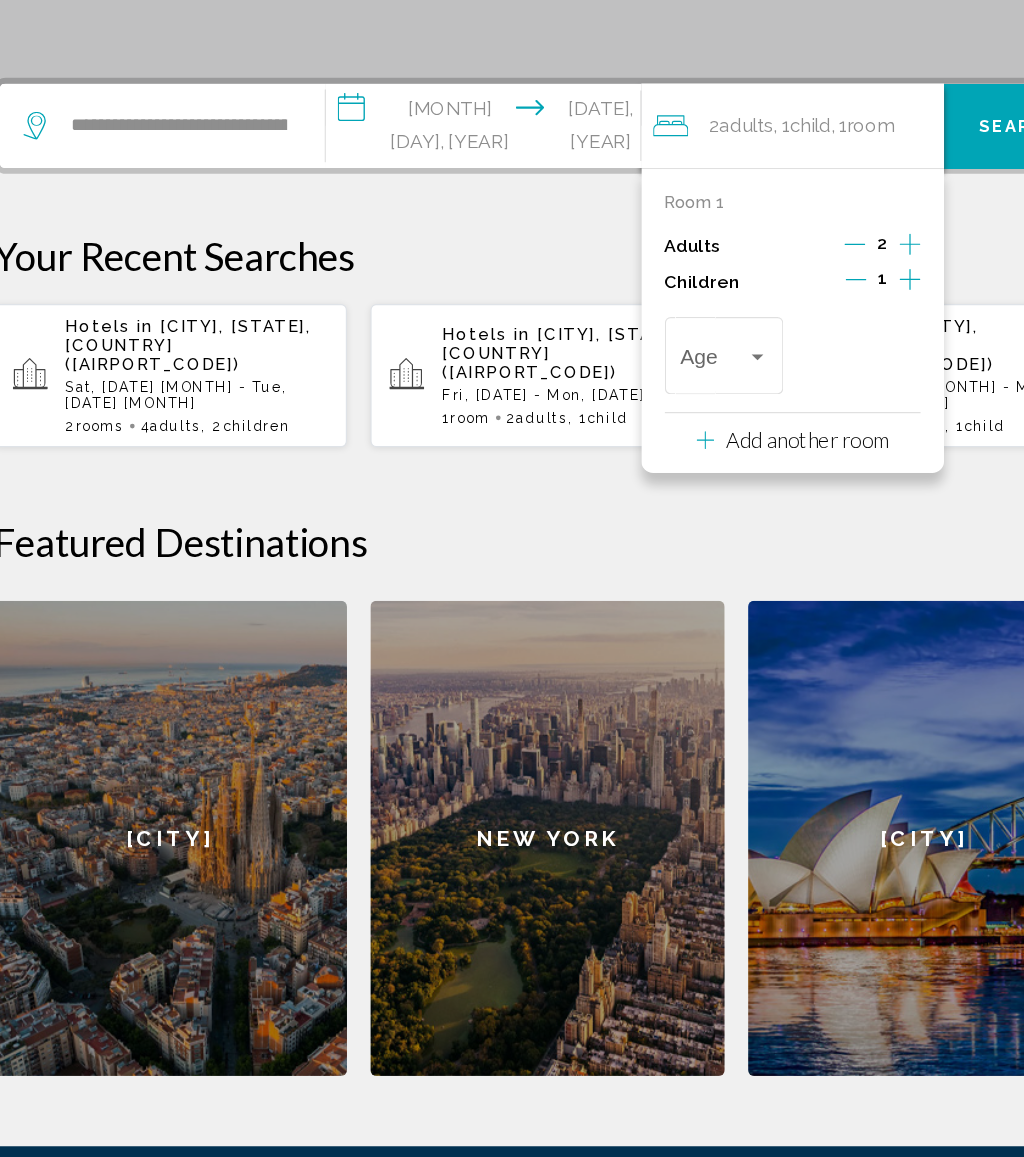click at bounding box center (691, 446) 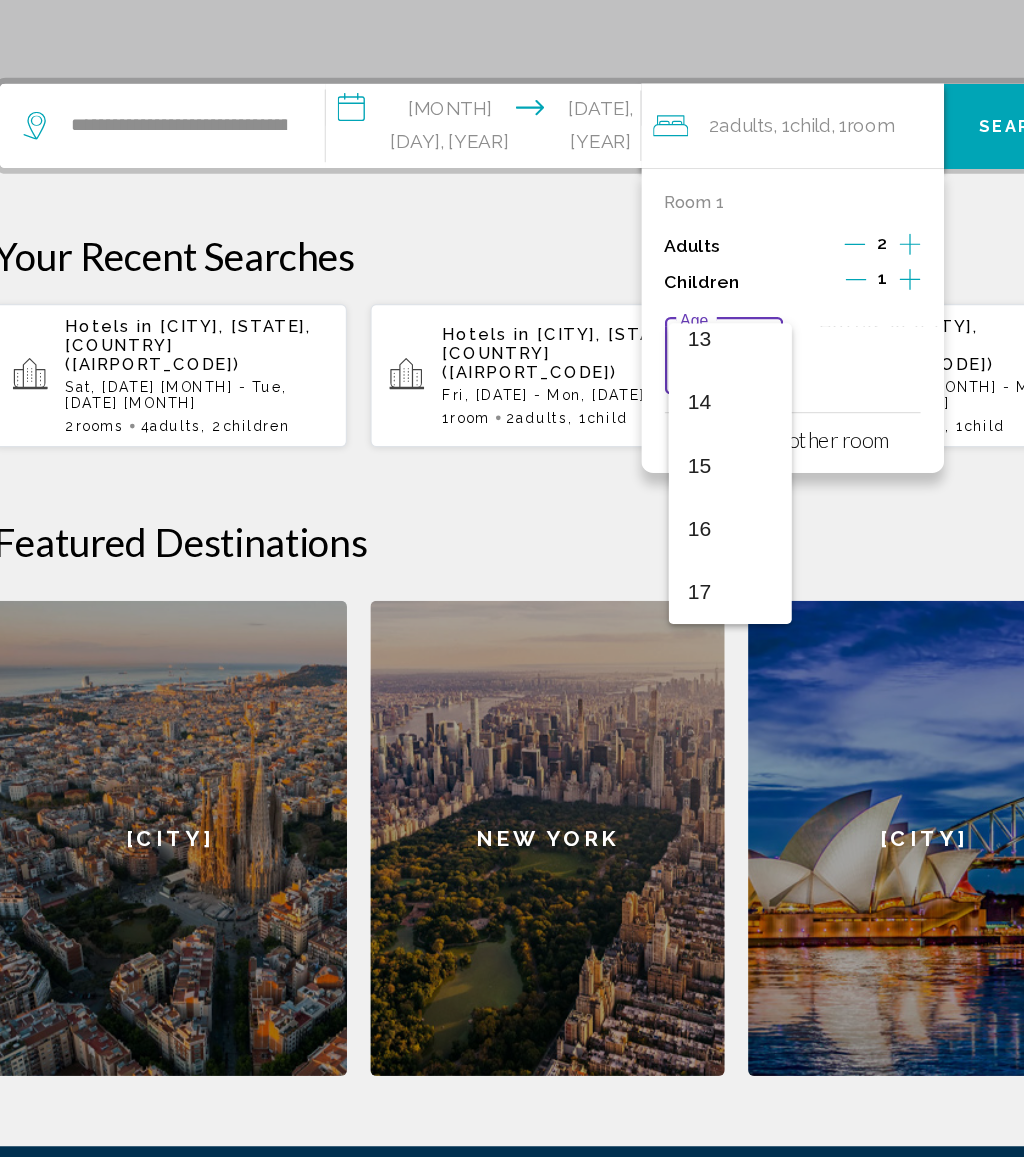 scroll, scrollTop: 716, scrollLeft: 0, axis: vertical 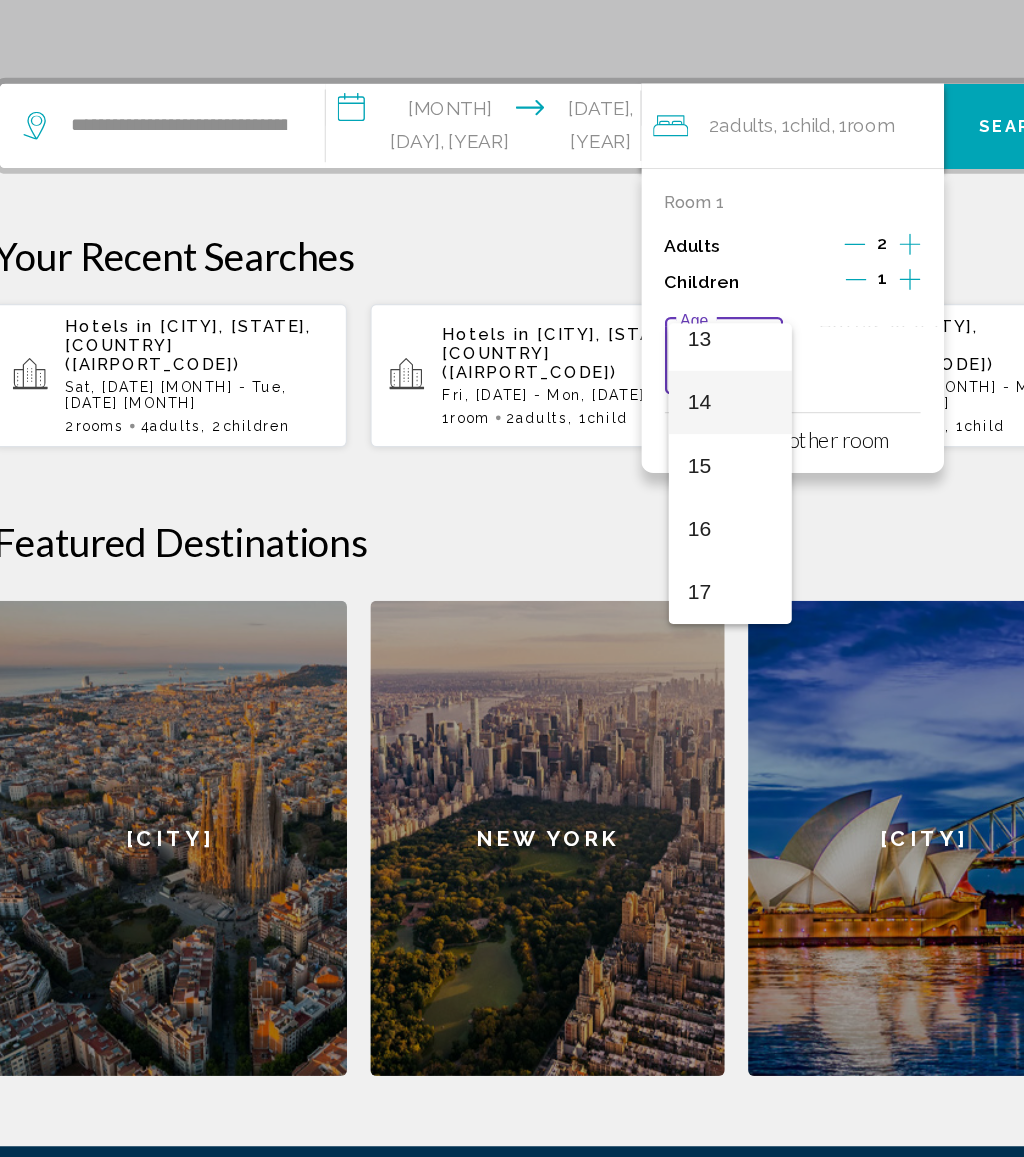 click on "14" at bounding box center [667, 485] 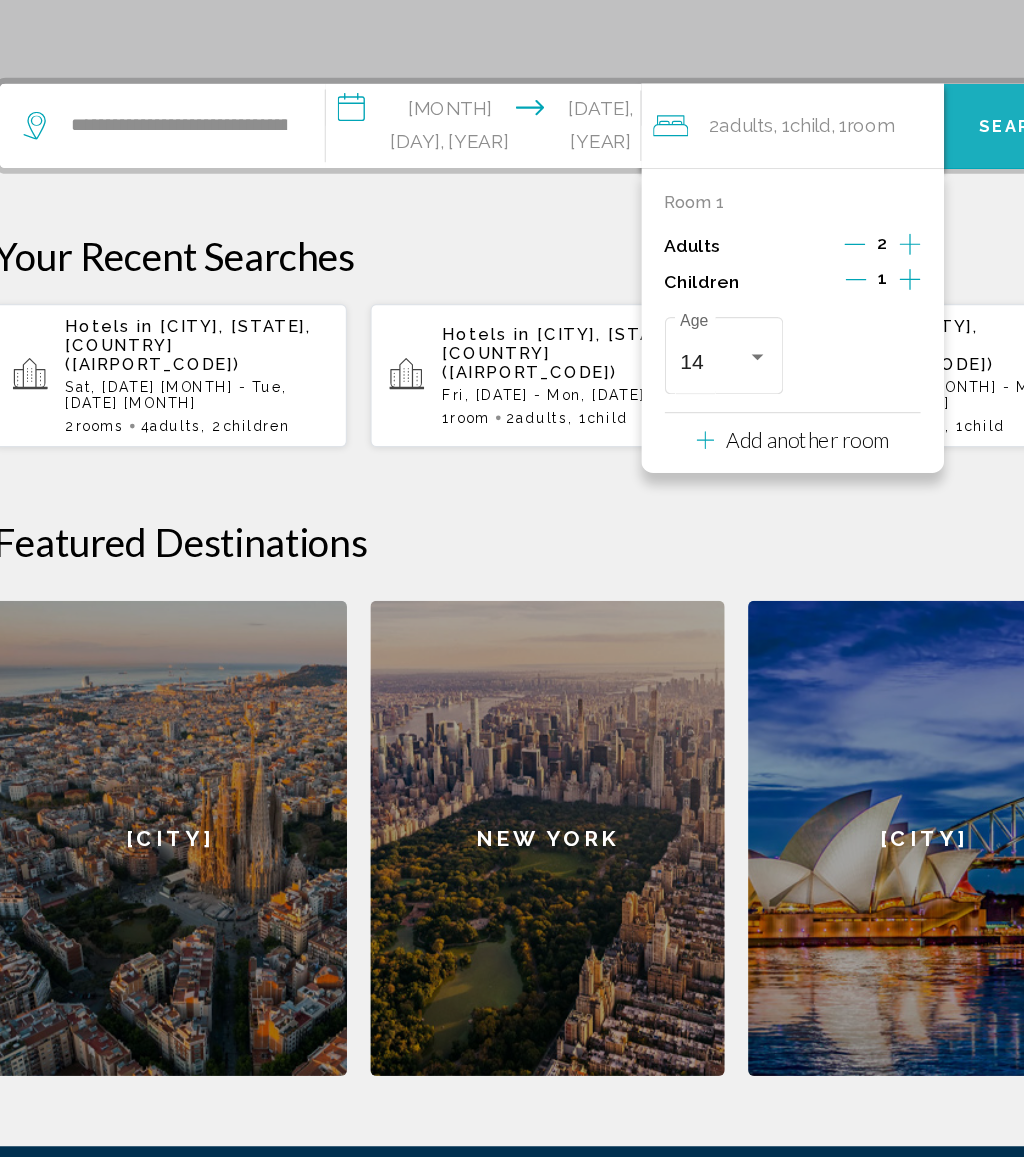 click on "Search" at bounding box center (914, 249) 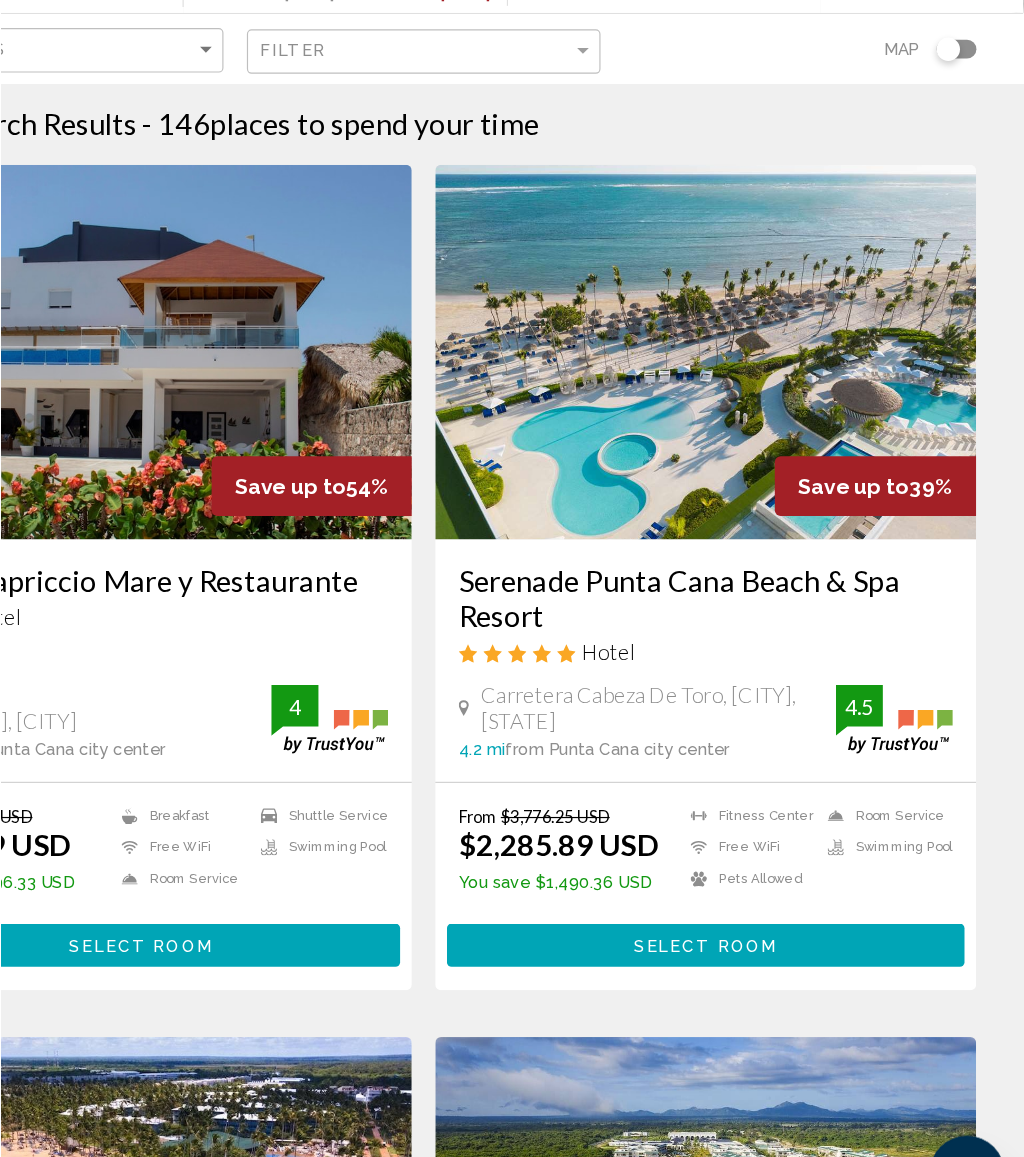scroll, scrollTop: 0, scrollLeft: 0, axis: both 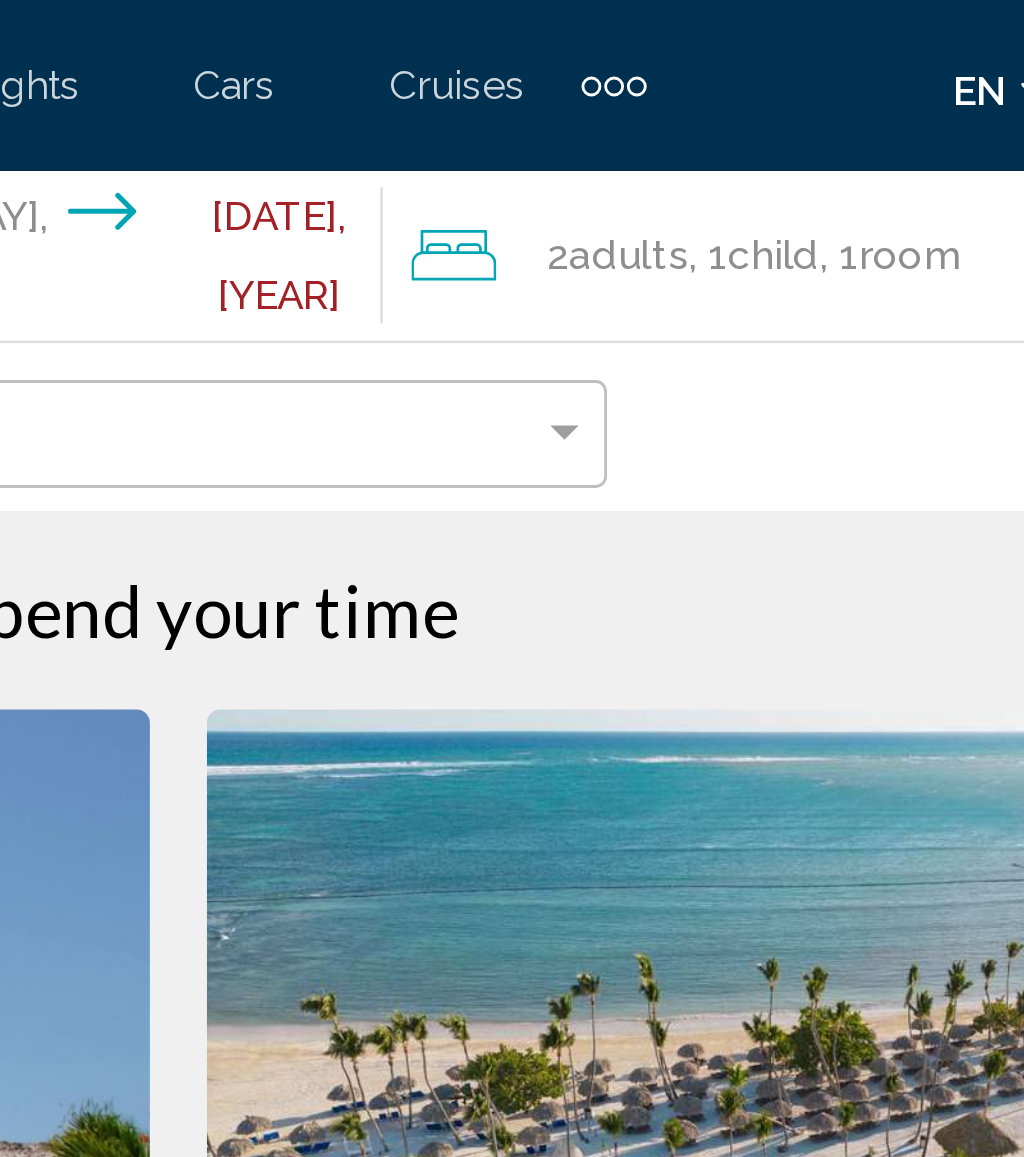 click on ", 1  Room rooms" at bounding box center [763, 90] 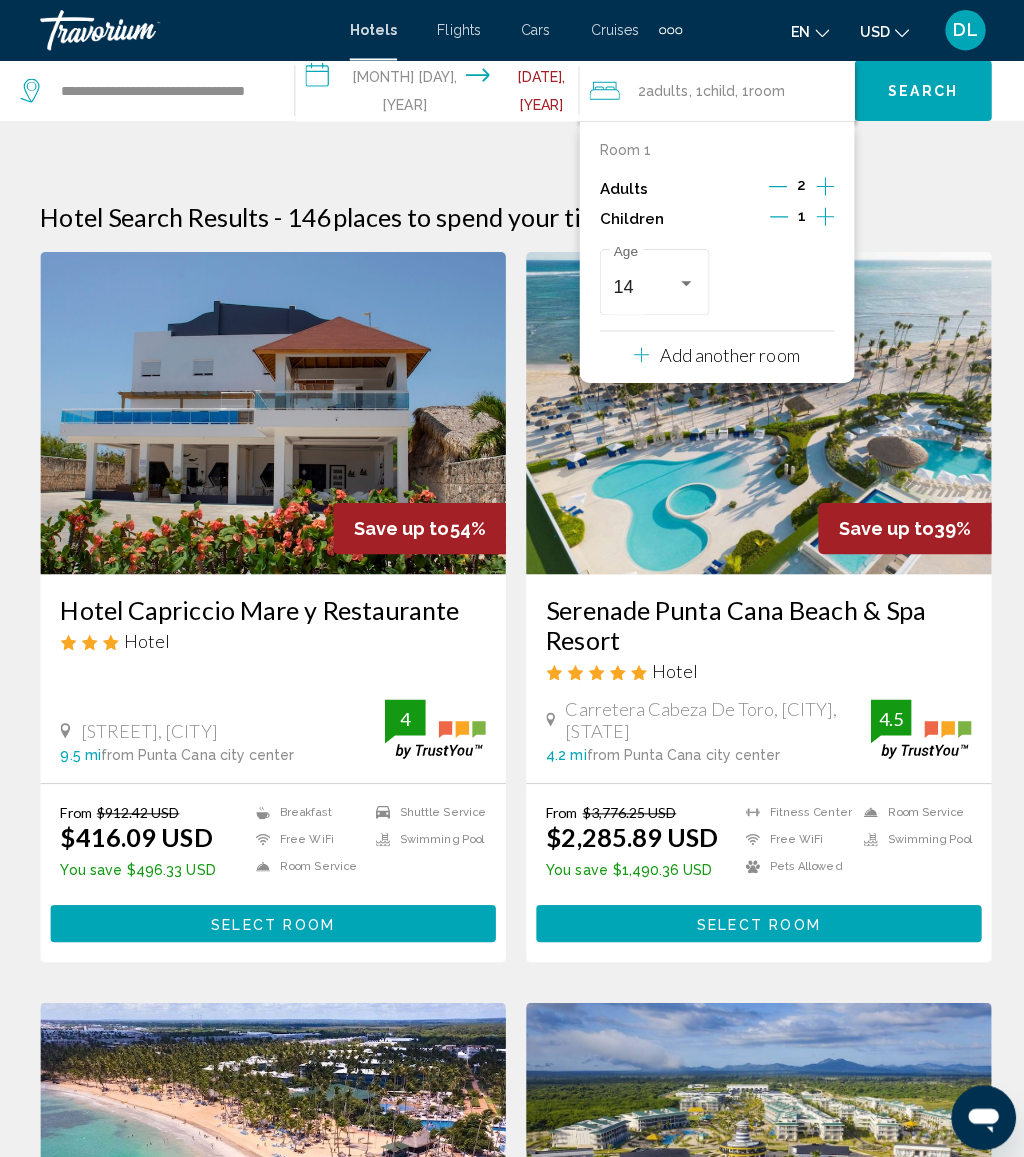 click on "**********" at bounding box center [438, 93] 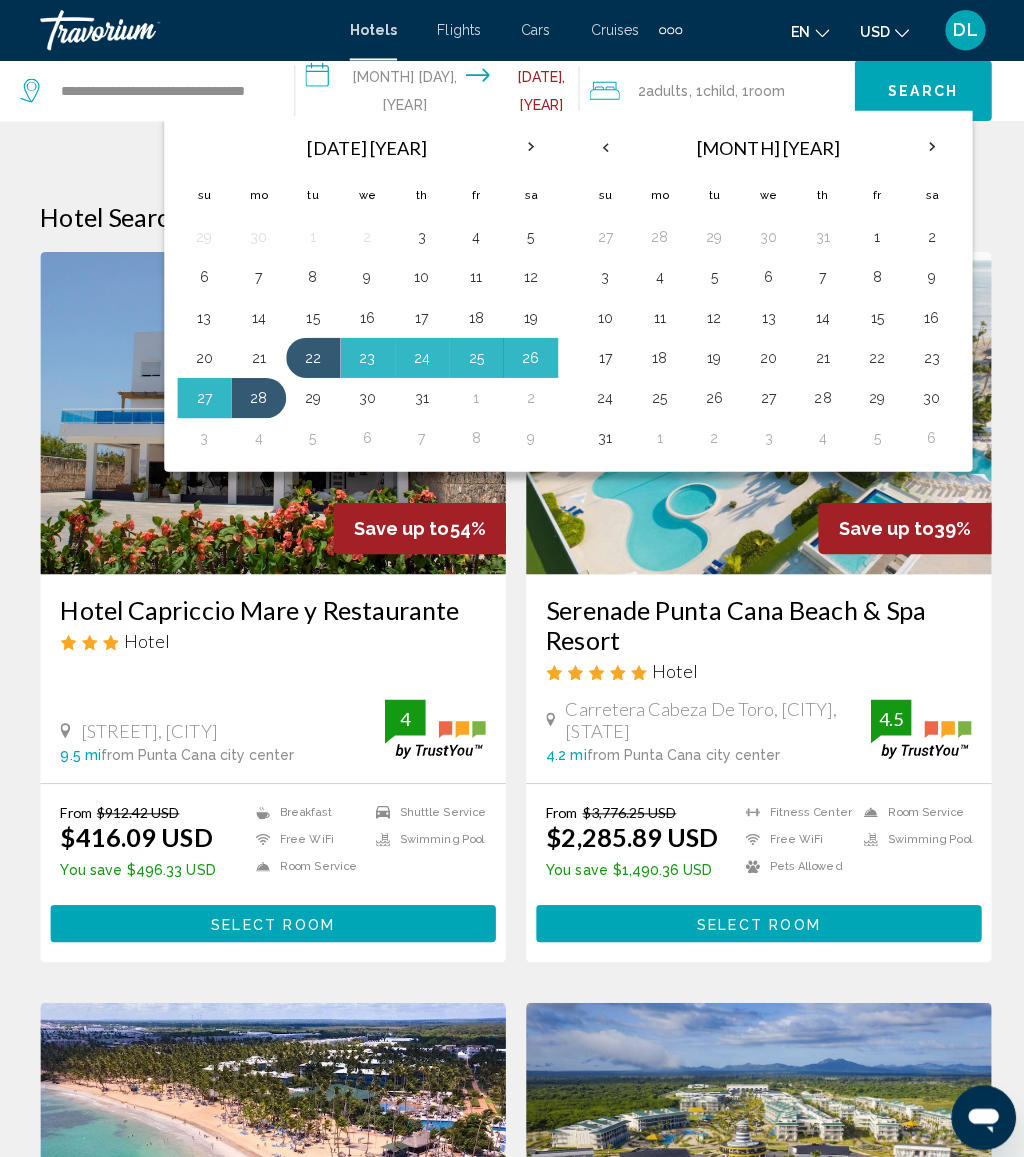 click on "16" at bounding box center (365, 315) 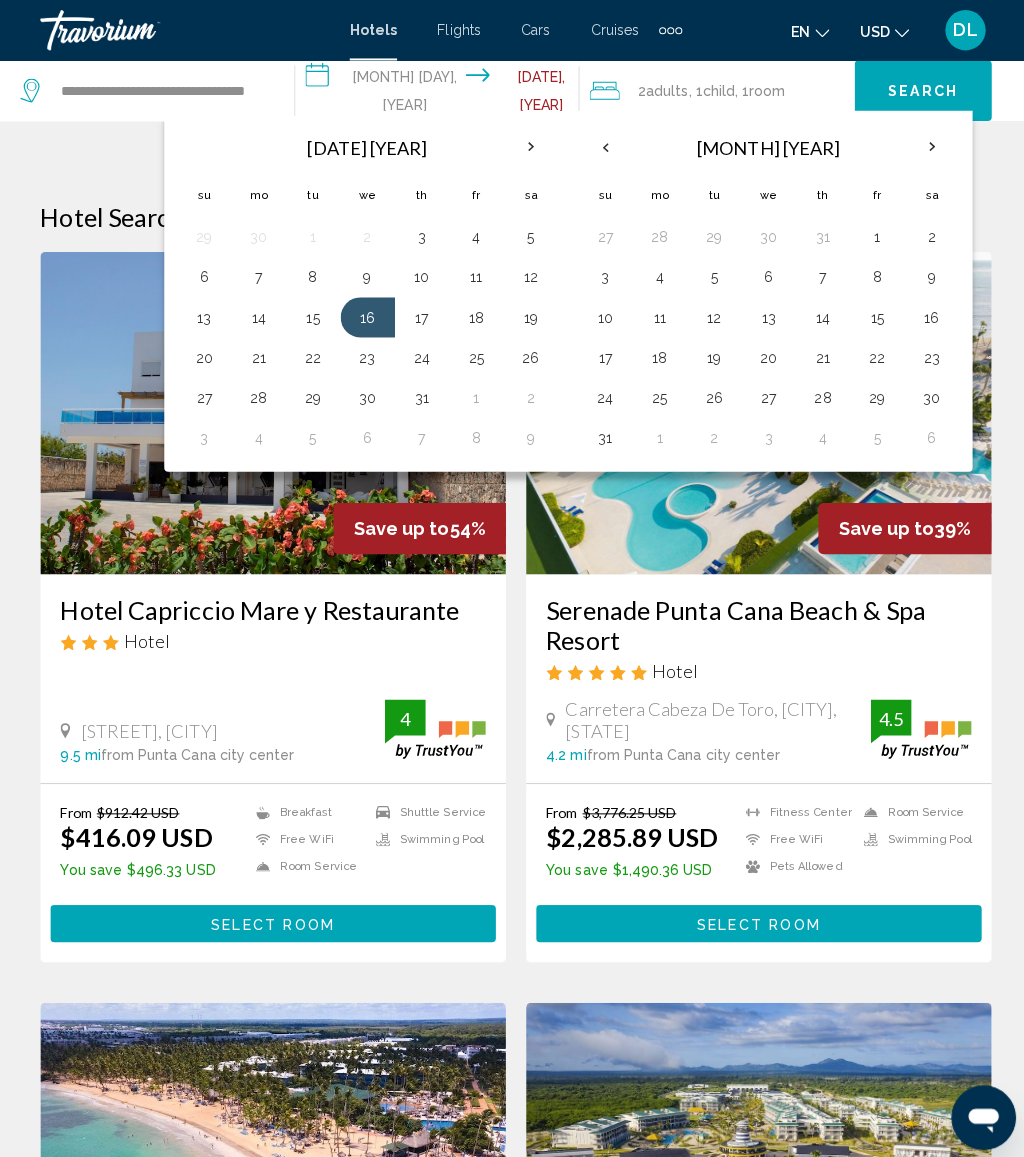 click on "19" at bounding box center [527, 315] 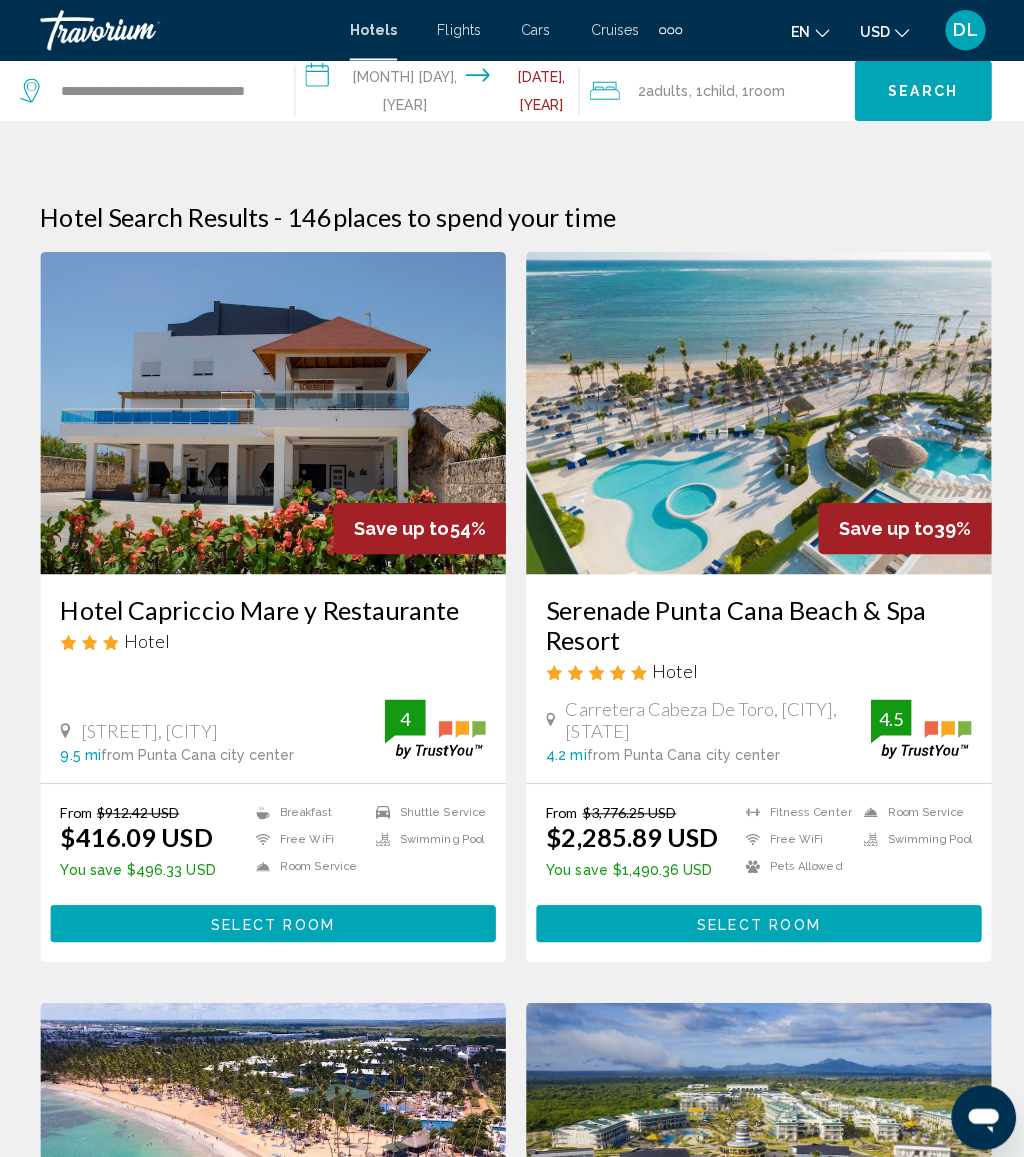 click on "**********" at bounding box center (438, 93) 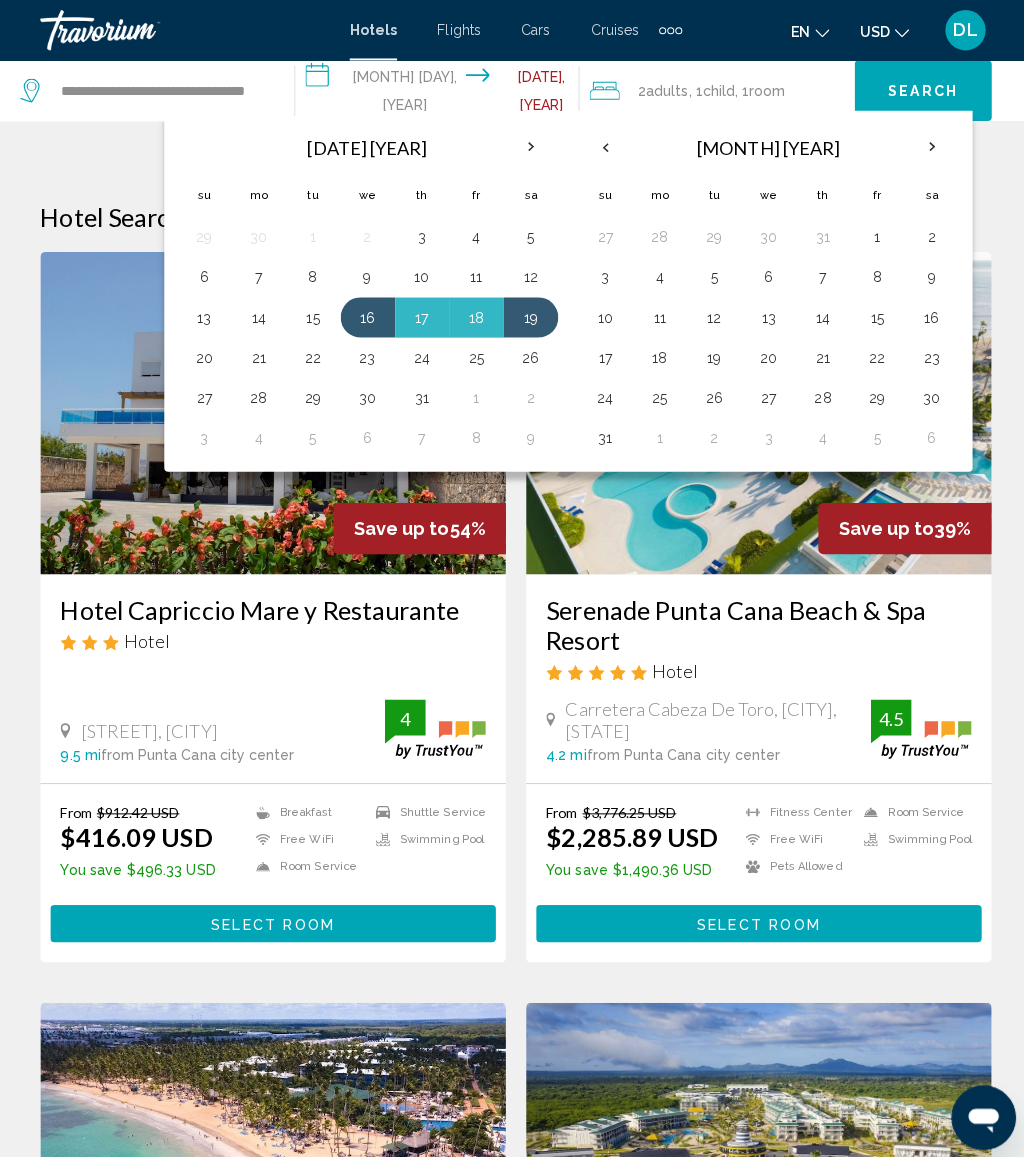 click on "19" at bounding box center [527, 315] 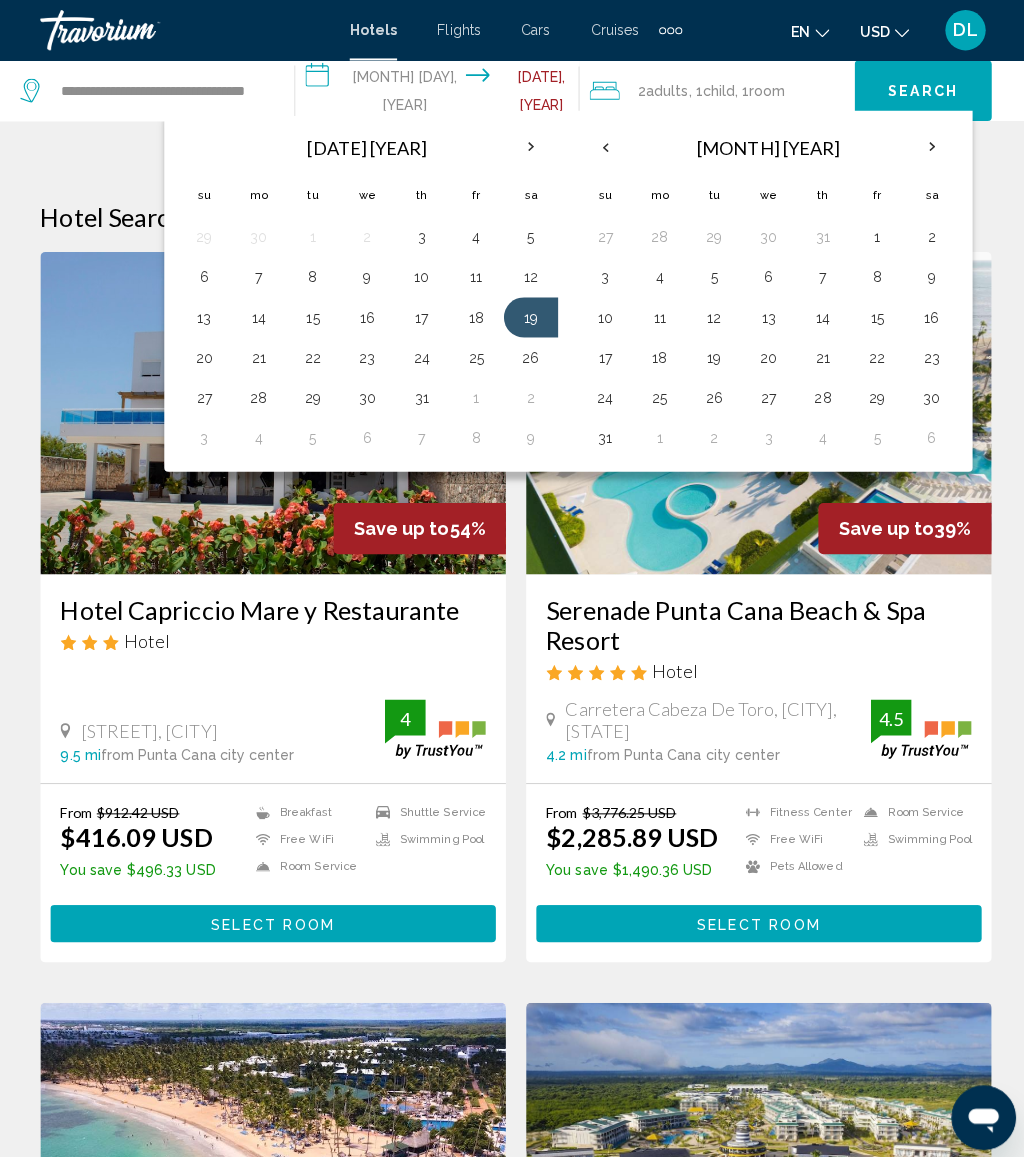 click on "23" at bounding box center [365, 355] 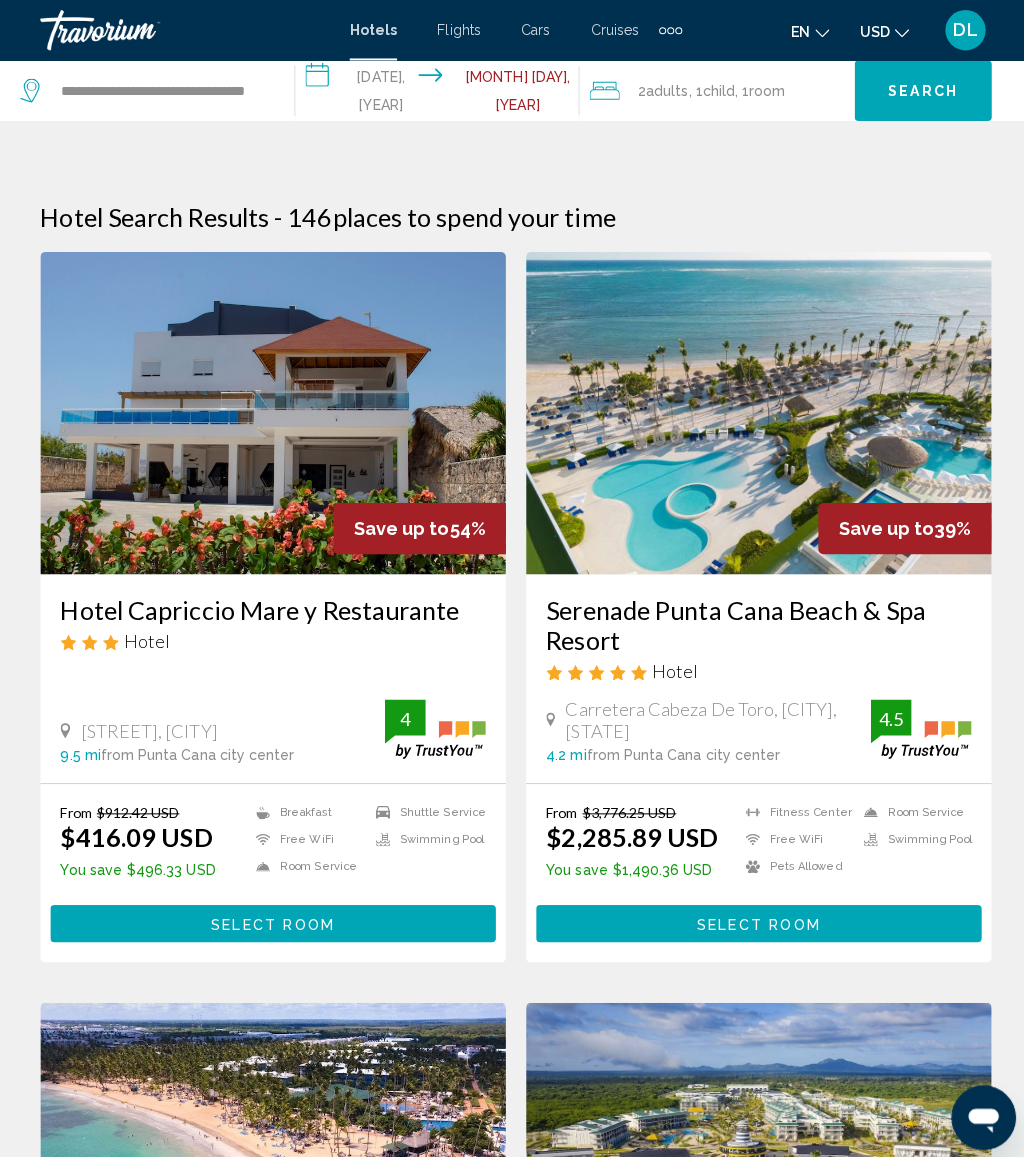 click on "Room" at bounding box center (713, 90) 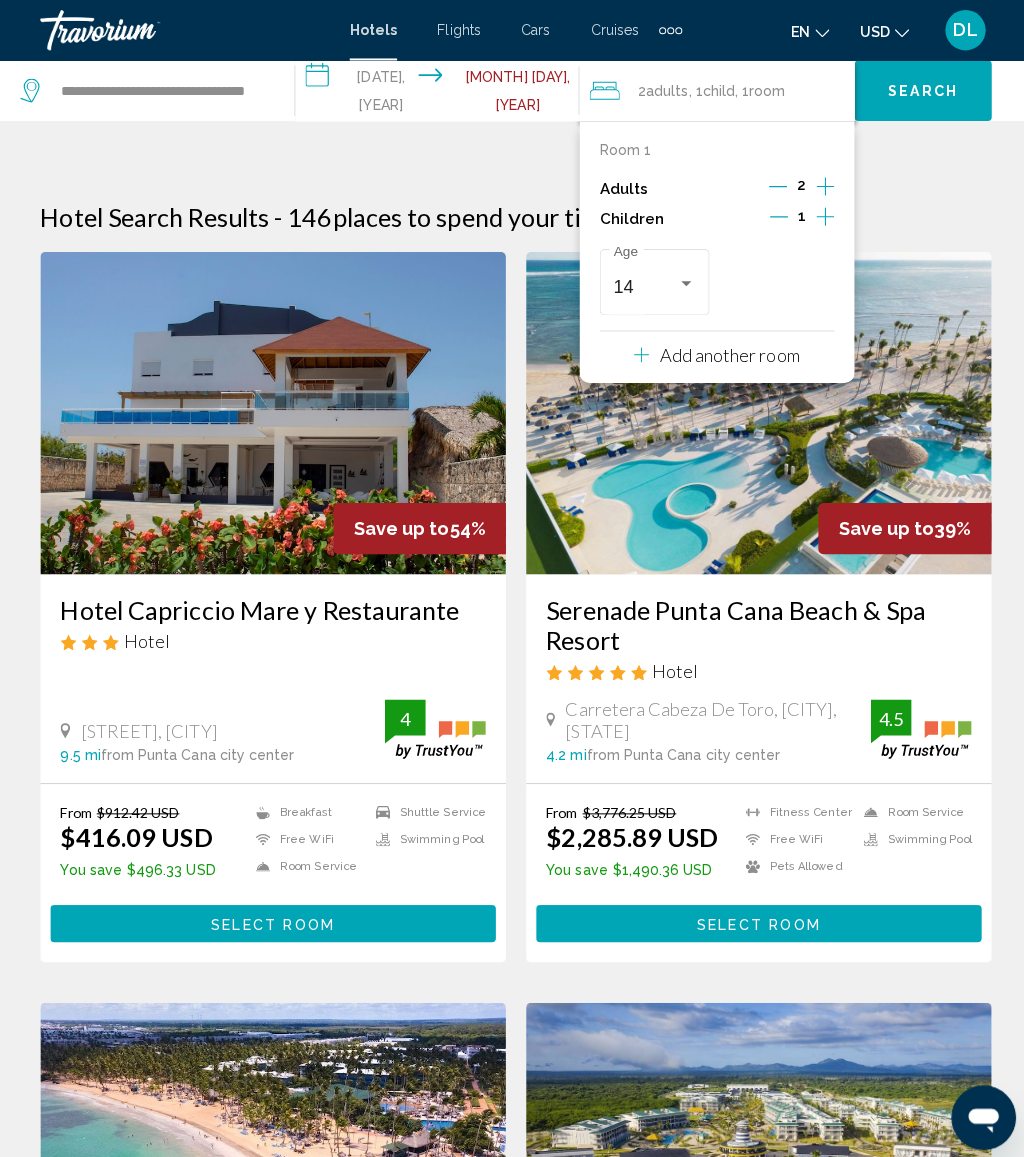 click at bounding box center (773, 217) 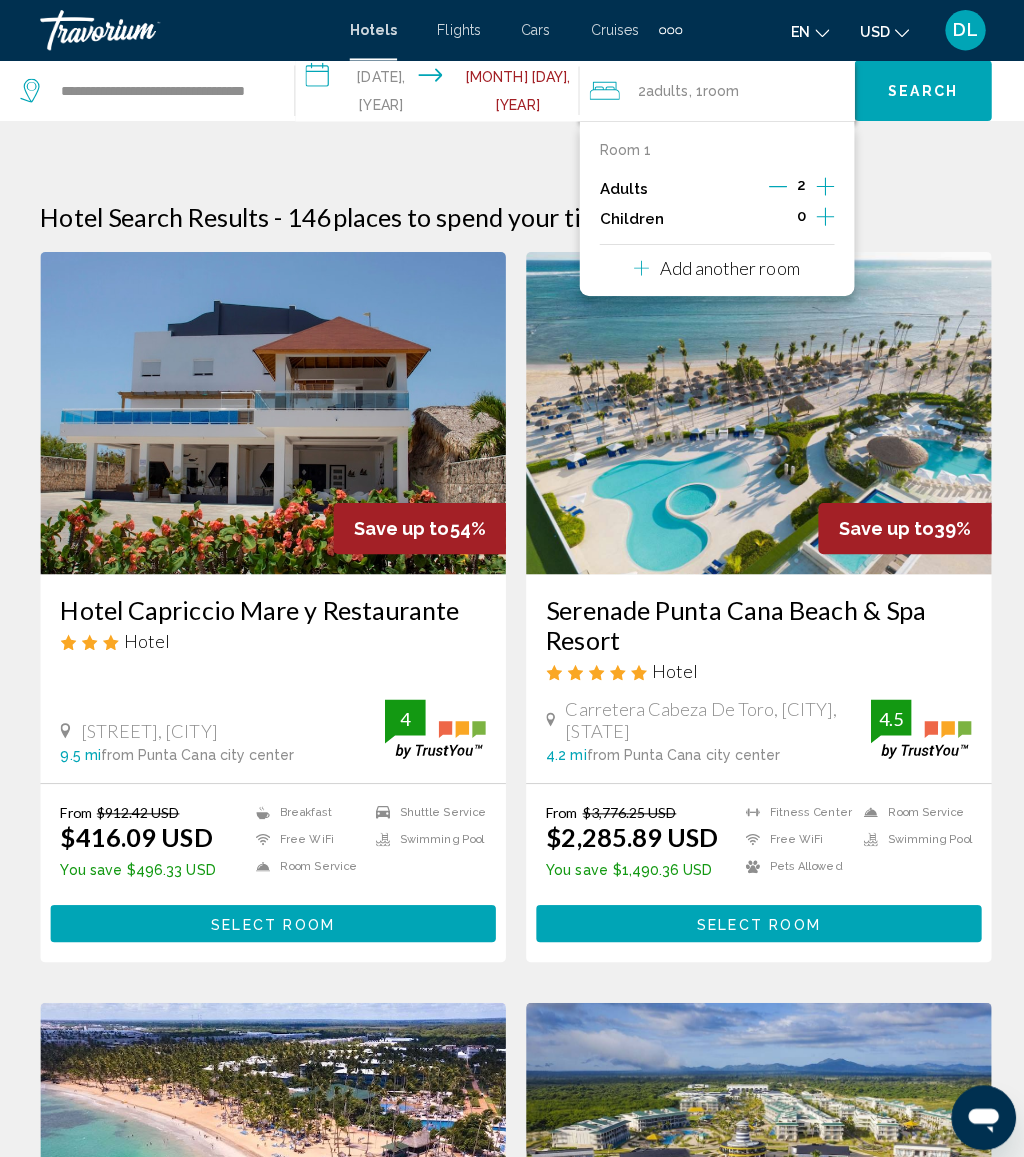 click on "Search" at bounding box center [916, 89] 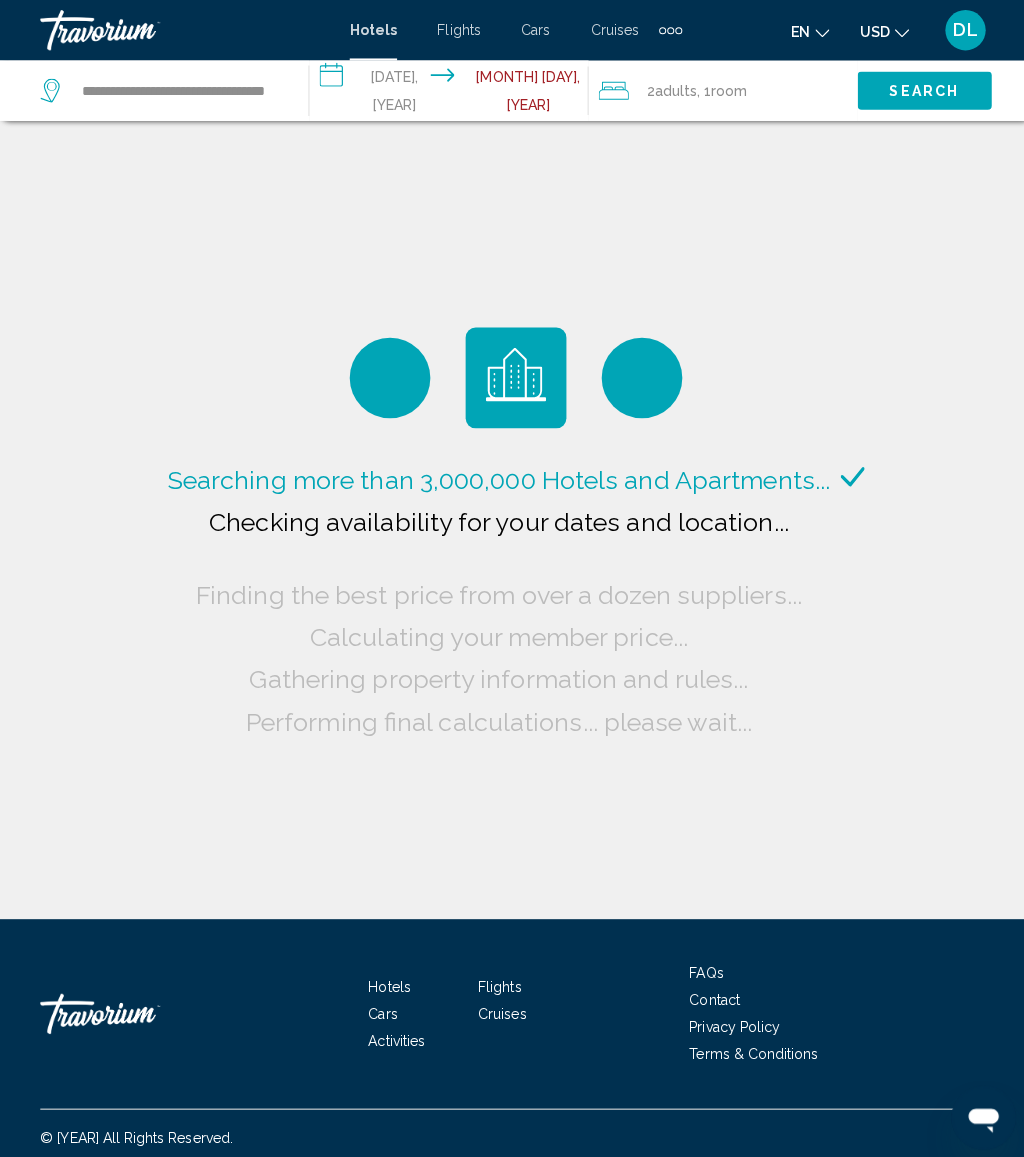click on "**********" at bounding box center [449, 93] 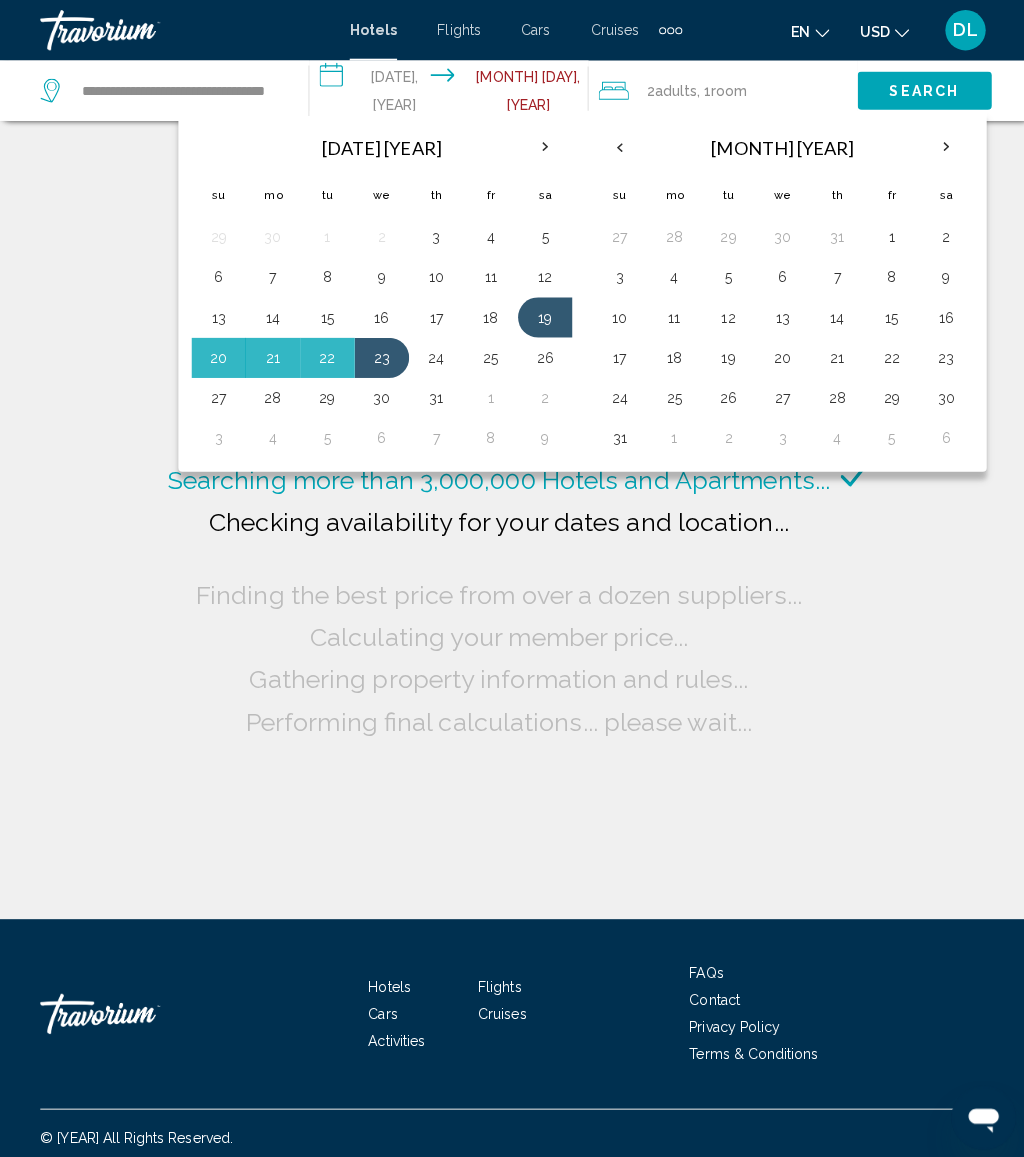 click on "19" at bounding box center [541, 315] 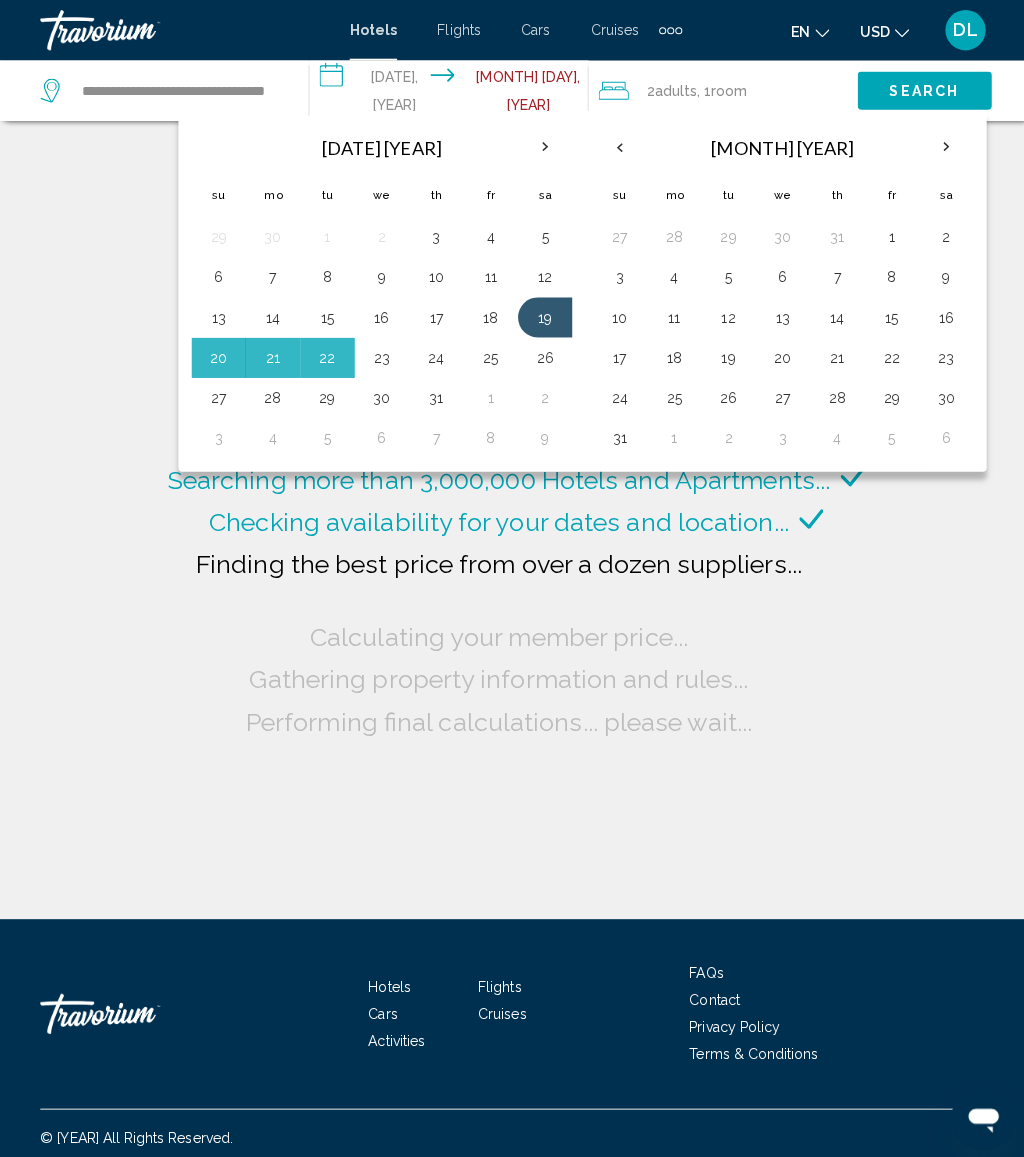 click on "26" at bounding box center [541, 355] 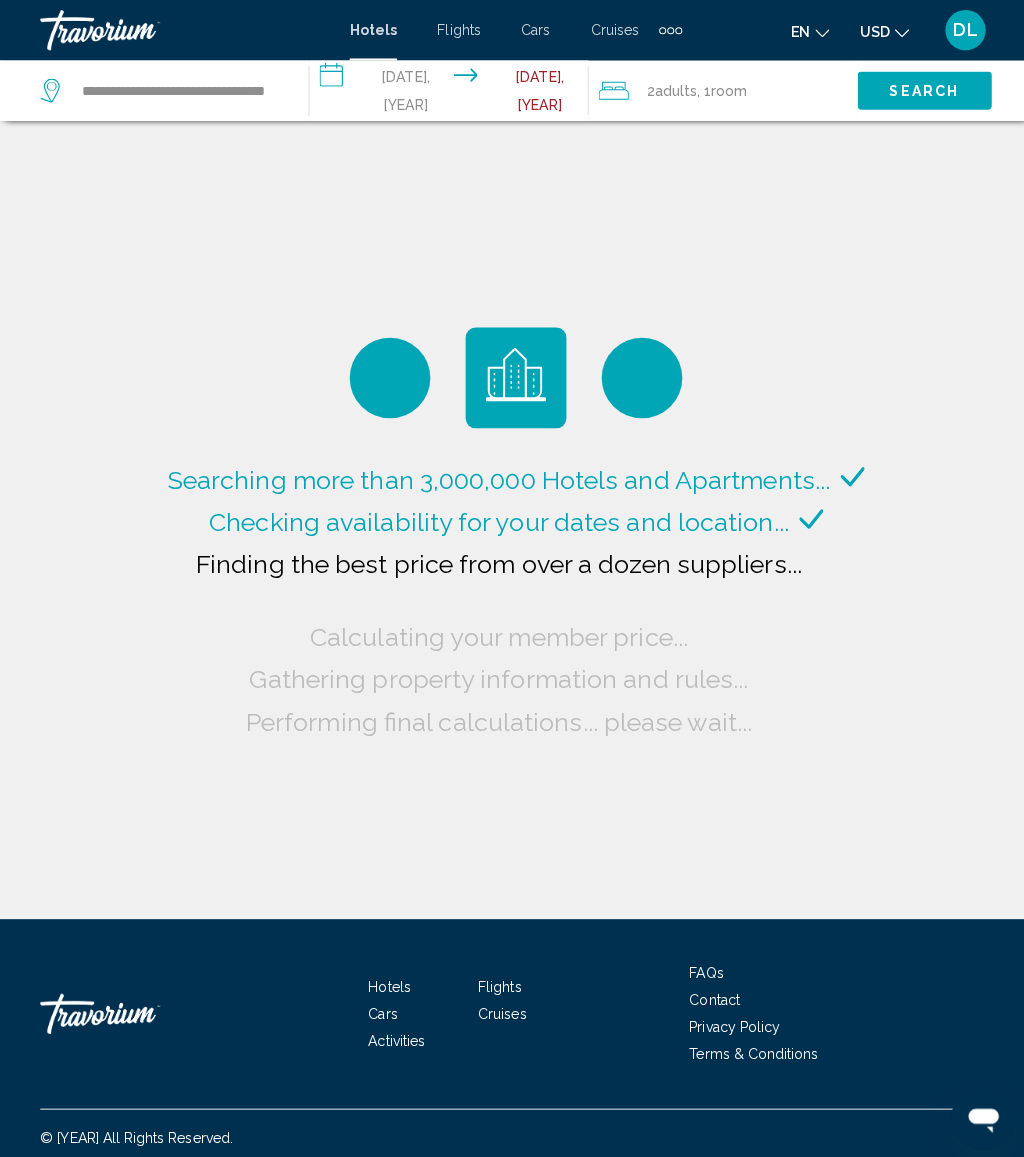 click on "Search" at bounding box center (917, 91) 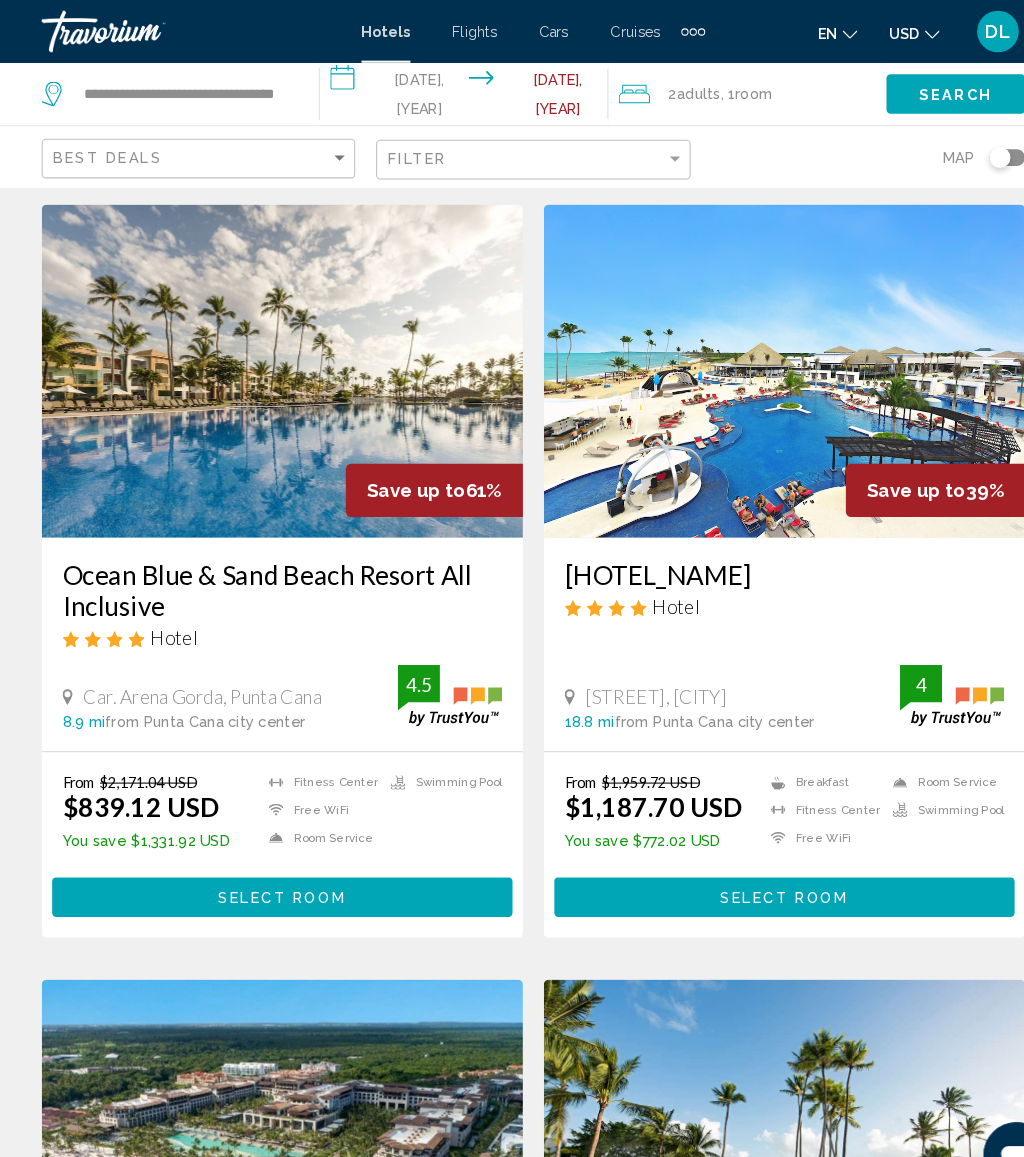 scroll, scrollTop: 0, scrollLeft: 0, axis: both 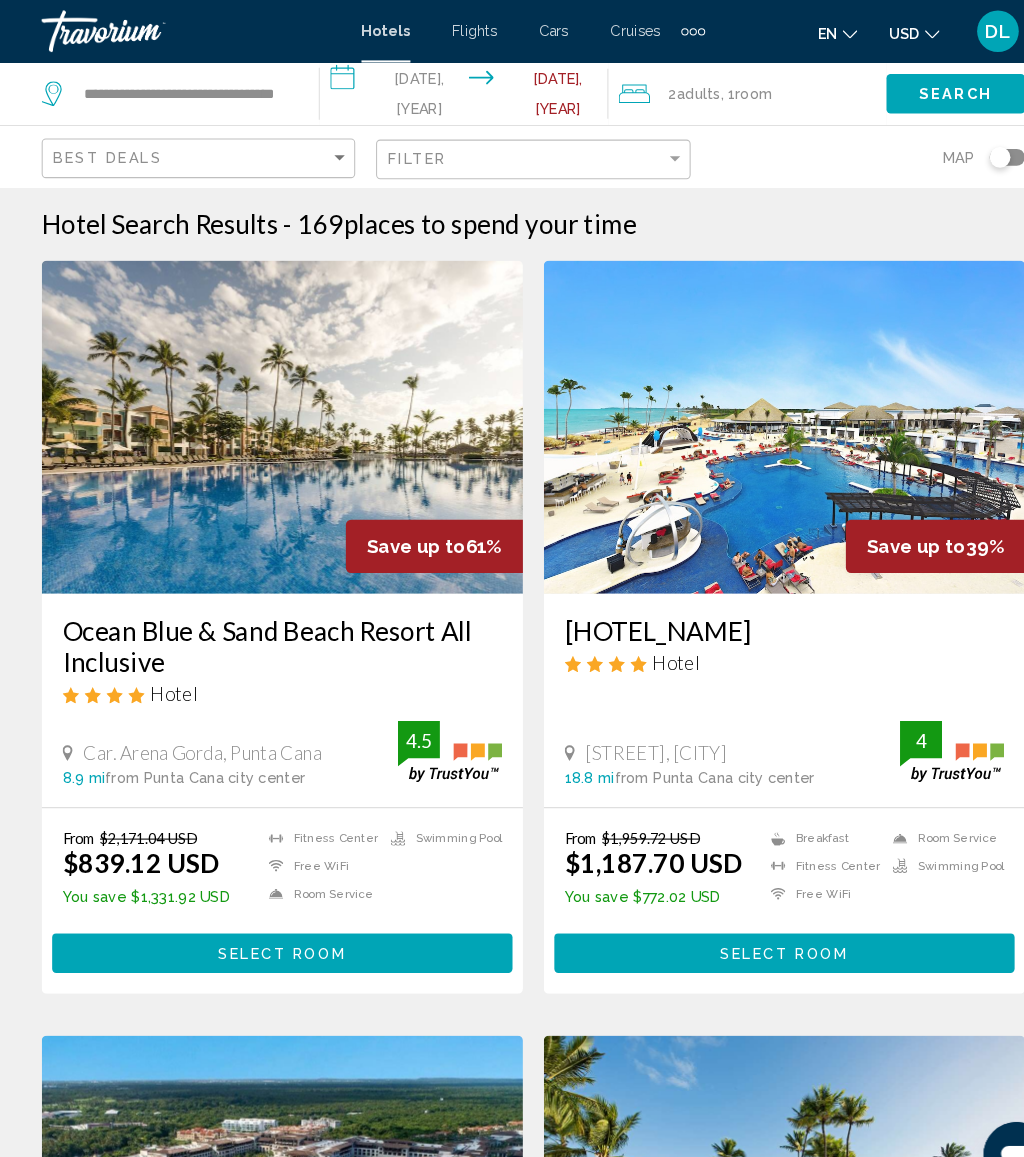 click on "Filter" at bounding box center (514, 153) 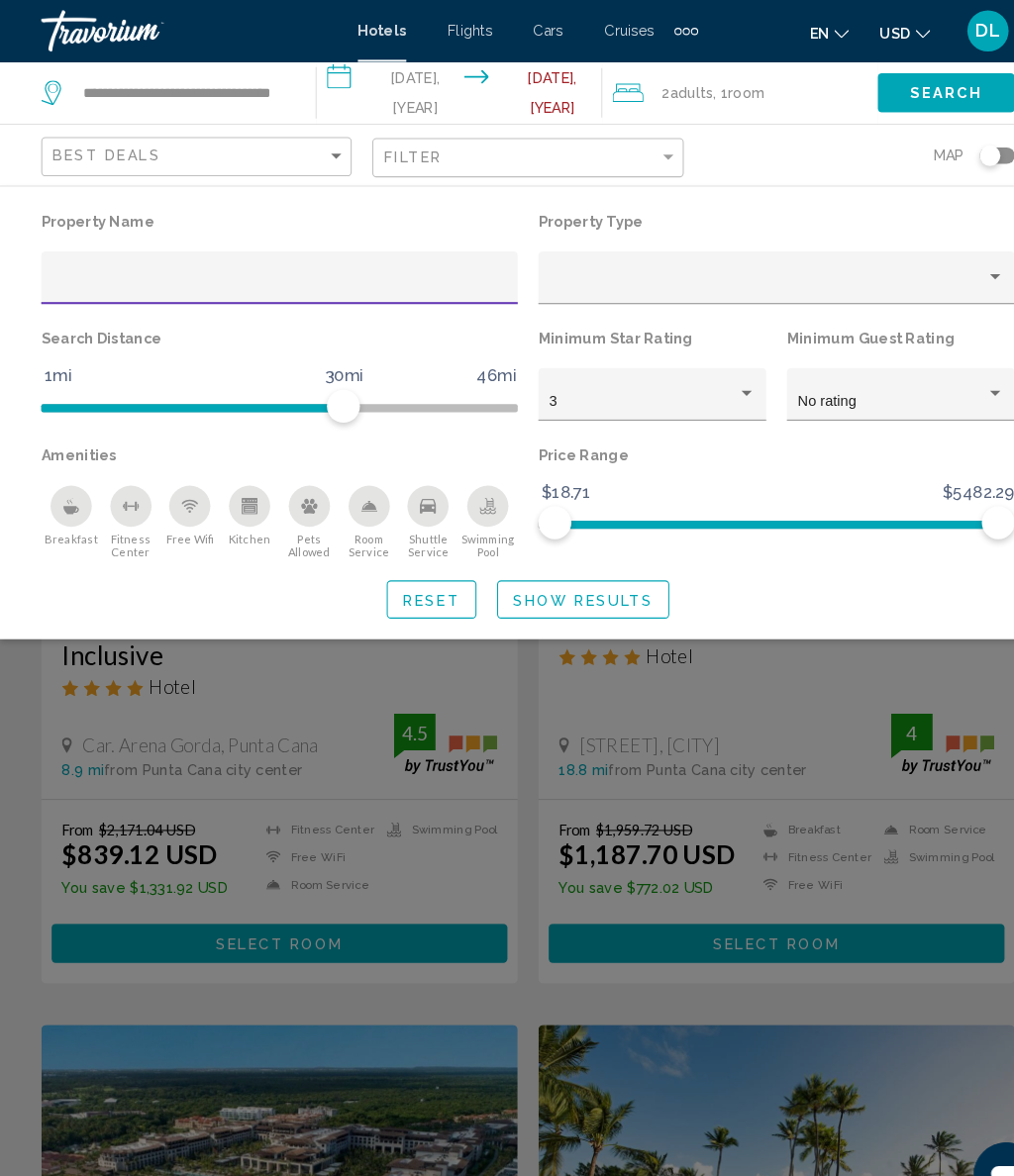 click at bounding box center [268, 272] 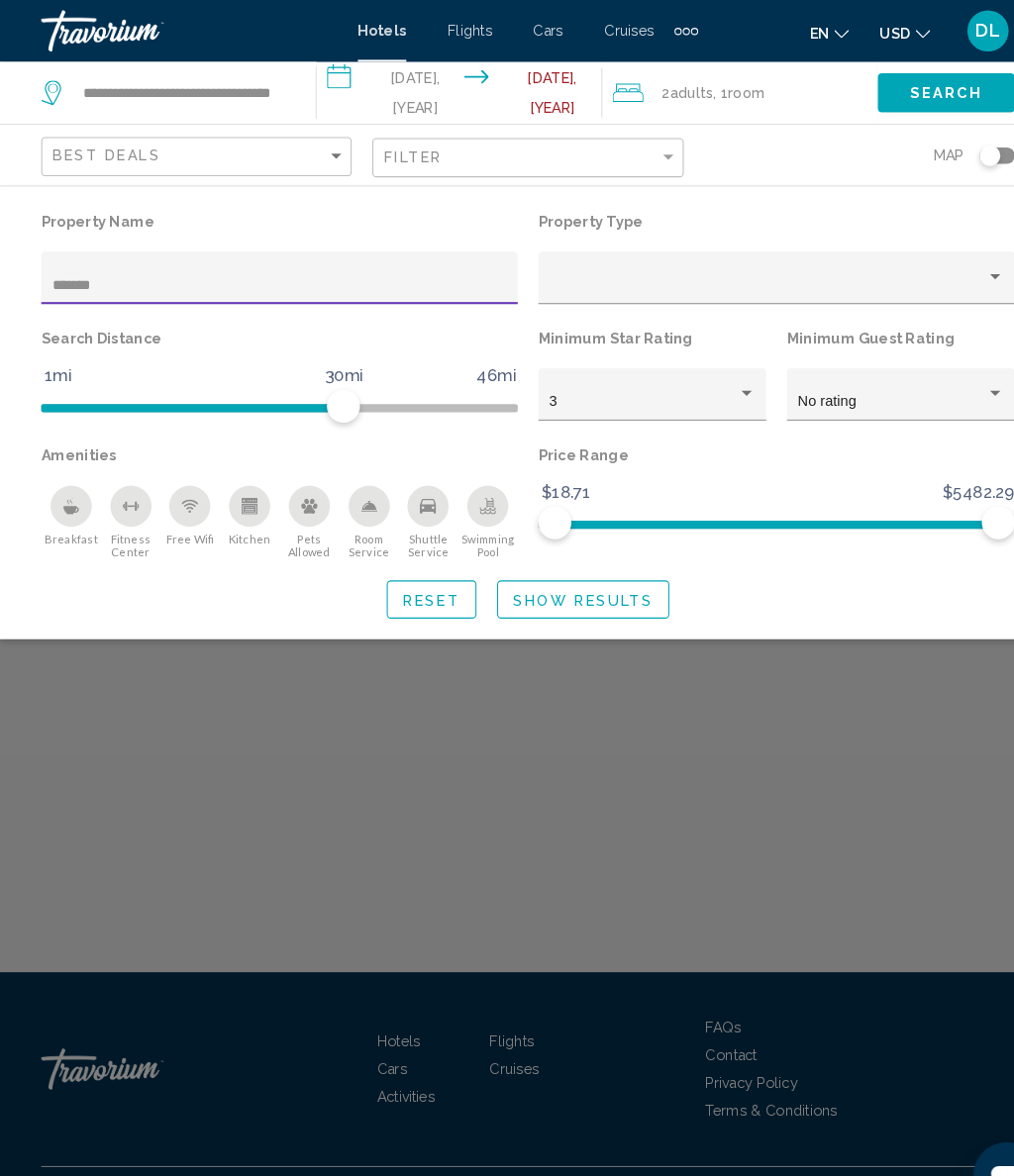 click on "Show Results" at bounding box center [559, 576] 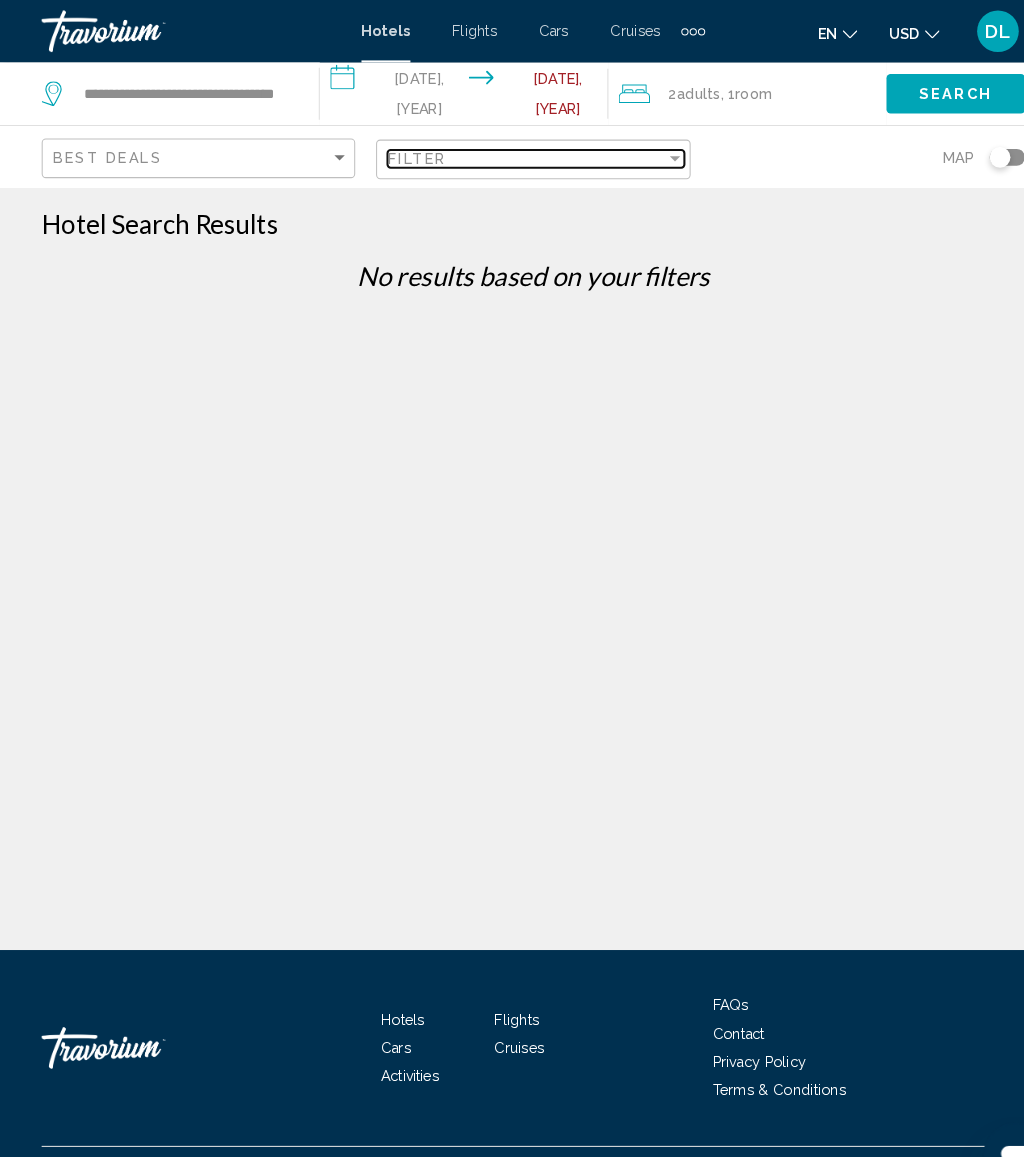 click on "Filter" at bounding box center (505, 152) 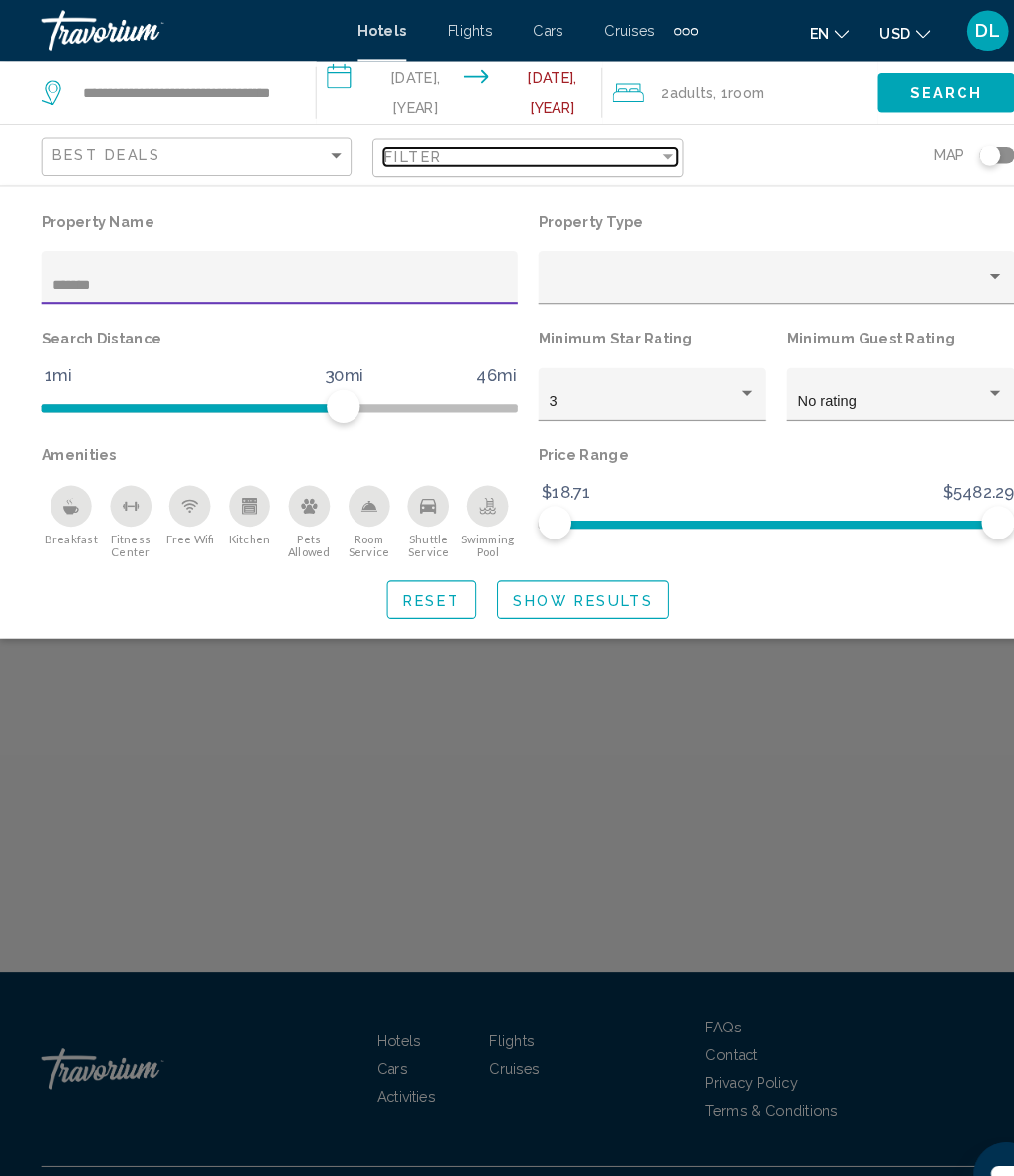 click on "Filter" at bounding box center (500, 150) 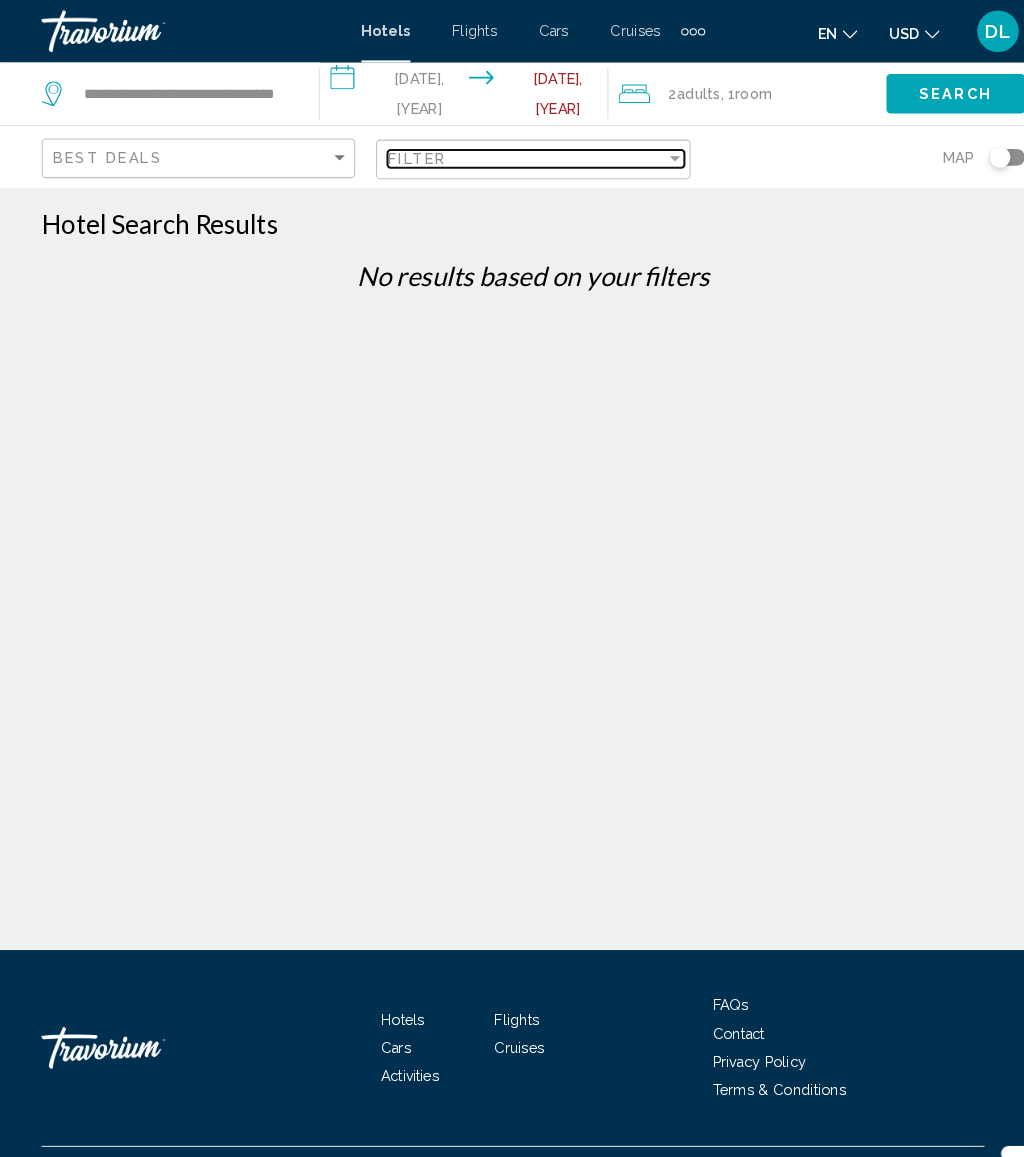 click on "Filter" at bounding box center [505, 152] 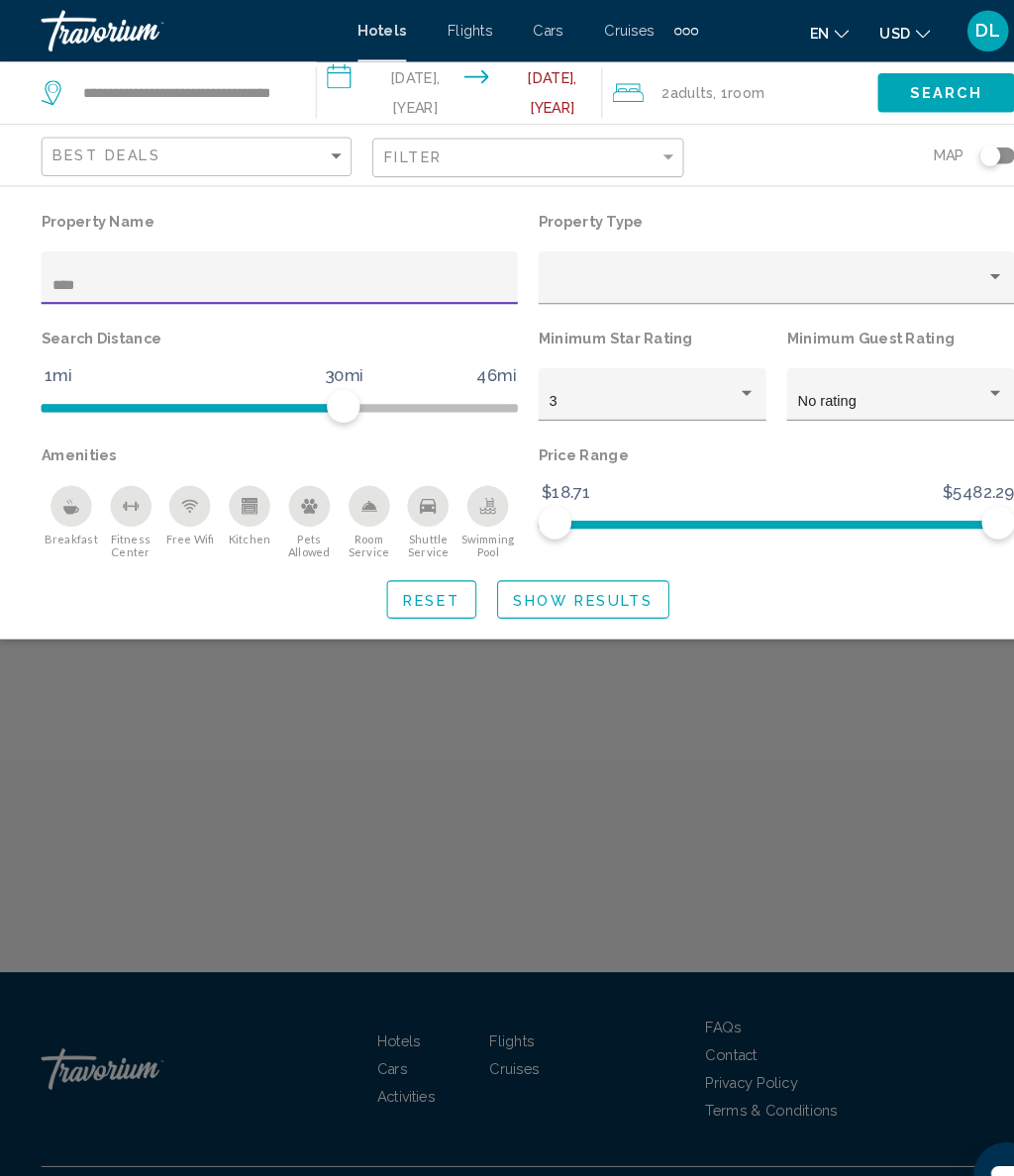 type on "**" 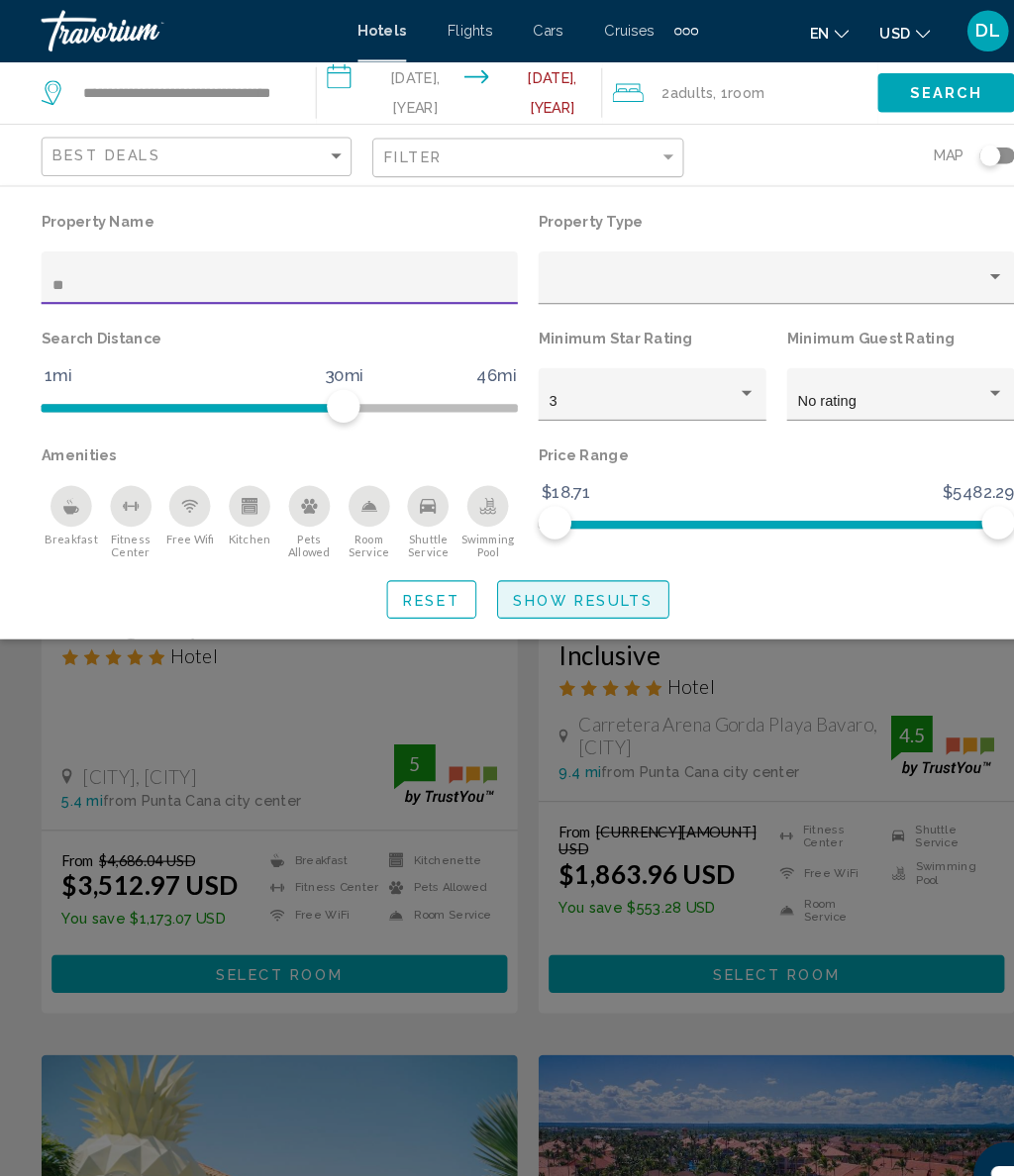 click on "Show Results" at bounding box center [559, 576] 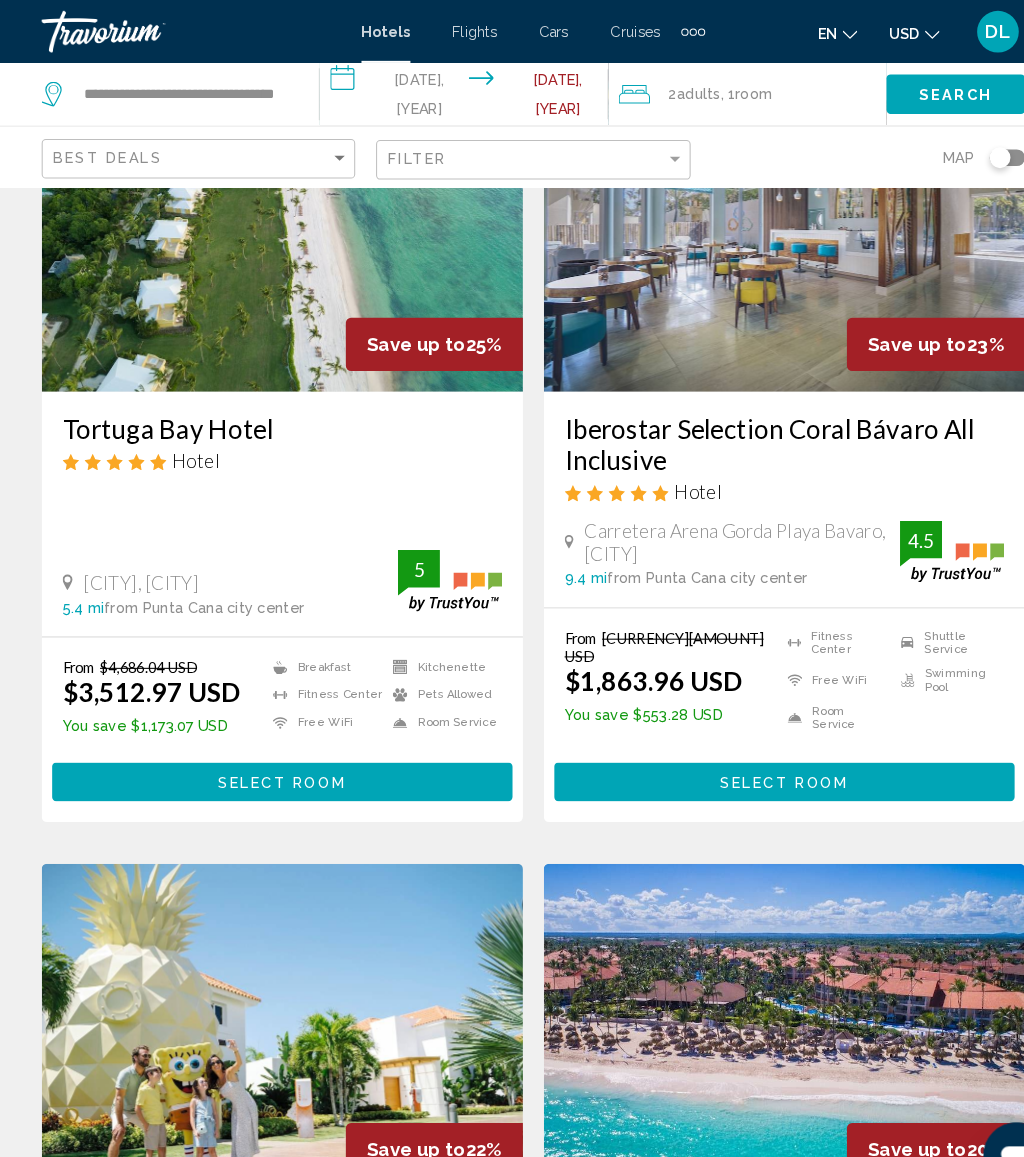 scroll, scrollTop: 0, scrollLeft: 0, axis: both 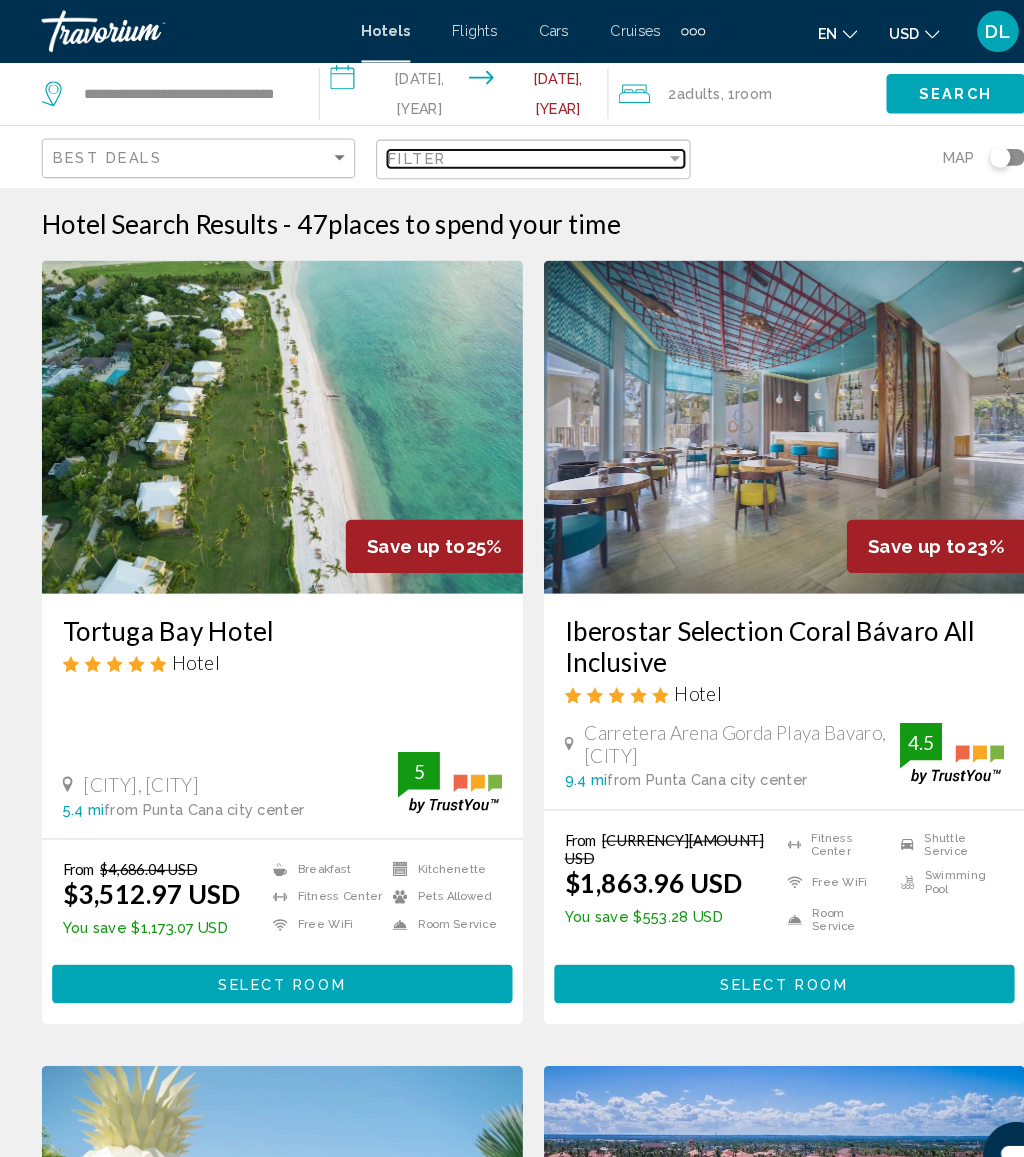 click on "Filter" at bounding box center (505, 152) 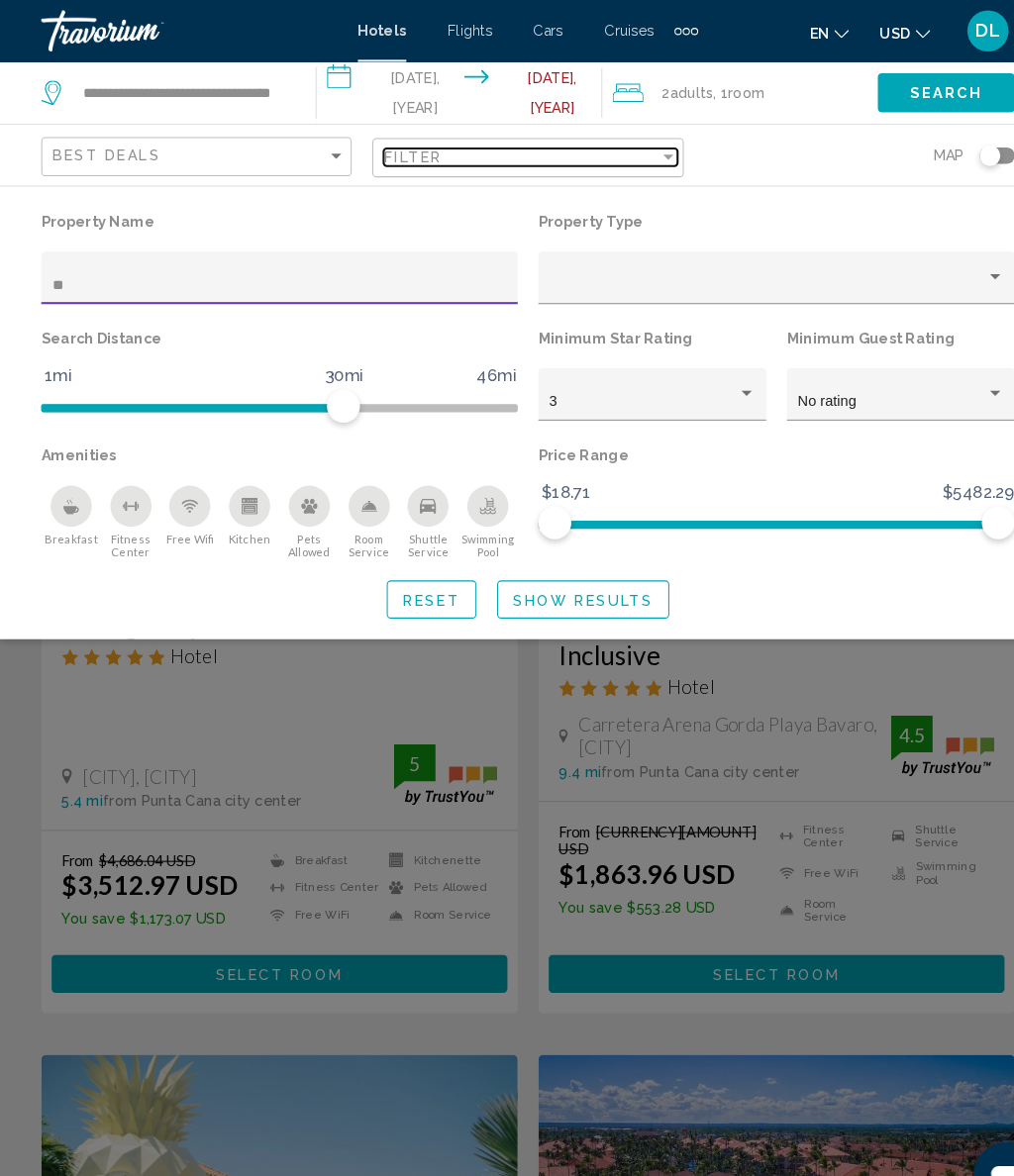 click on "Filter" at bounding box center [500, 150] 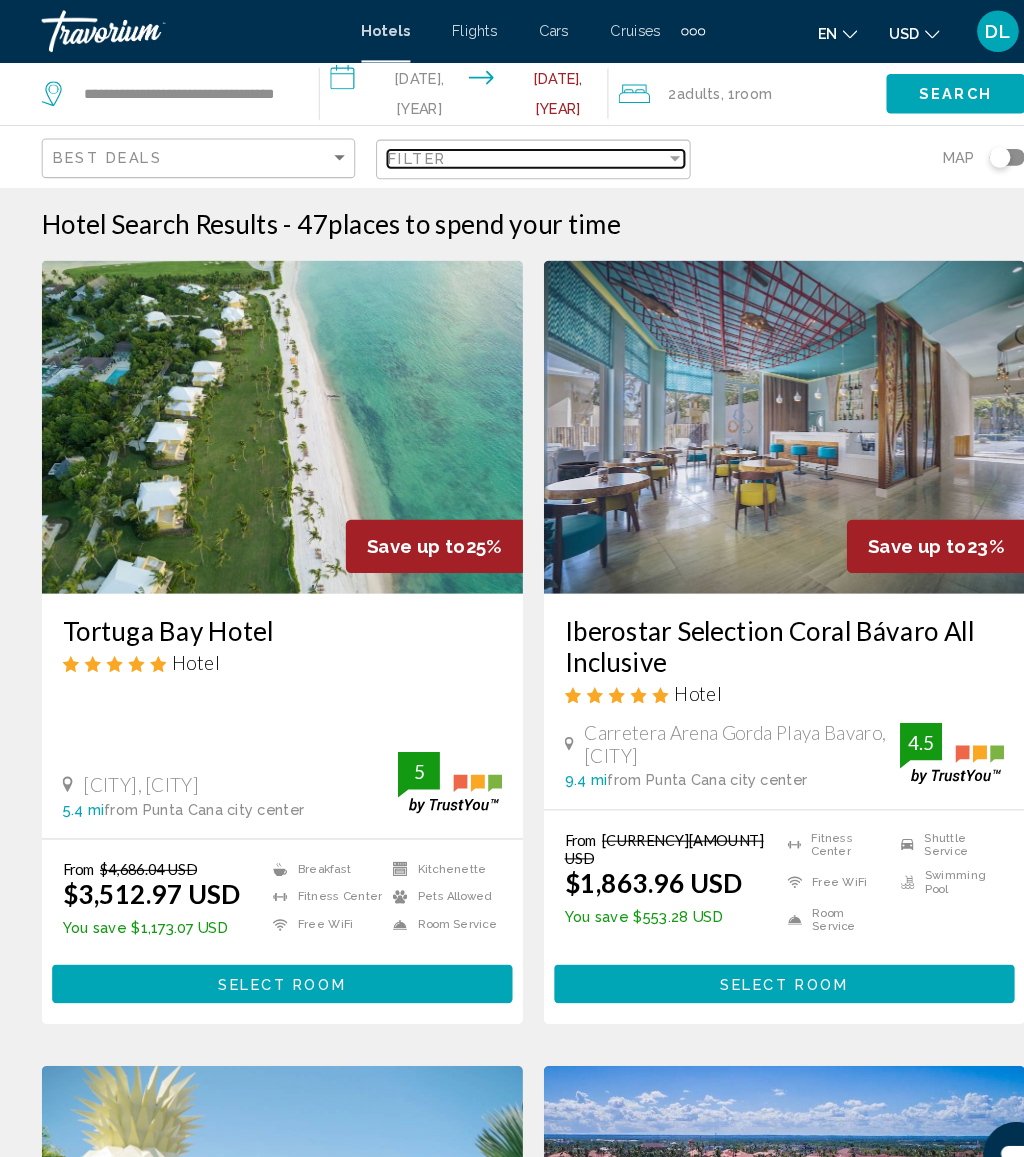 click on "Filter" at bounding box center [505, 152] 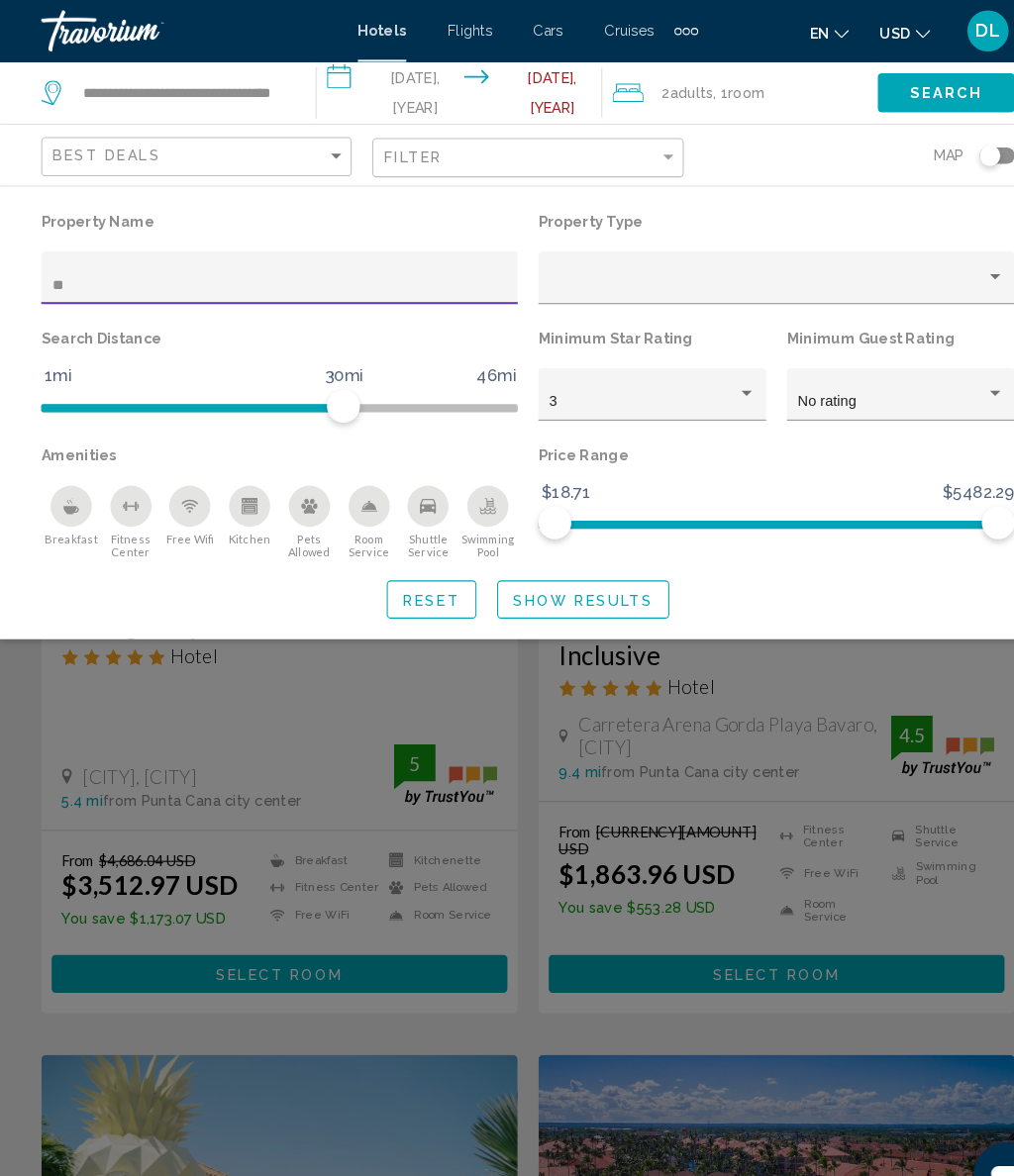 click on "**" at bounding box center (268, 274) 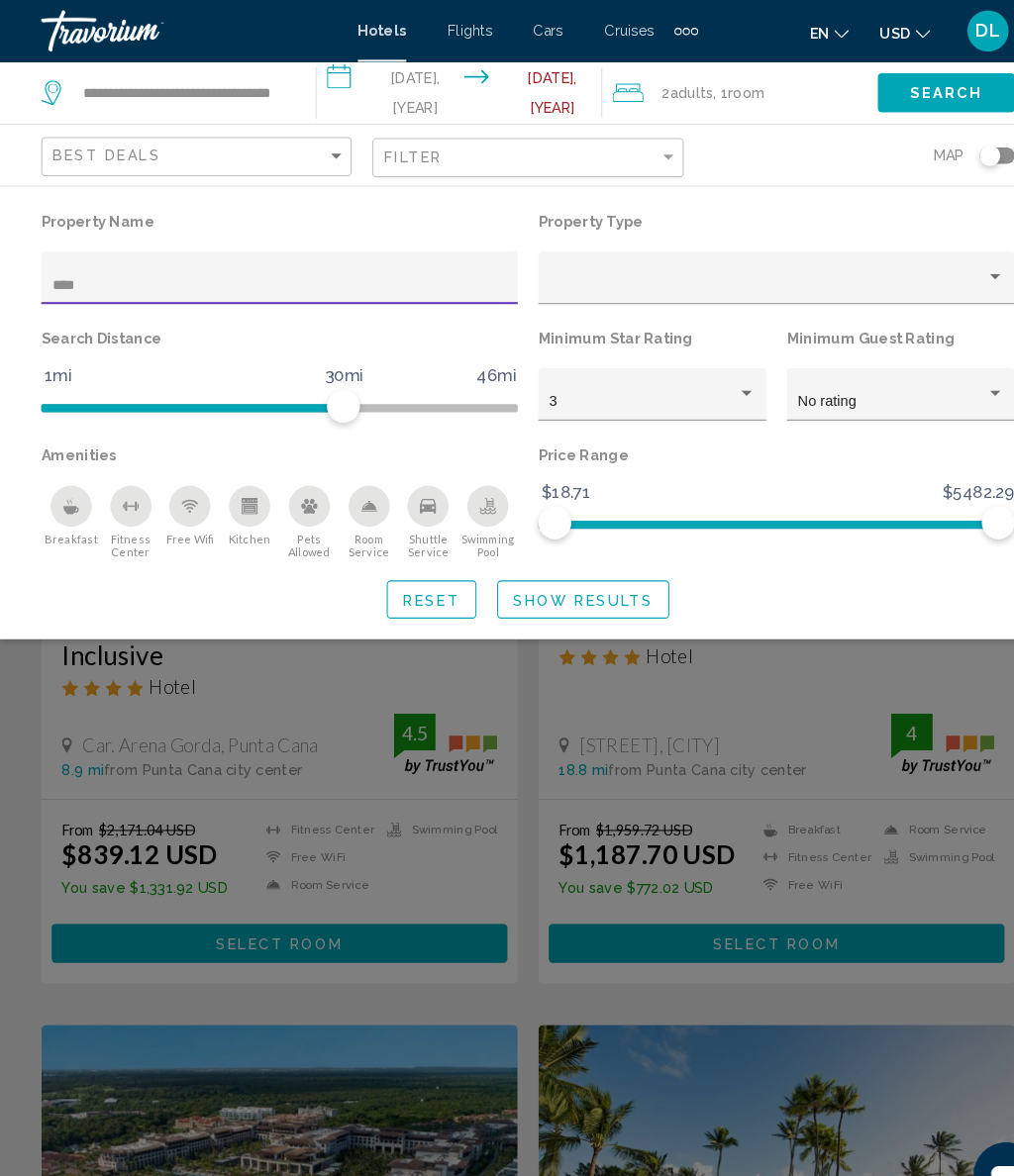type on "*****" 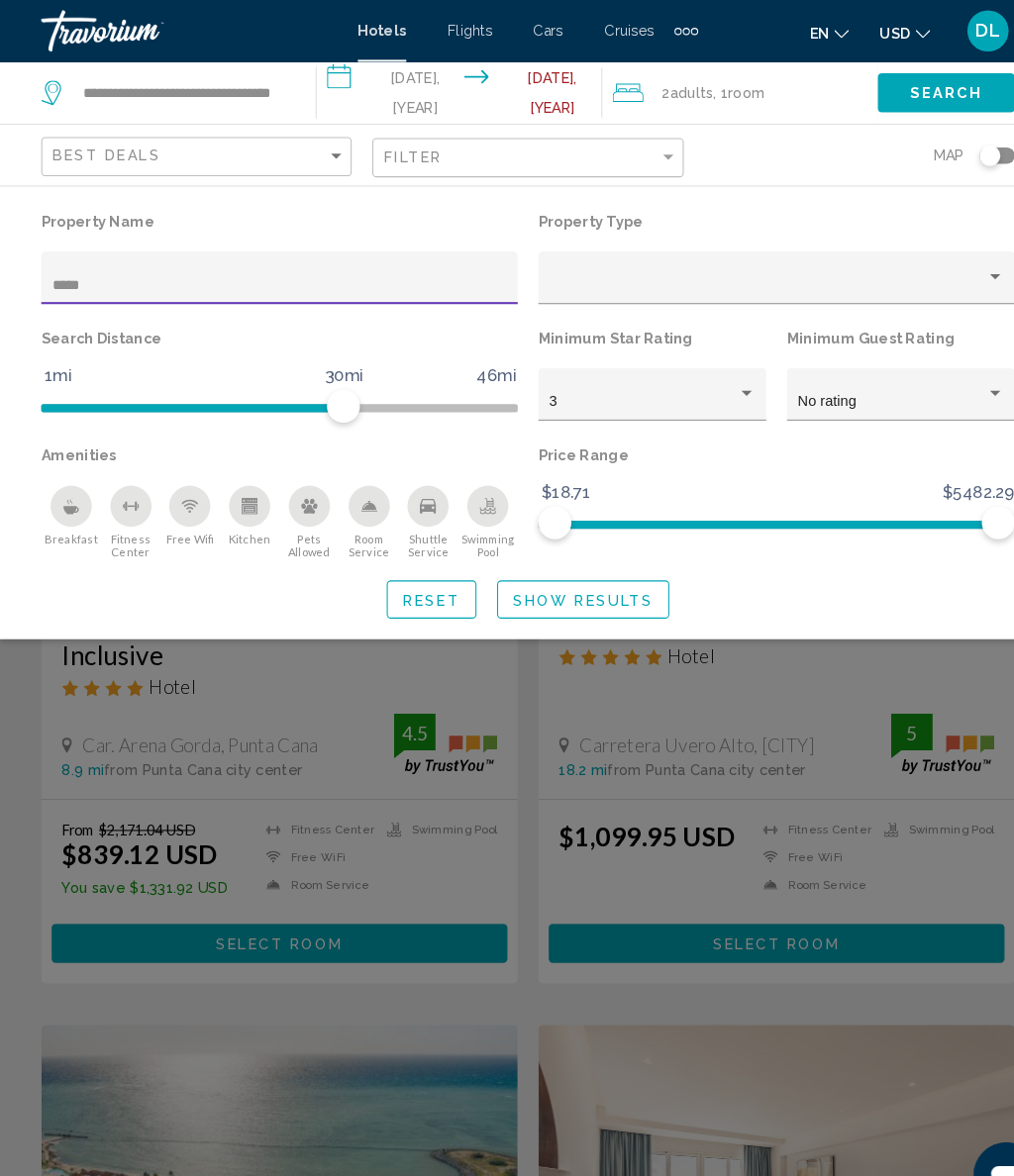 click on "Show Results" at bounding box center [559, 576] 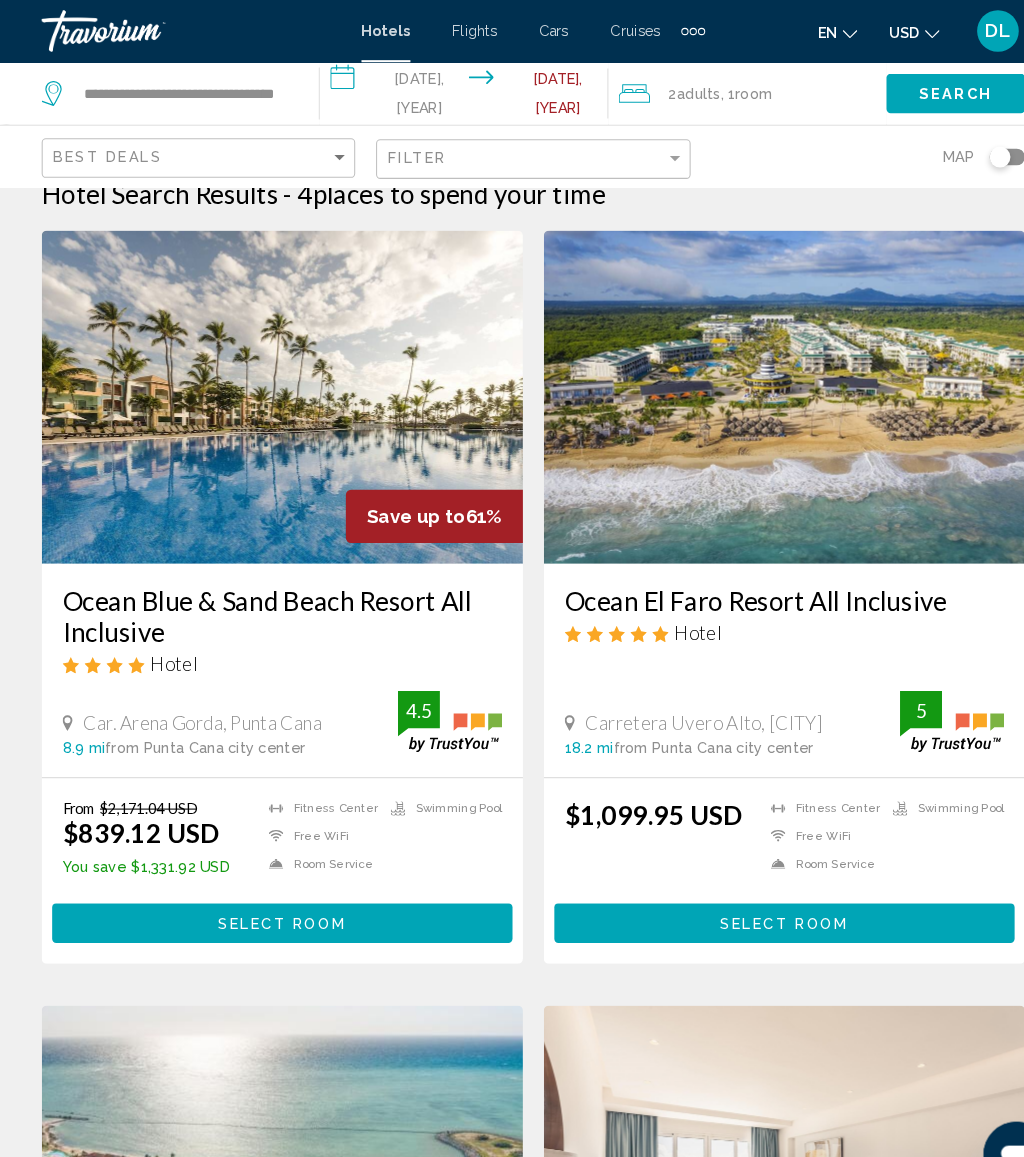 scroll, scrollTop: 0, scrollLeft: 0, axis: both 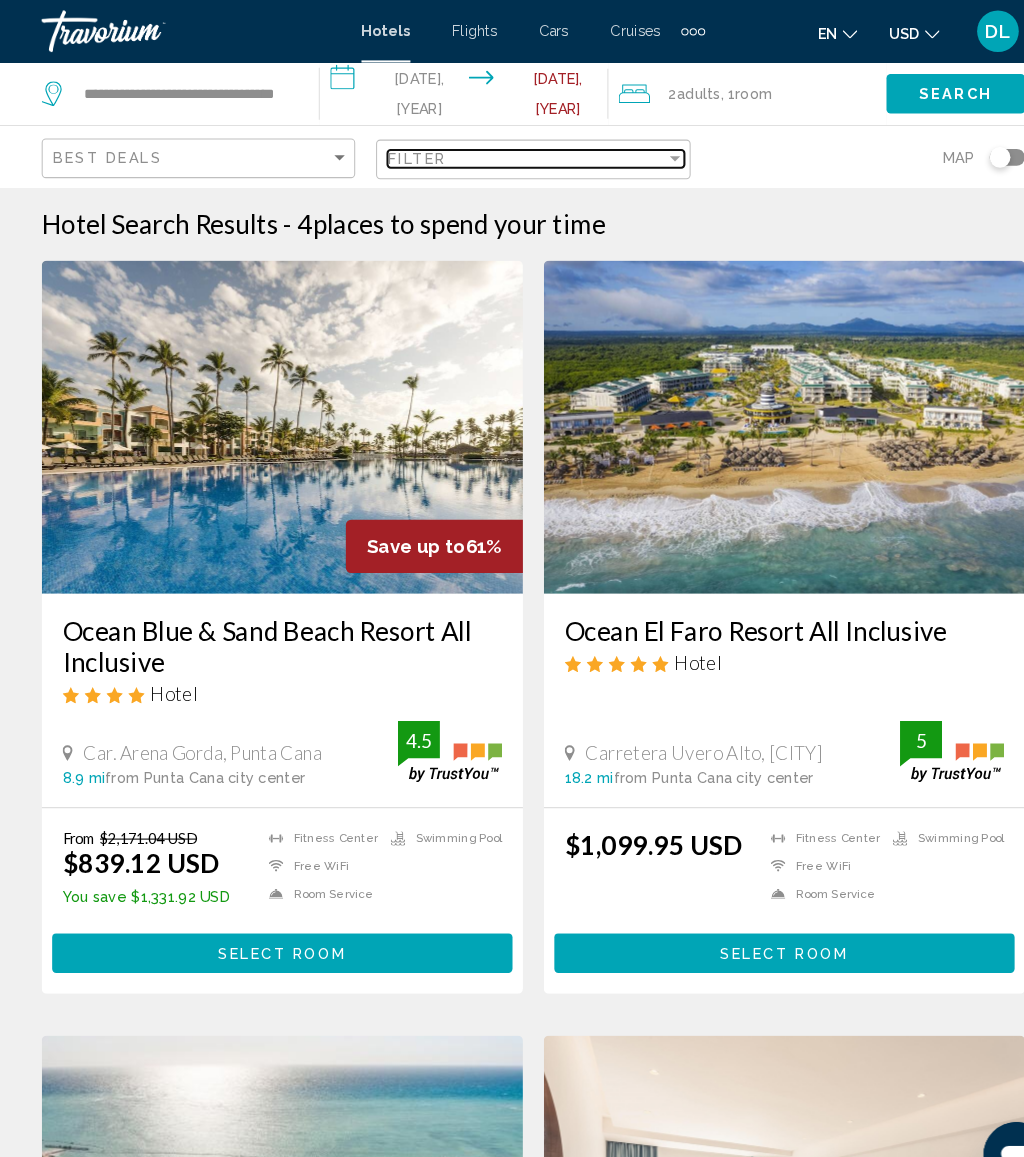 click on "Filter" at bounding box center (505, 152) 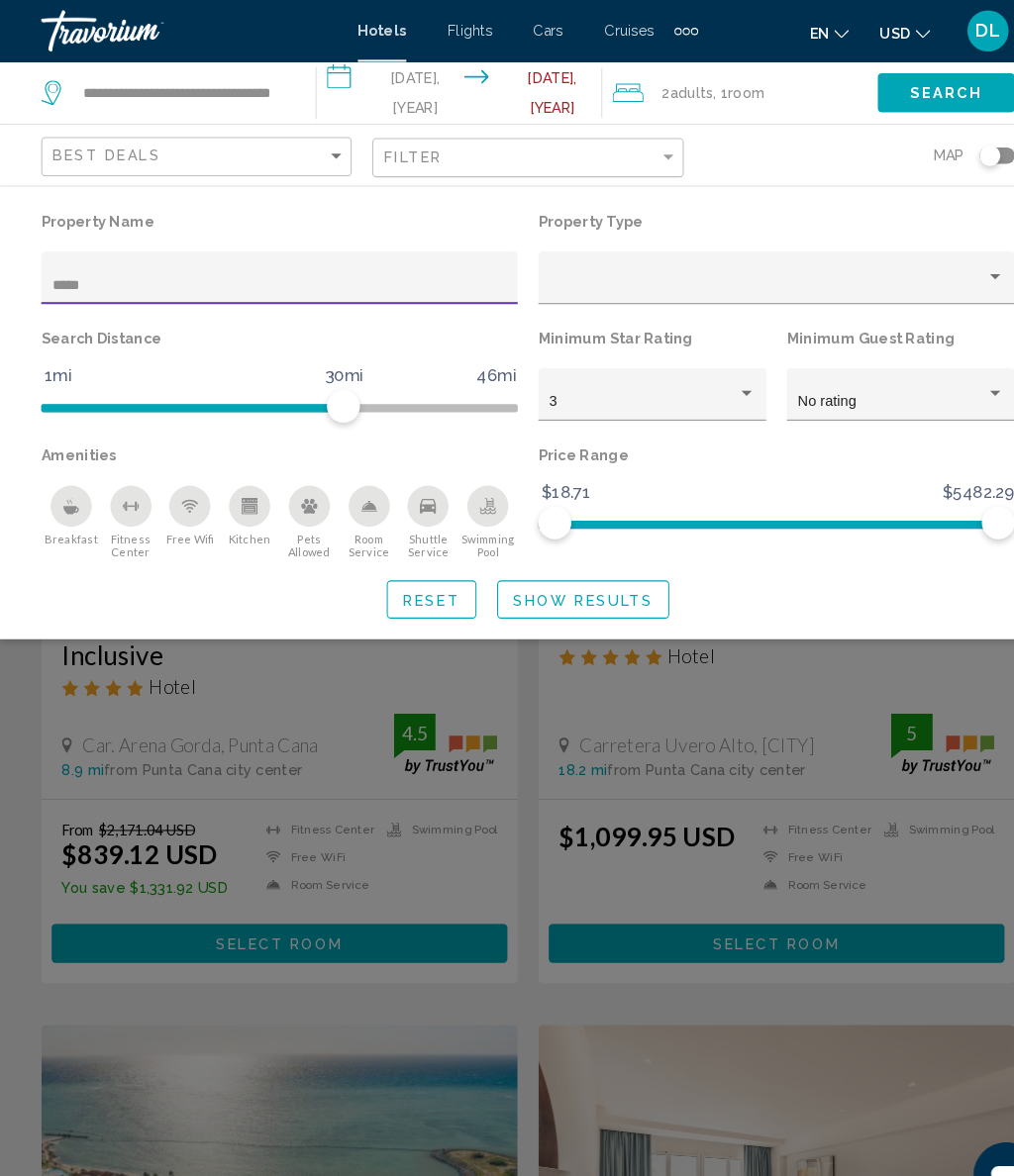 click on "*****" at bounding box center (268, 274) 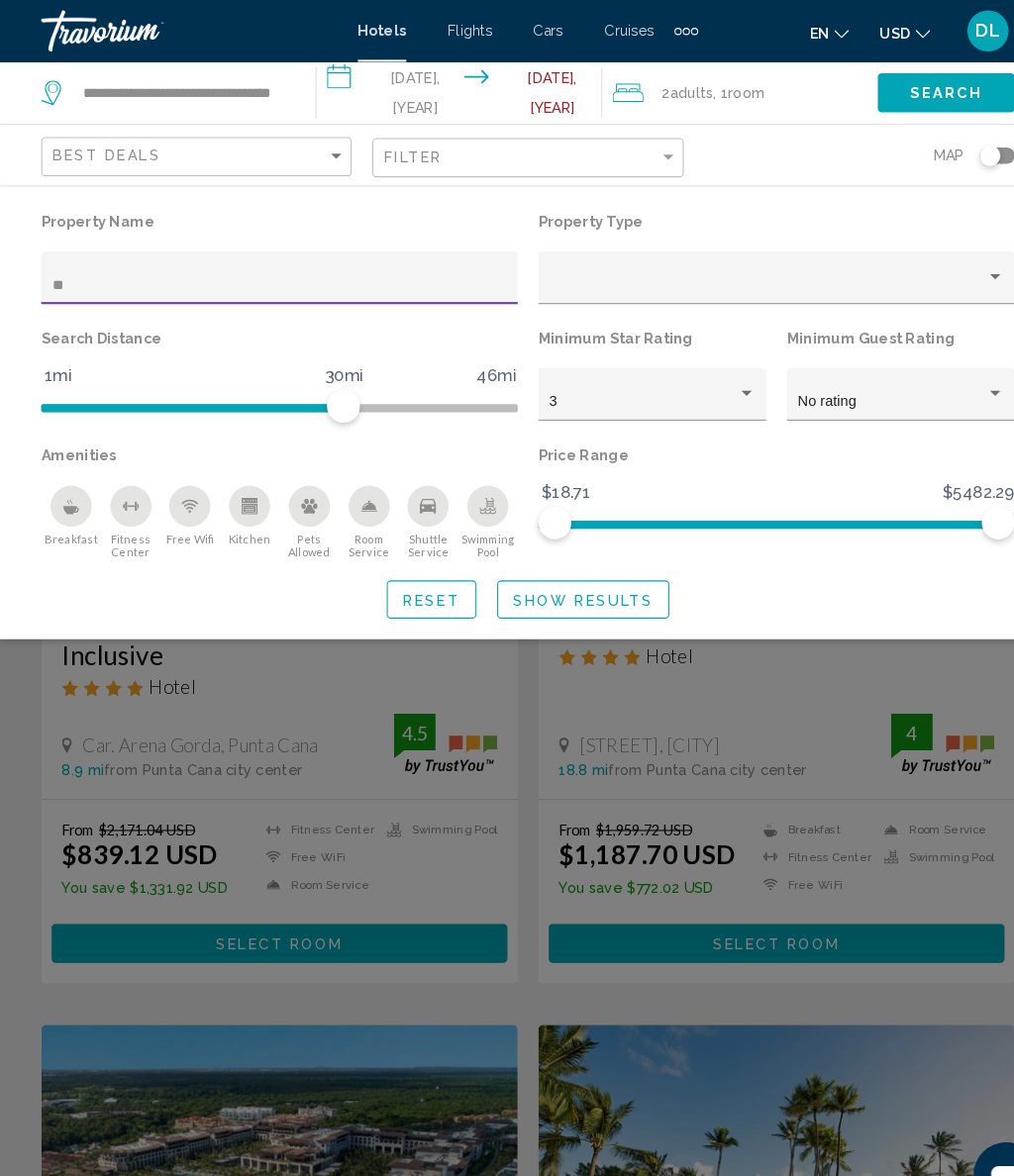 type on "***" 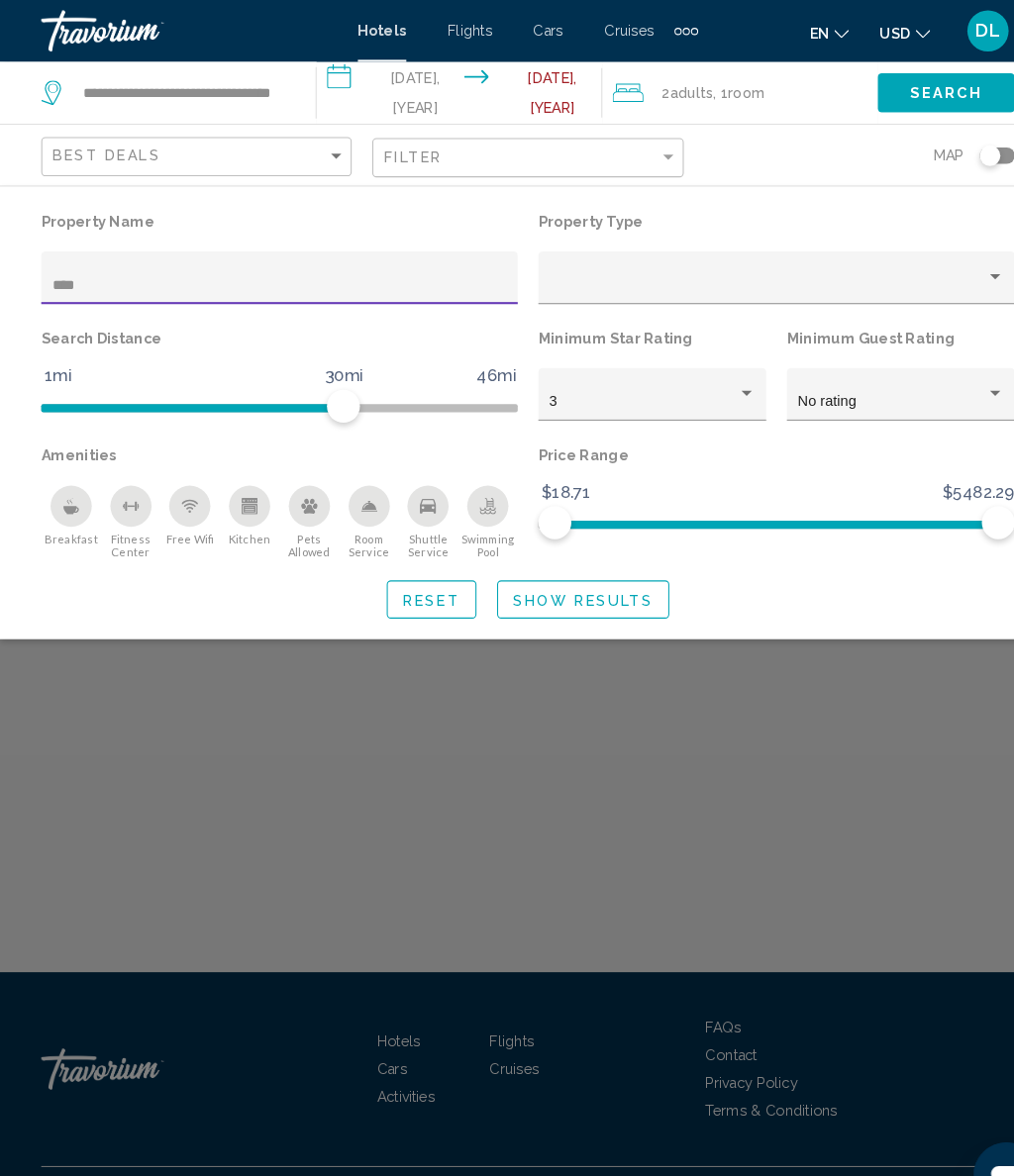 click on "Show Results" at bounding box center (559, 575) 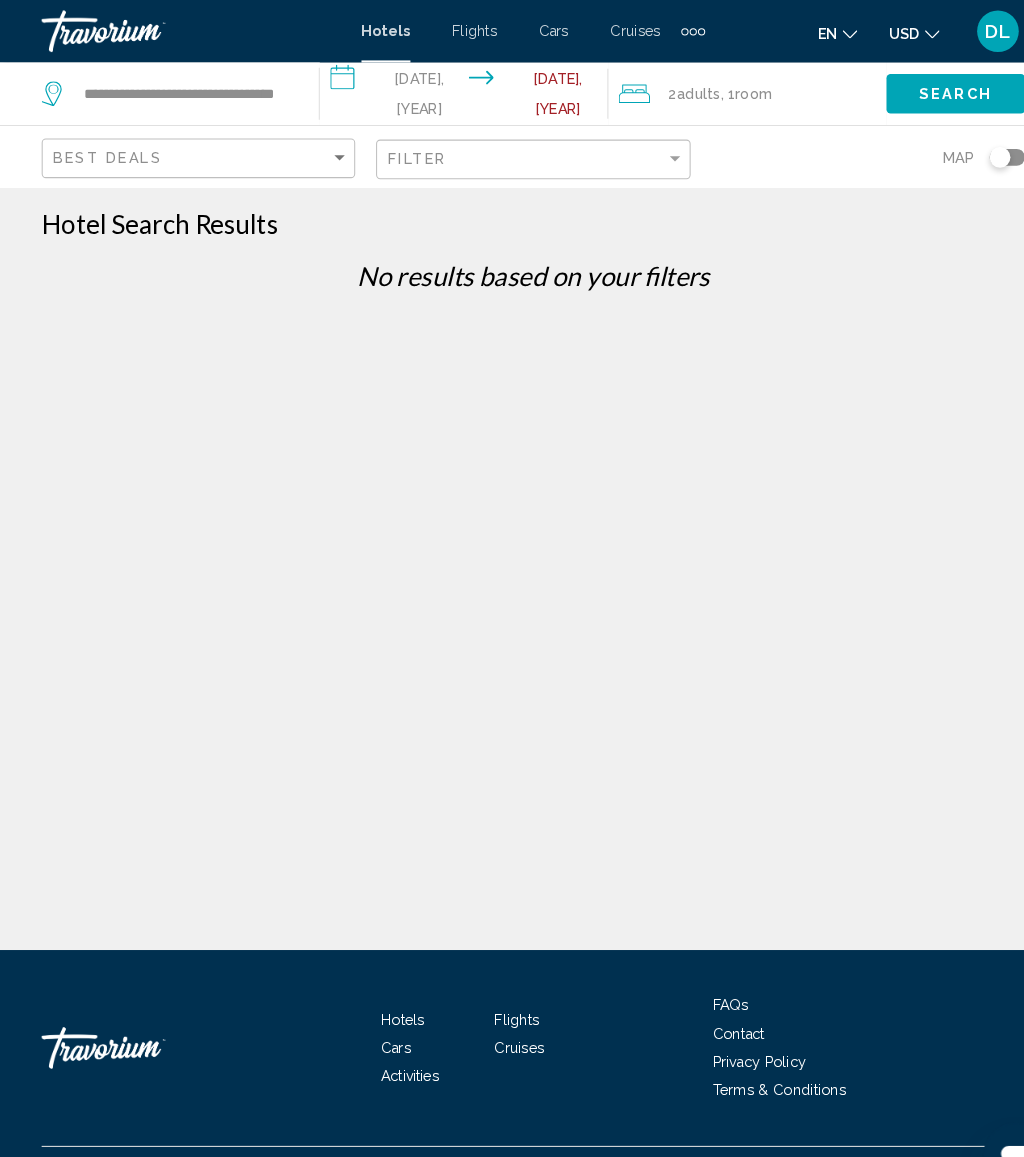 click on "**********" at bounding box center (449, 93) 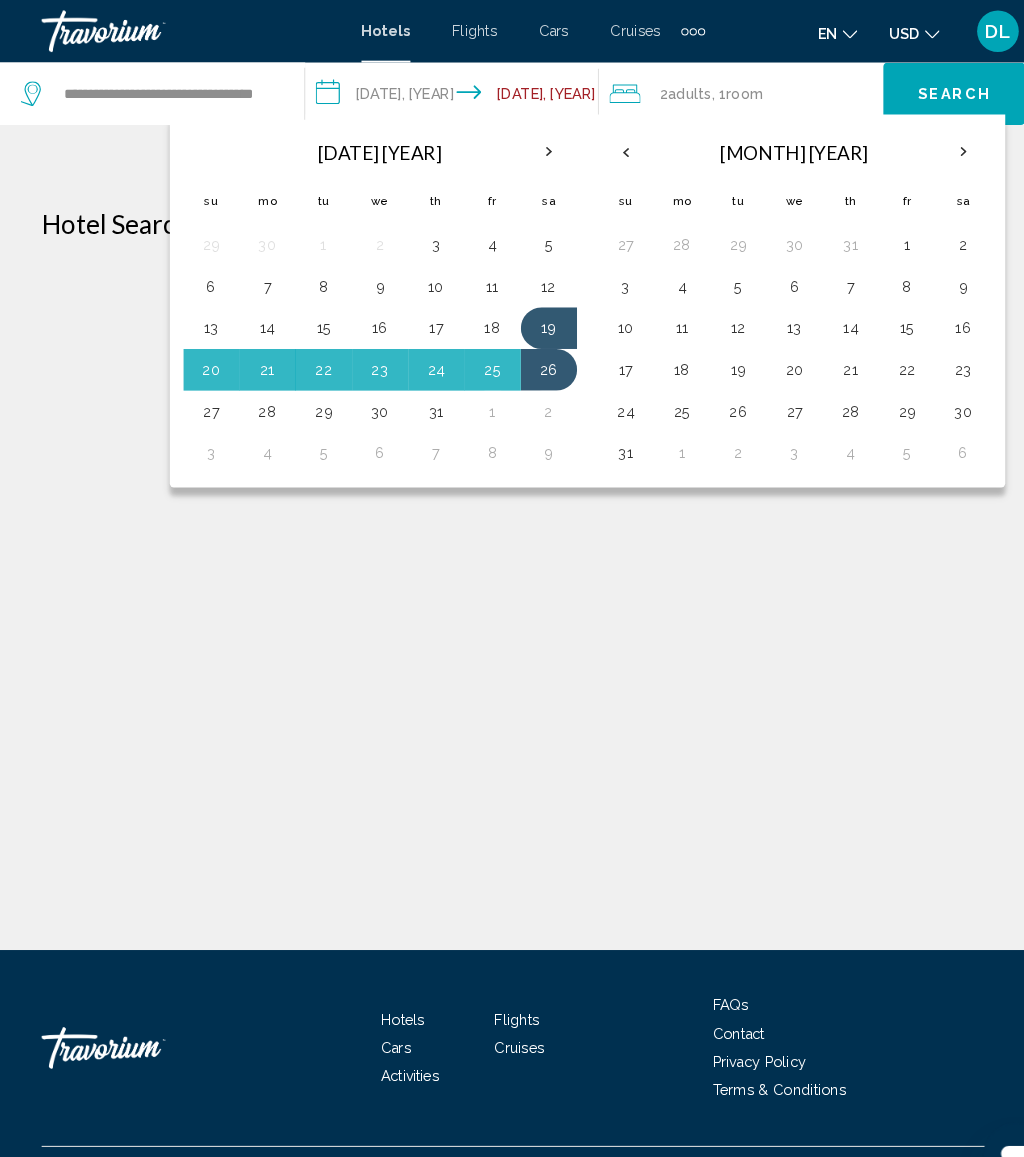 click on "26" at bounding box center (527, 355) 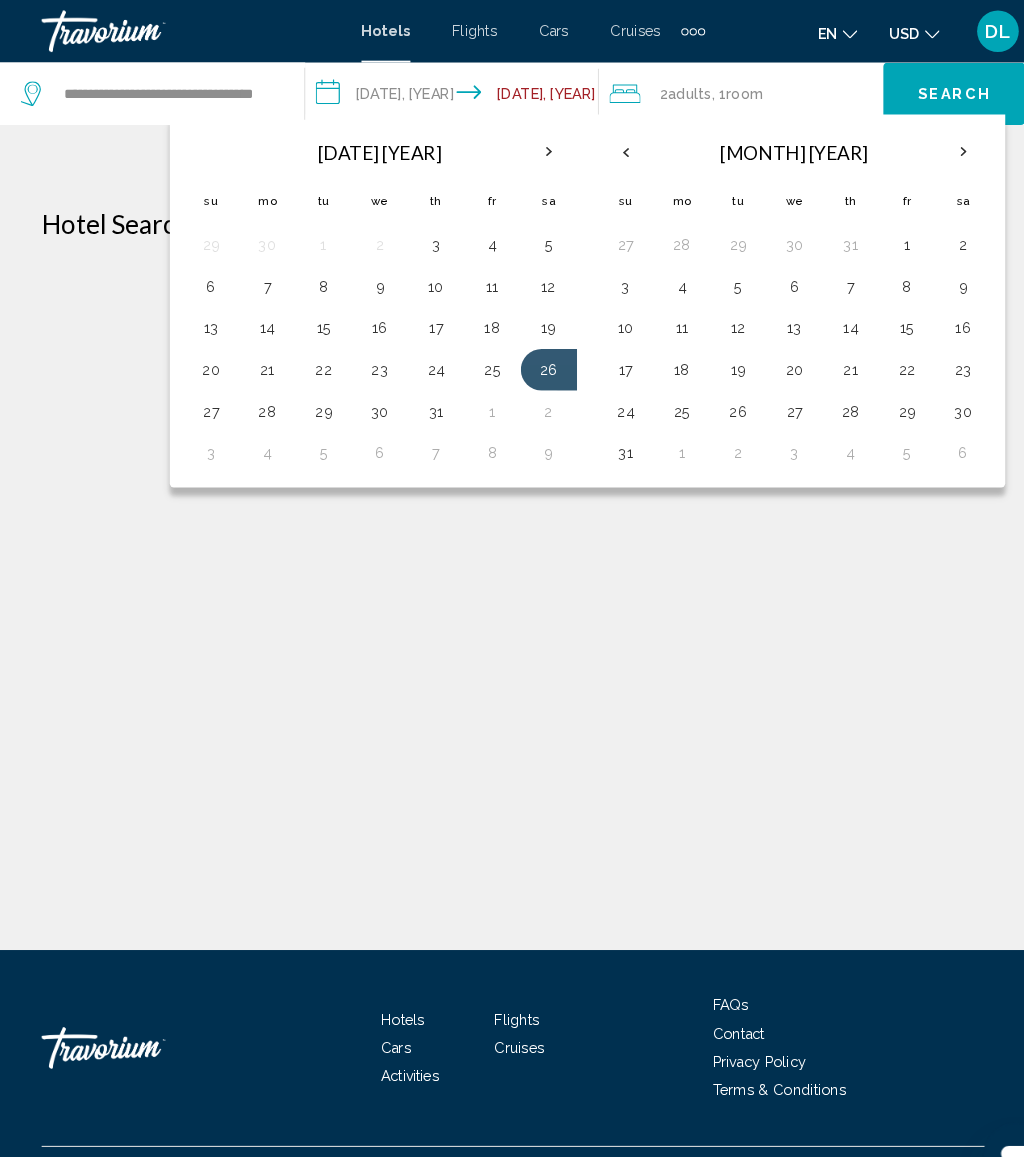click on "2" at bounding box center (527, 395) 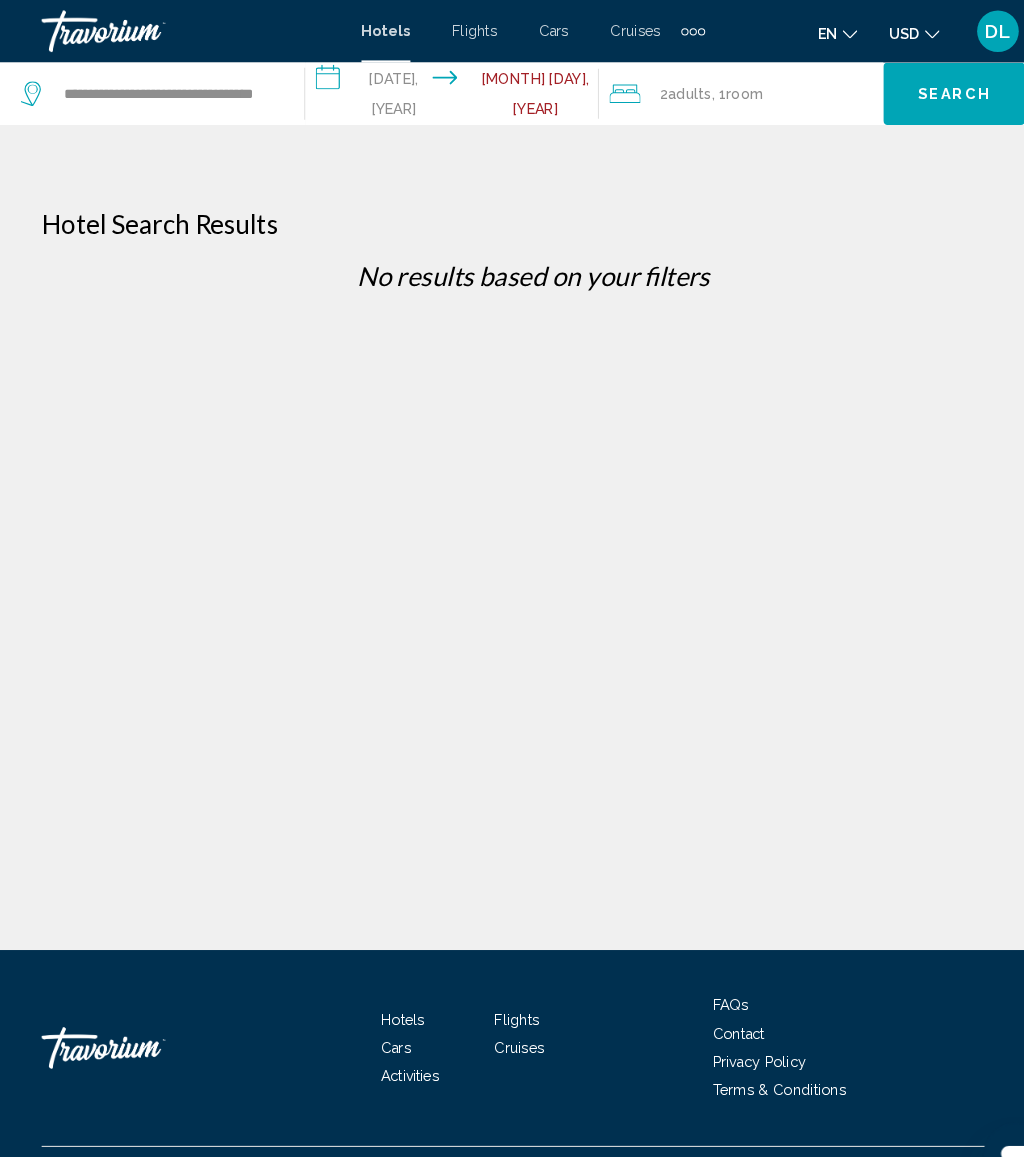 click on "Search" at bounding box center (916, 89) 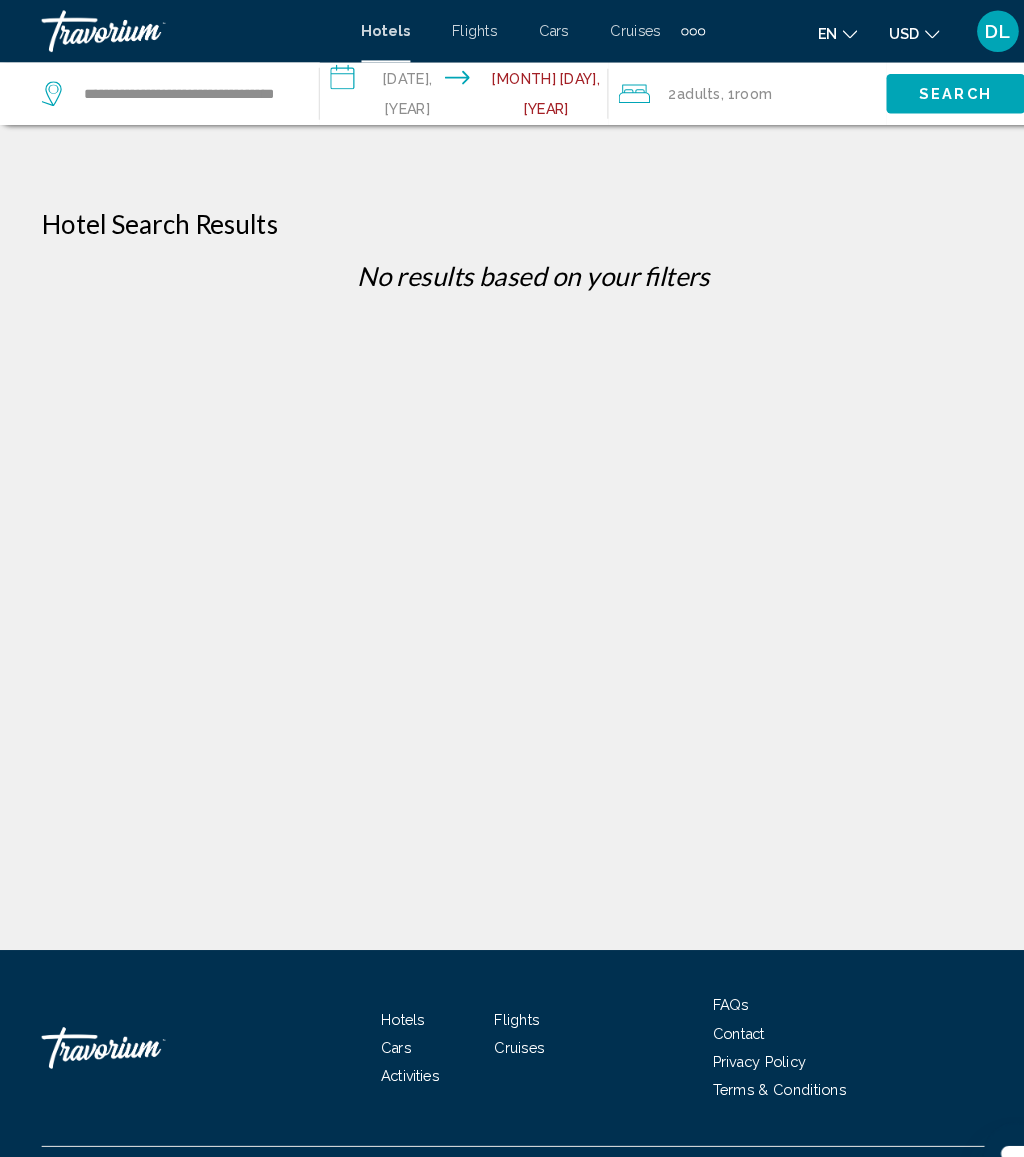 click on "Search" at bounding box center [937, 90] 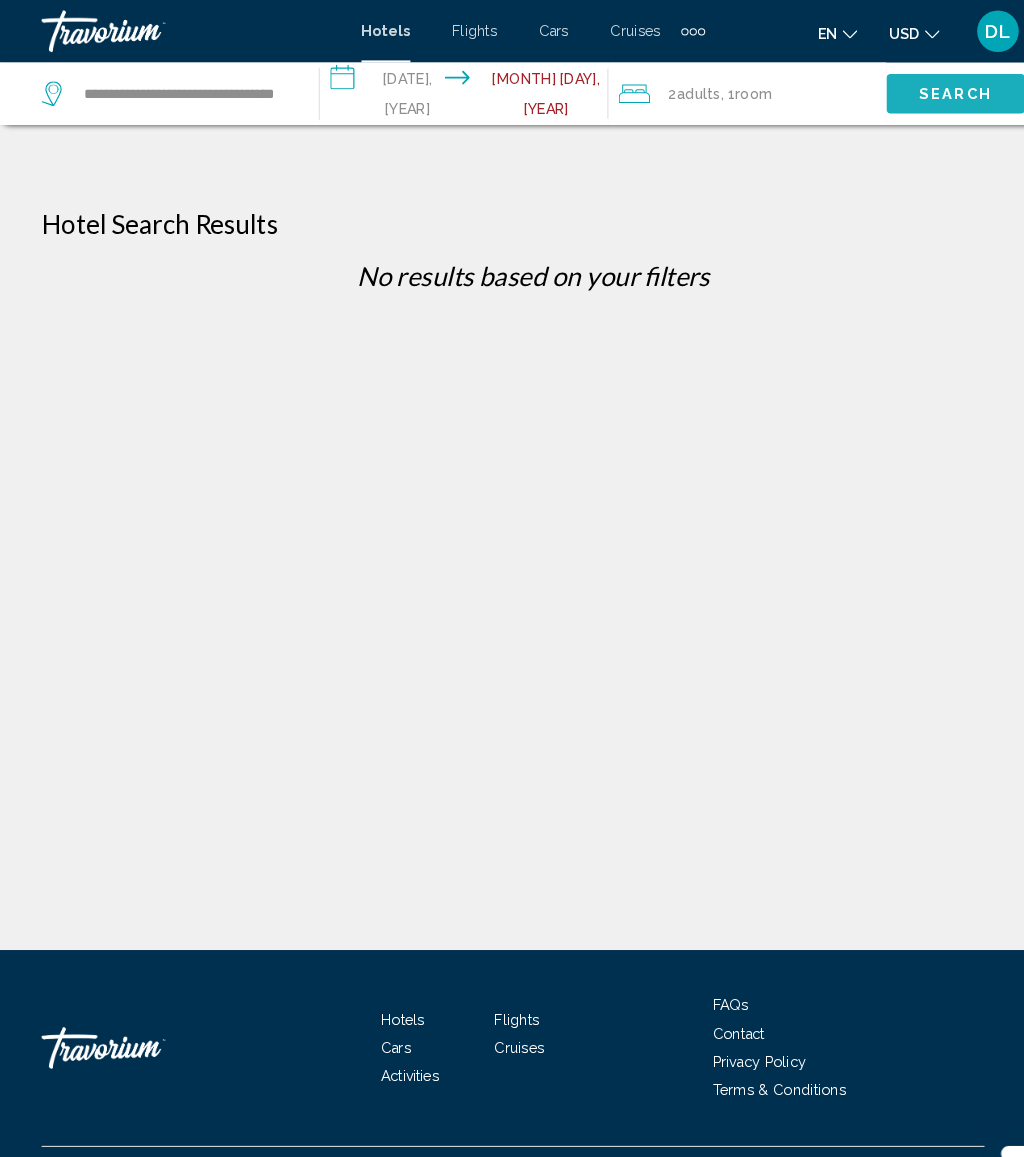 click on "Search" at bounding box center (917, 91) 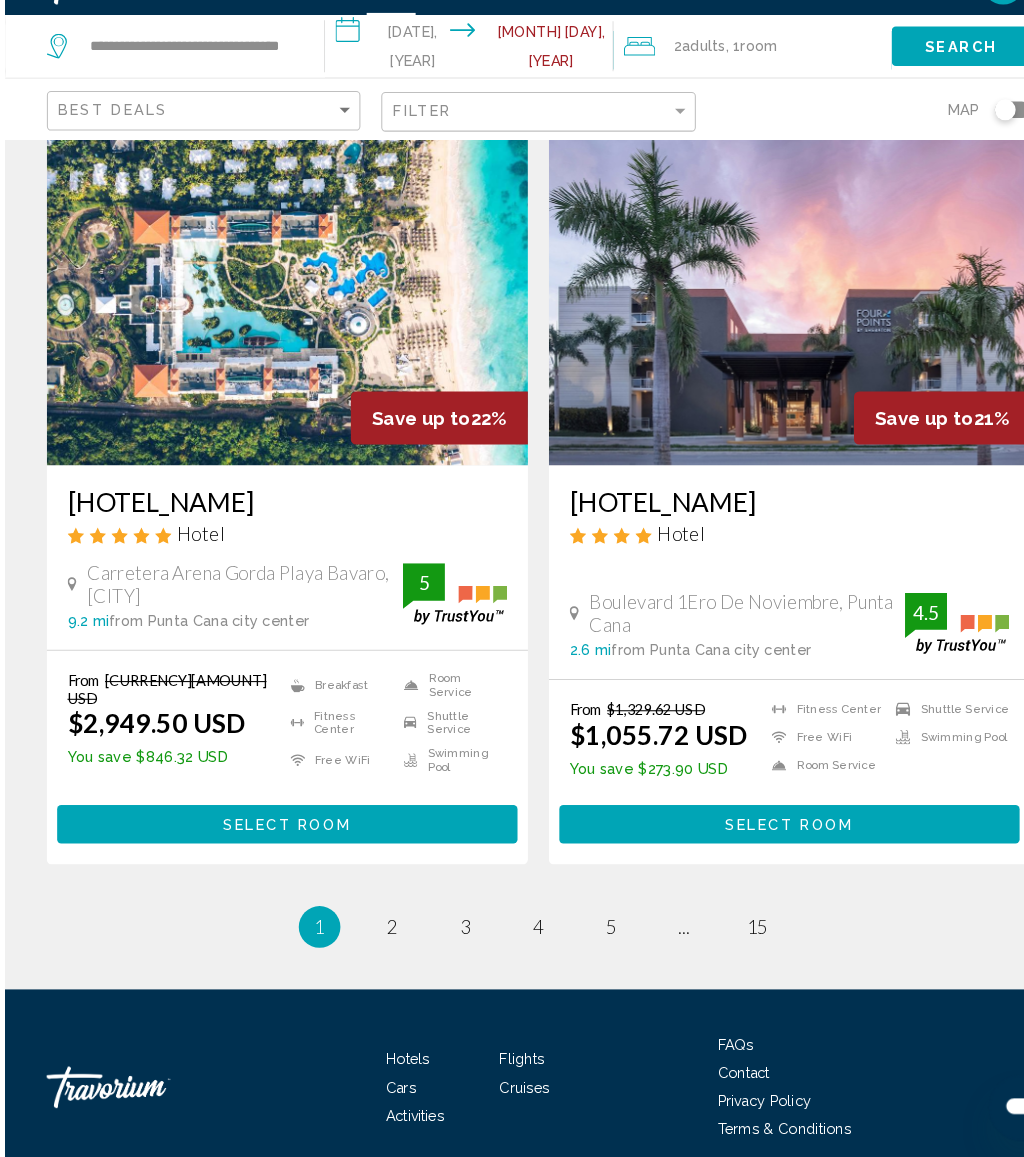 scroll, scrollTop: 3793, scrollLeft: 0, axis: vertical 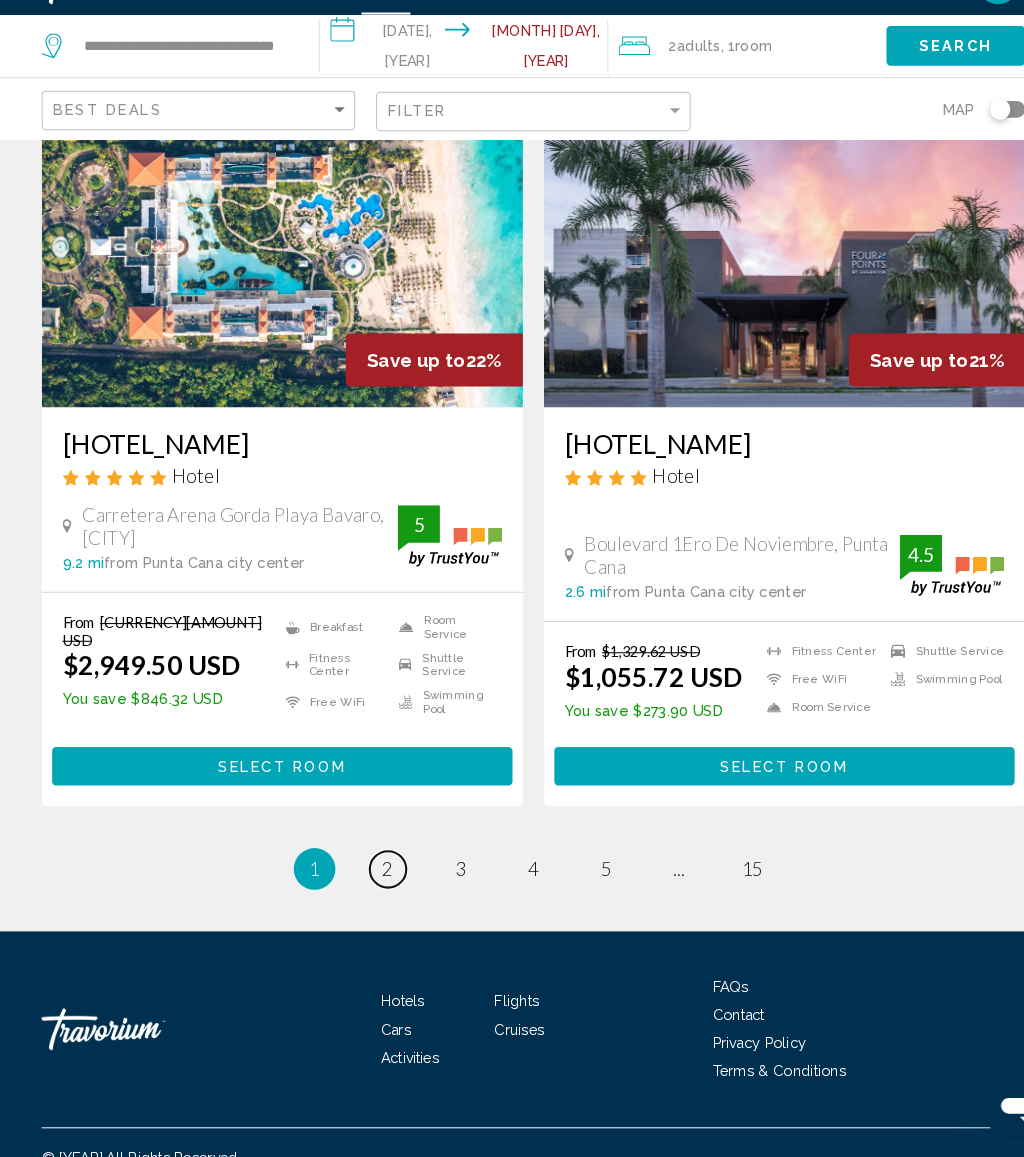 click on "2" at bounding box center [372, 880] 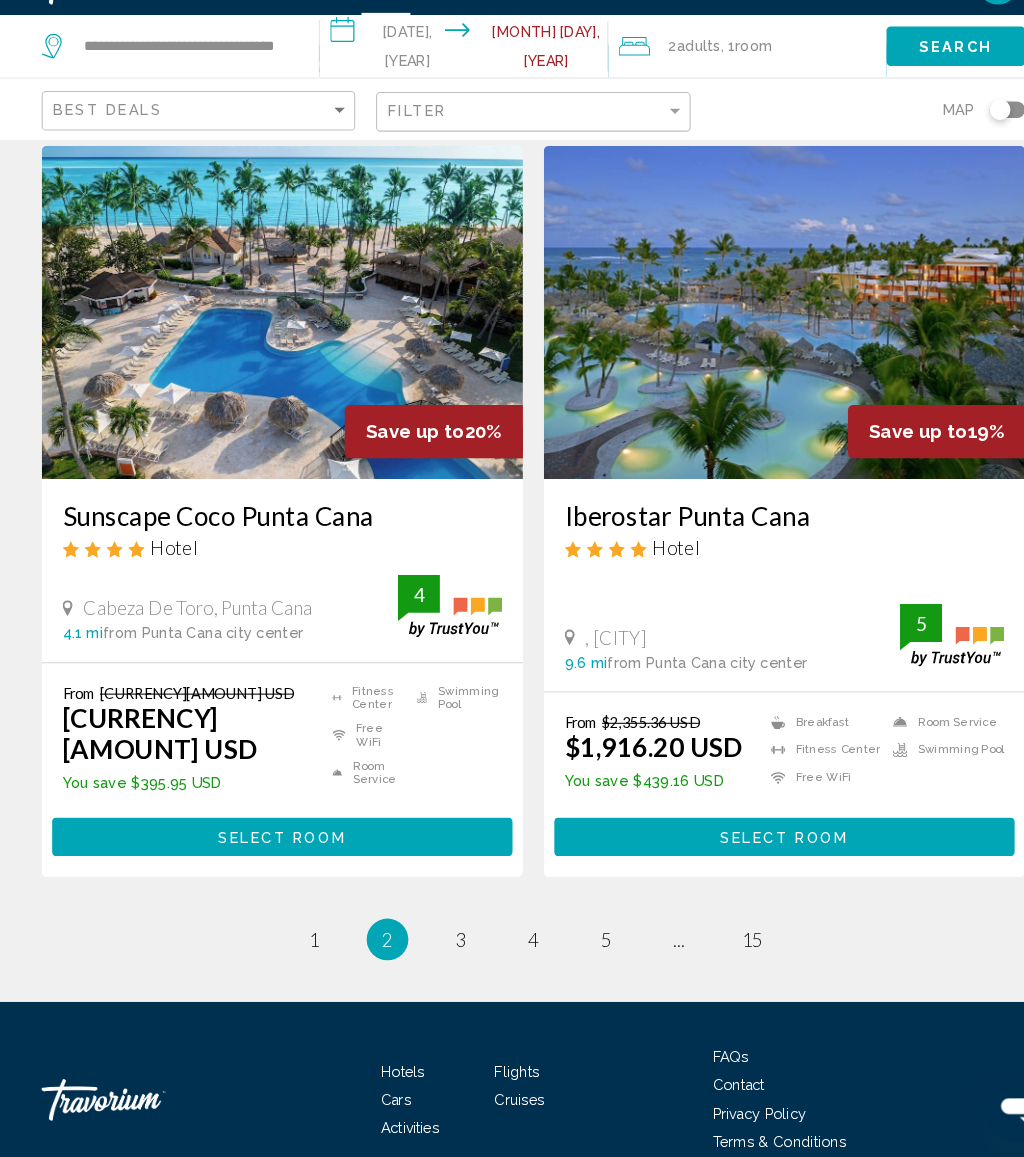 scroll, scrollTop: 3855, scrollLeft: 0, axis: vertical 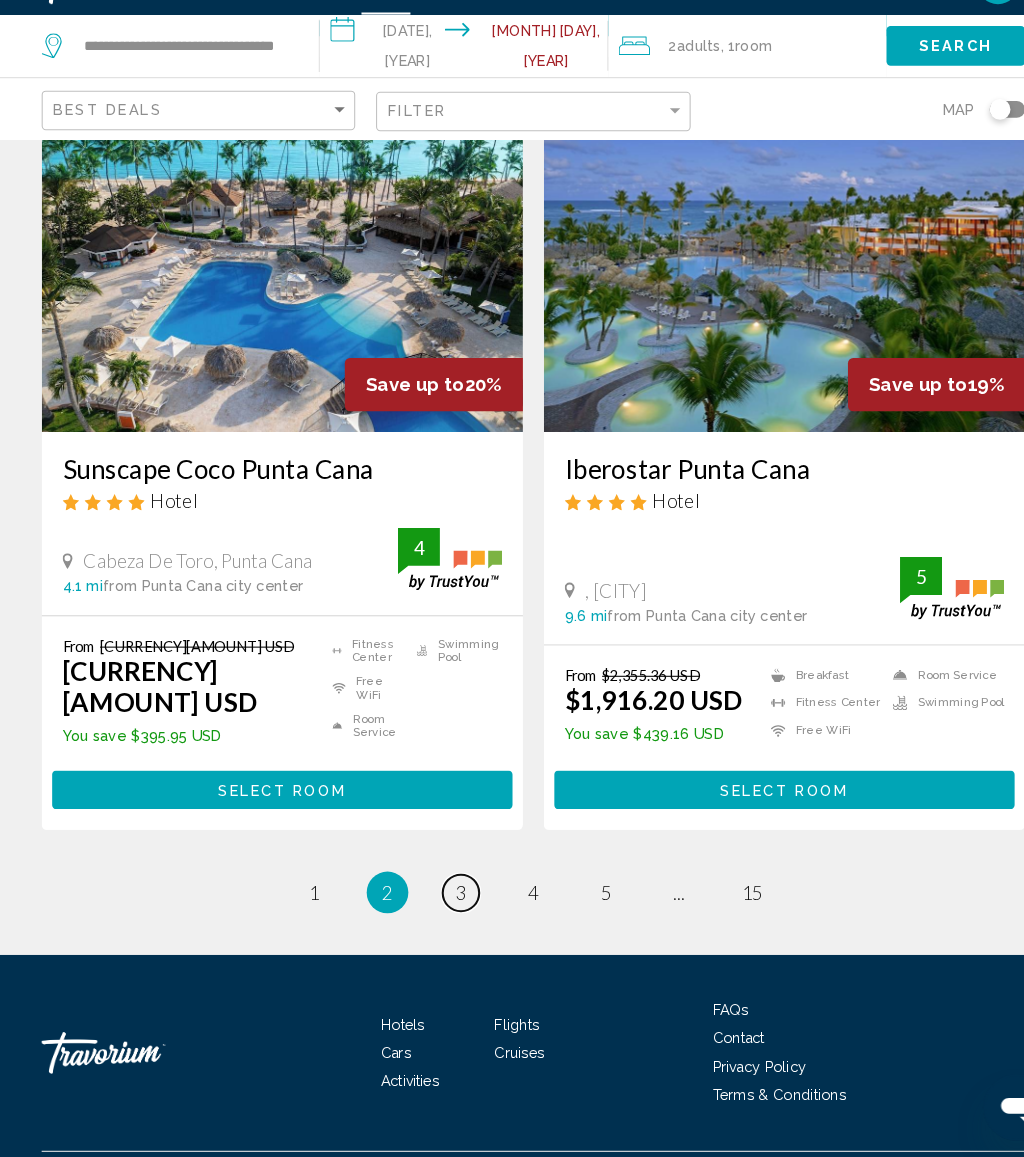 click on "3" at bounding box center [302, 903] 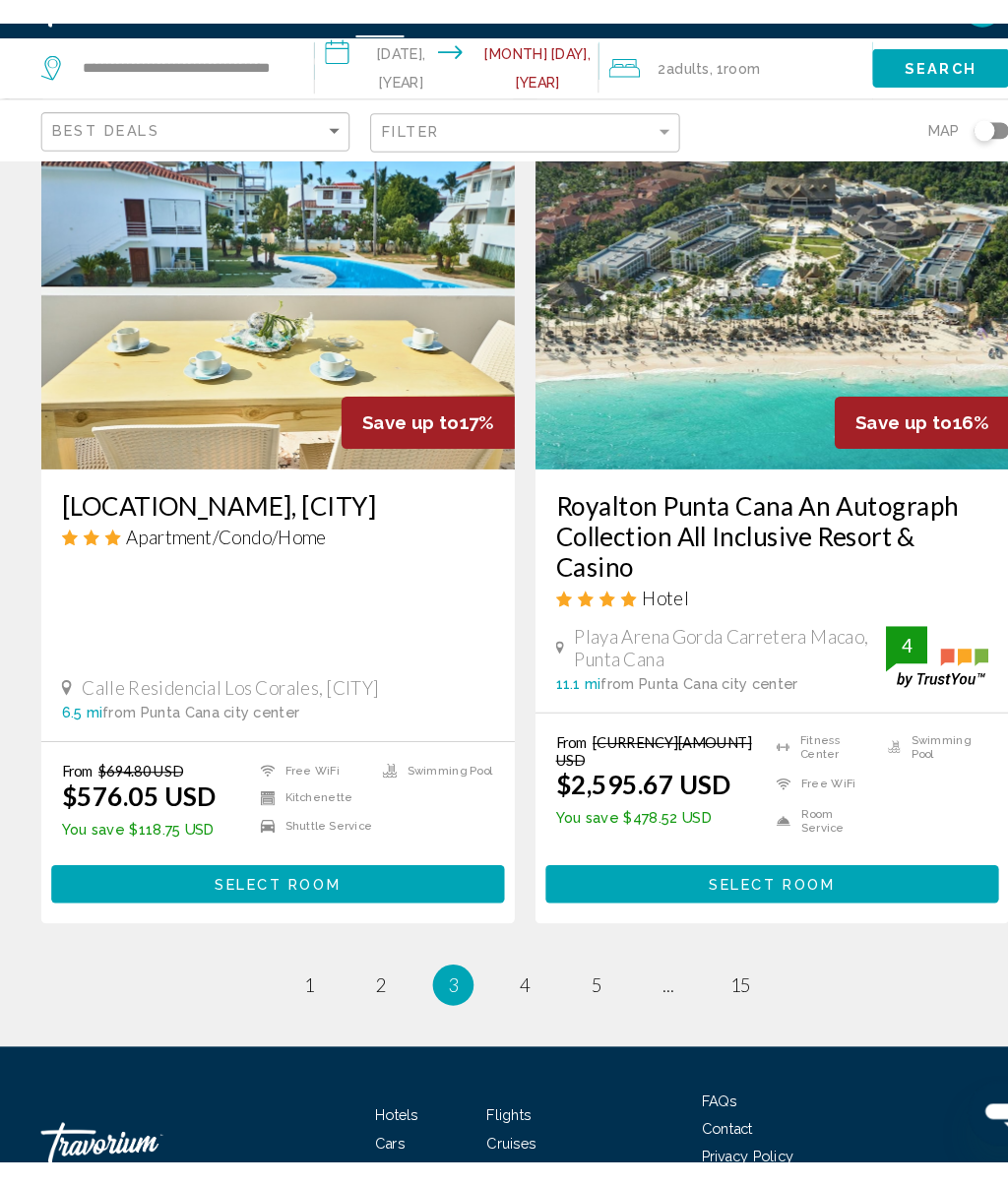scroll, scrollTop: 3792, scrollLeft: 0, axis: vertical 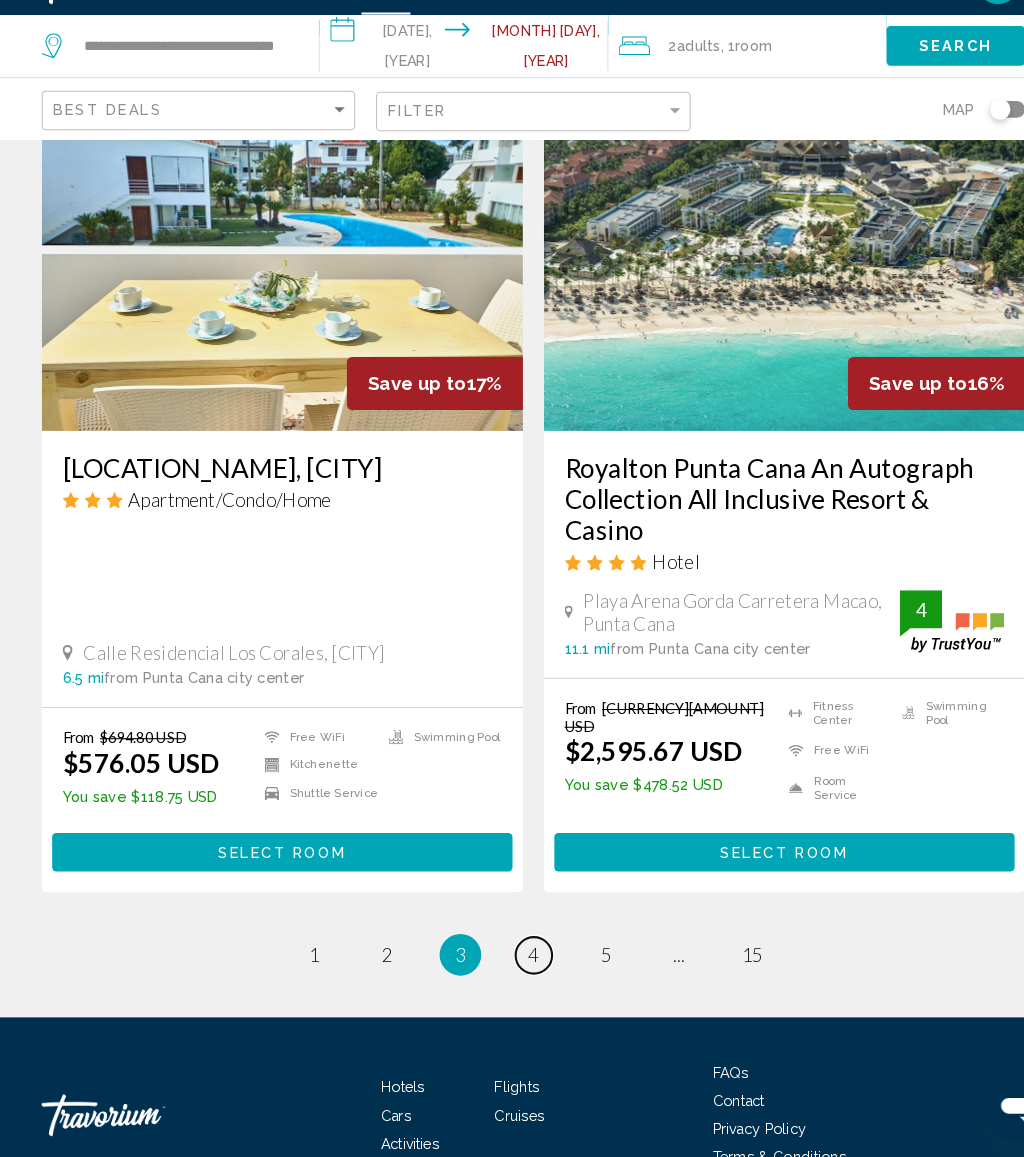 click on "4" at bounding box center [302, 963] 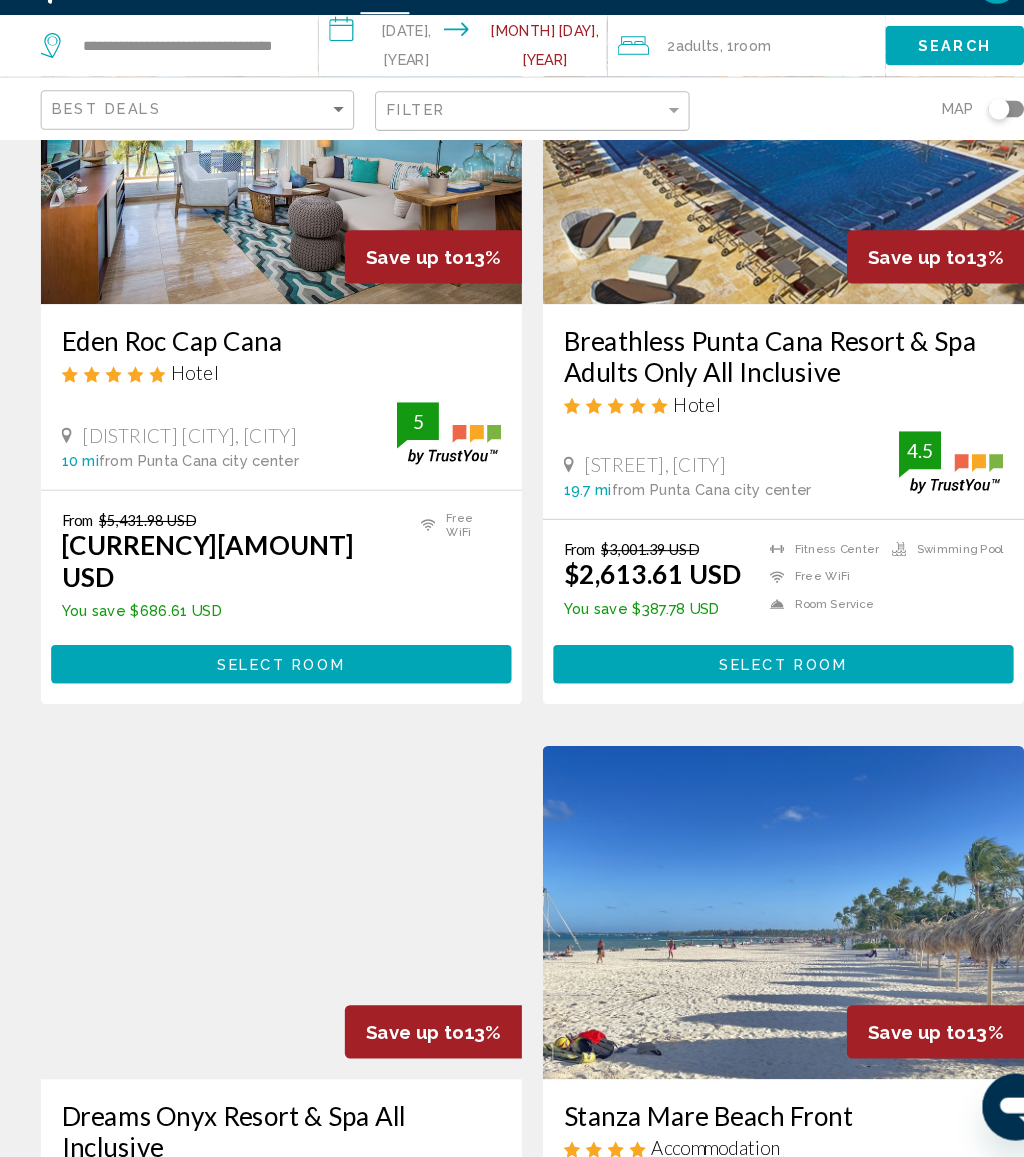 scroll, scrollTop: 3885, scrollLeft: 0, axis: vertical 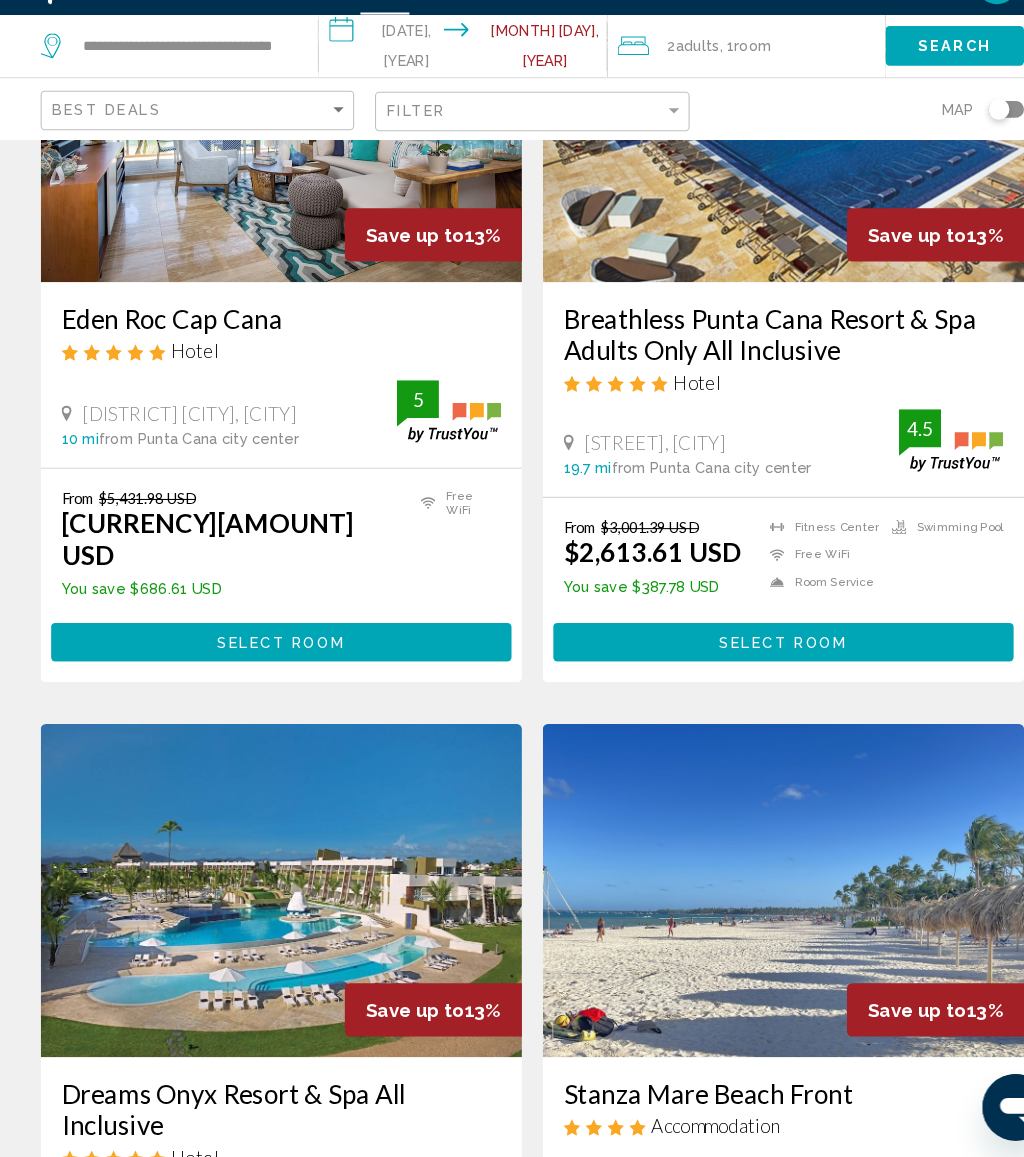 click on "page  5" at bounding box center (302, 1532) 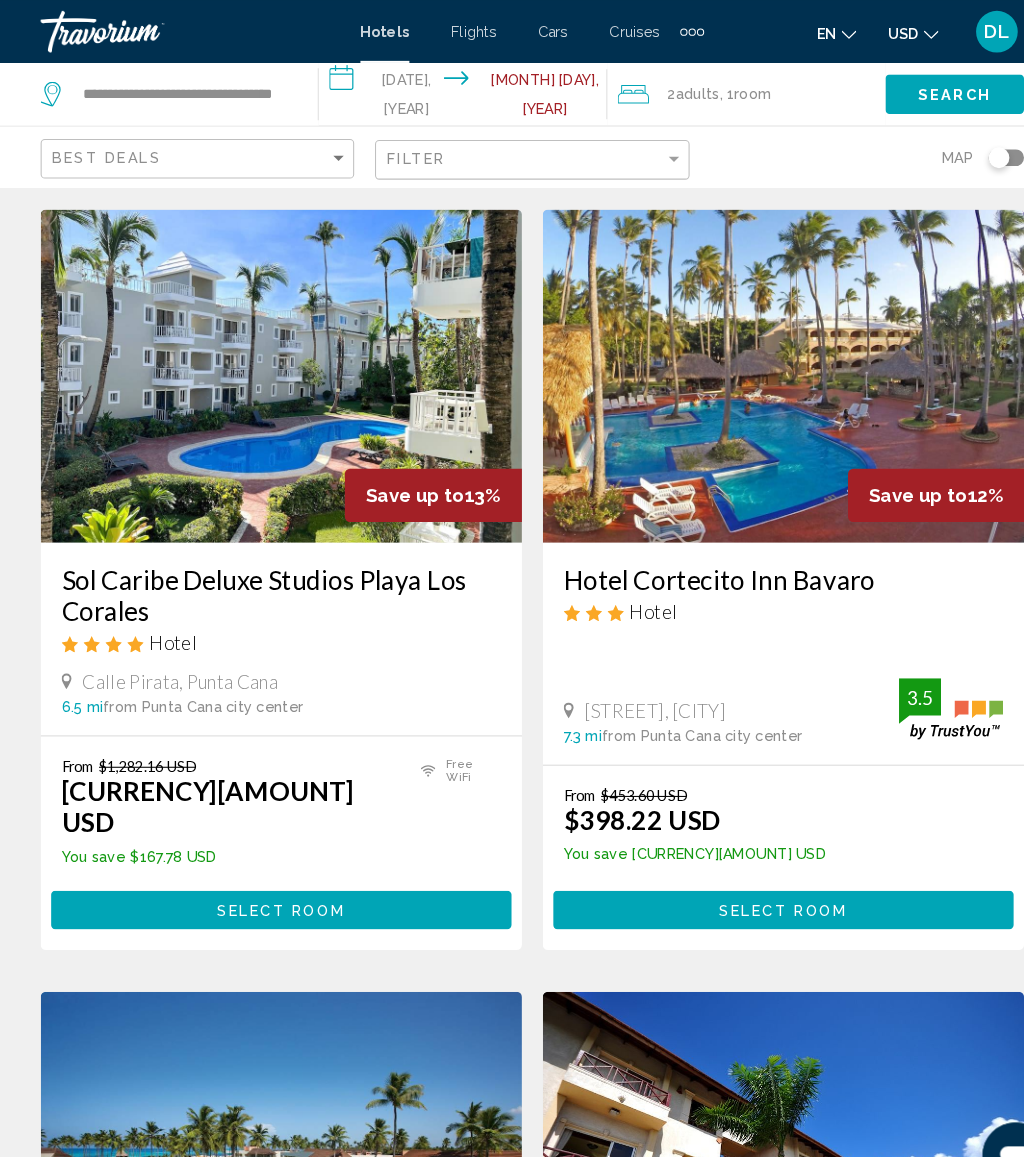 scroll, scrollTop: 0, scrollLeft: 0, axis: both 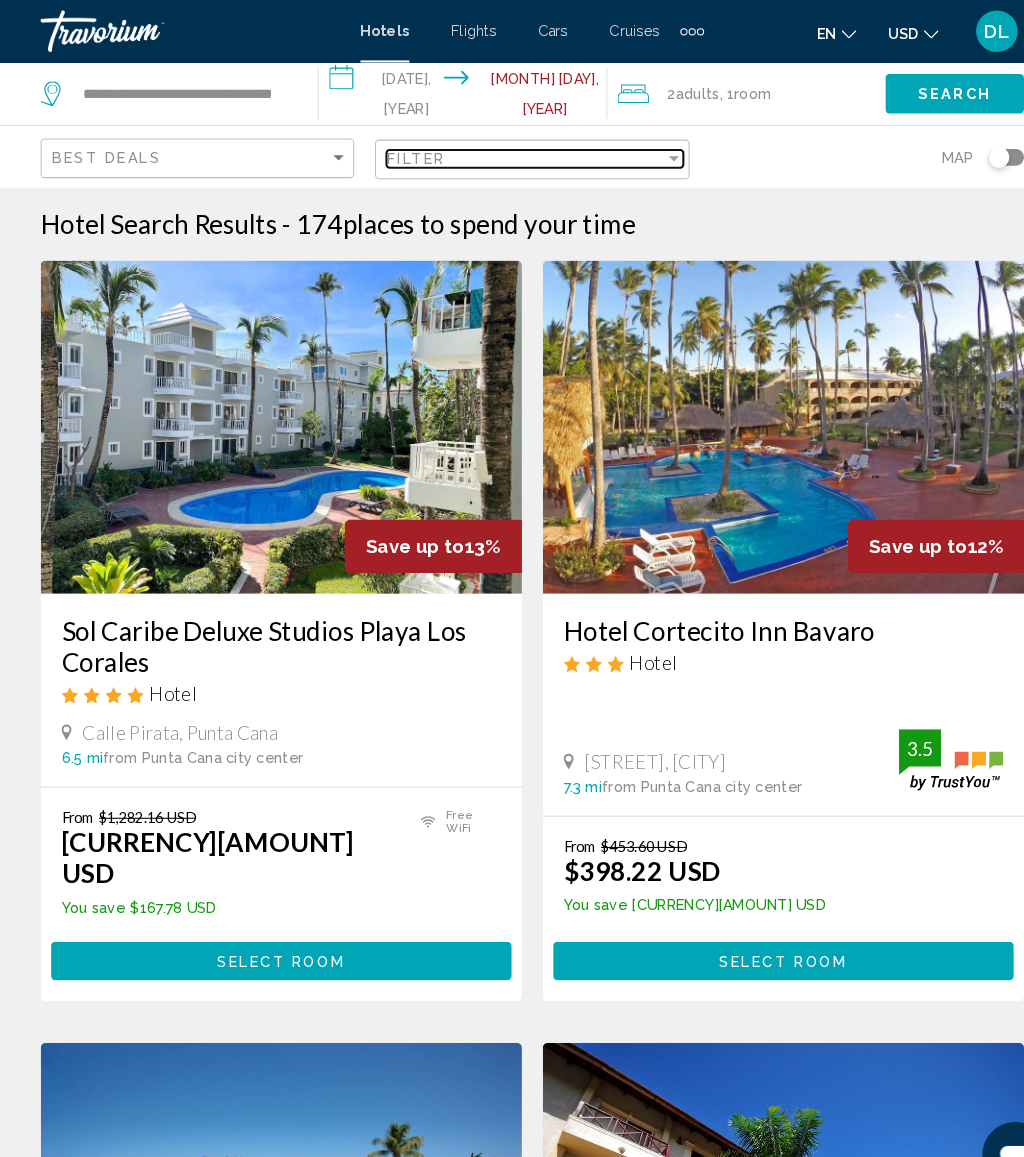 click on "Filter" at bounding box center (505, 152) 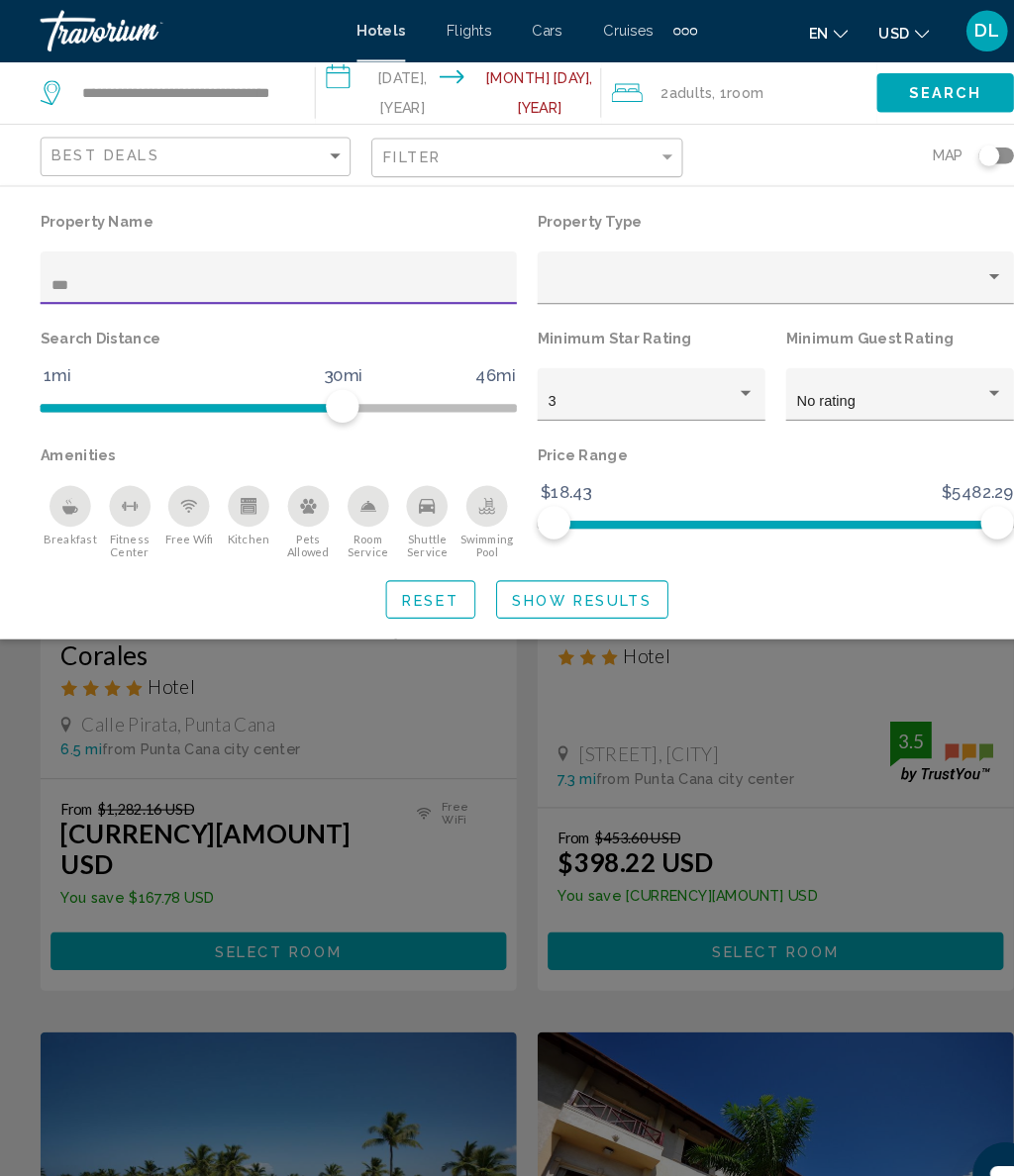 type on "****" 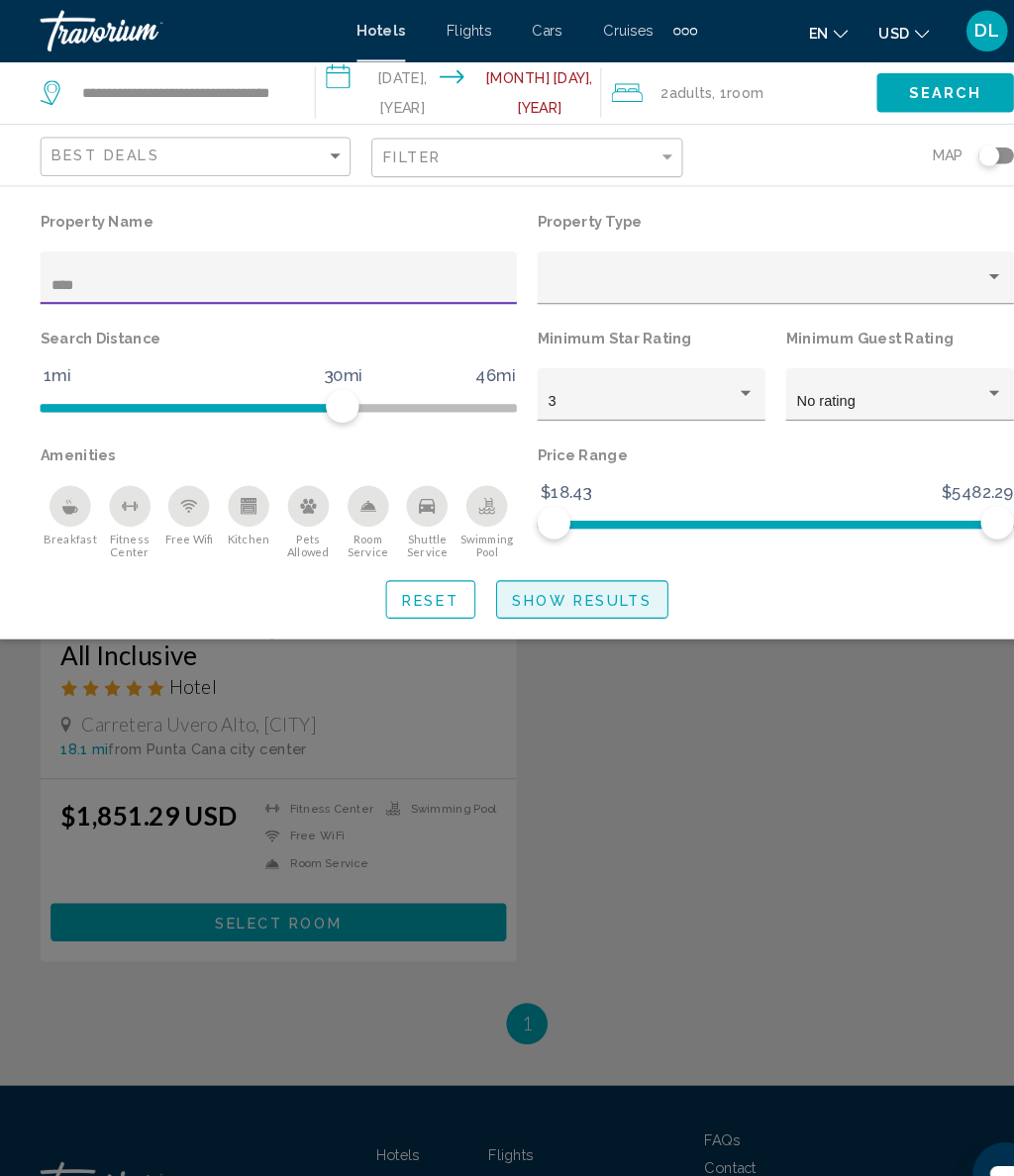 click on "Show Results" at bounding box center (559, 575) 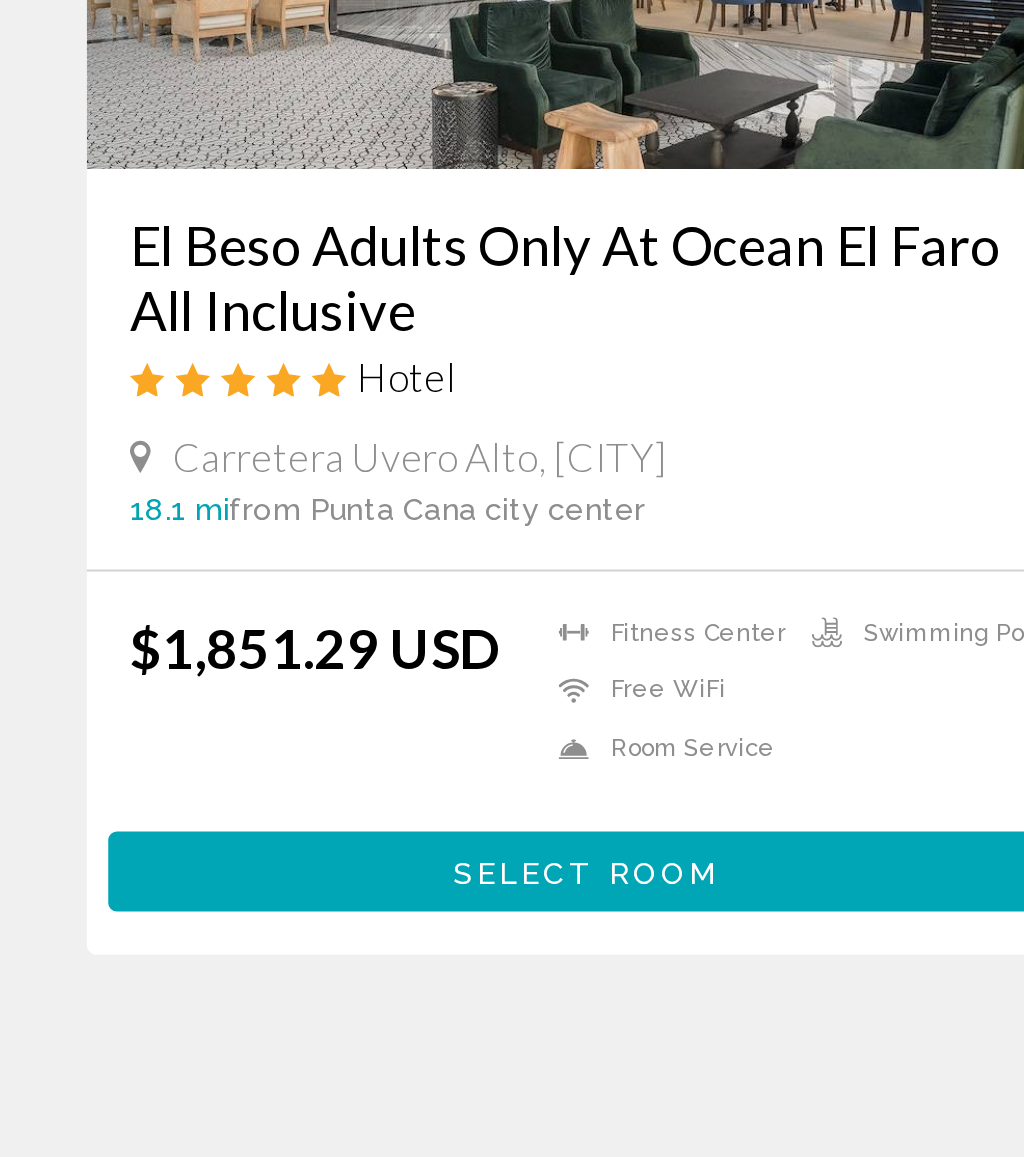 click on "Select Room" at bounding box center (271, 894) 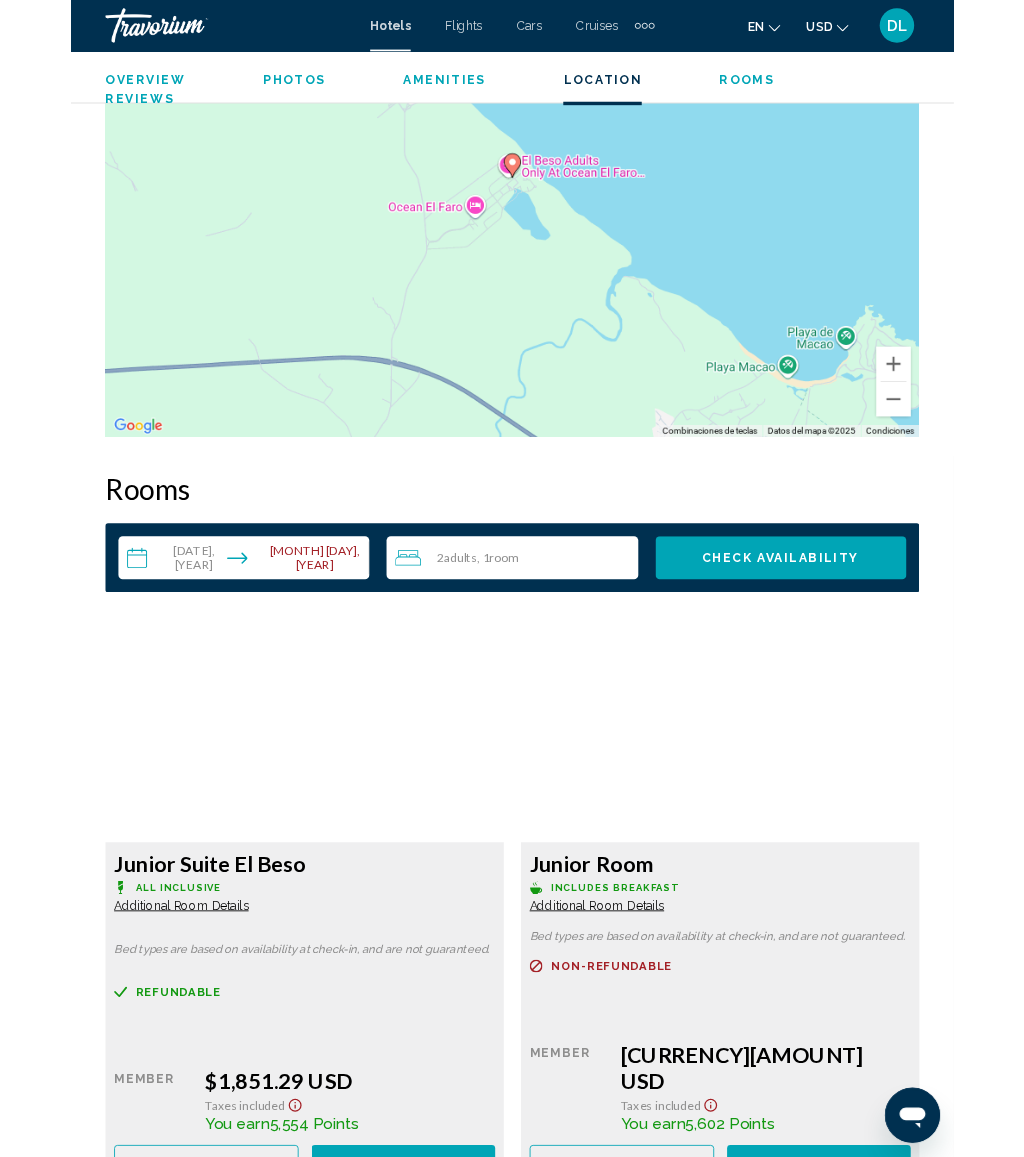 scroll, scrollTop: 2717, scrollLeft: 0, axis: vertical 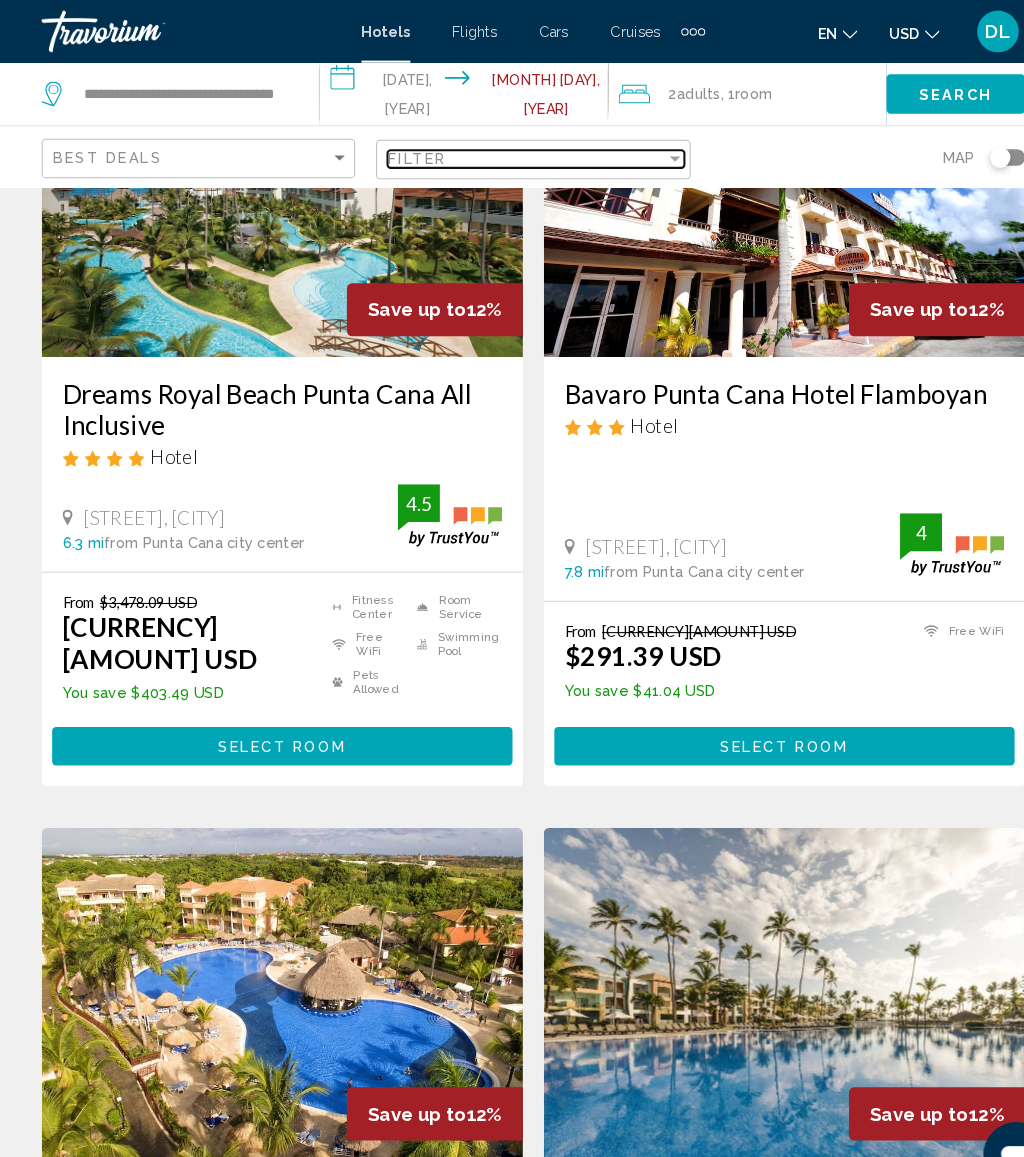 click on "Filter" at bounding box center [505, 152] 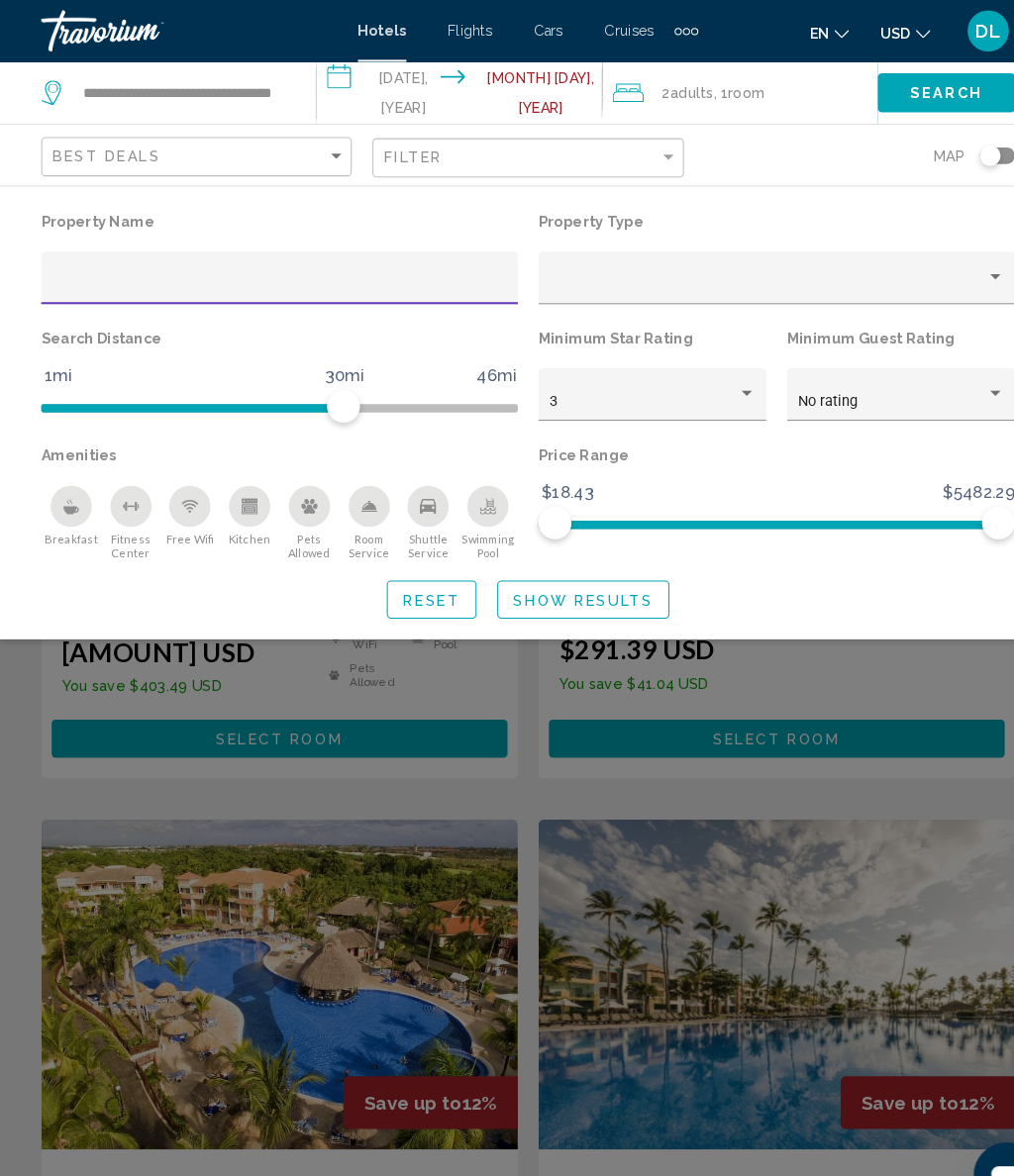 click on "Show Results" at bounding box center [559, 575] 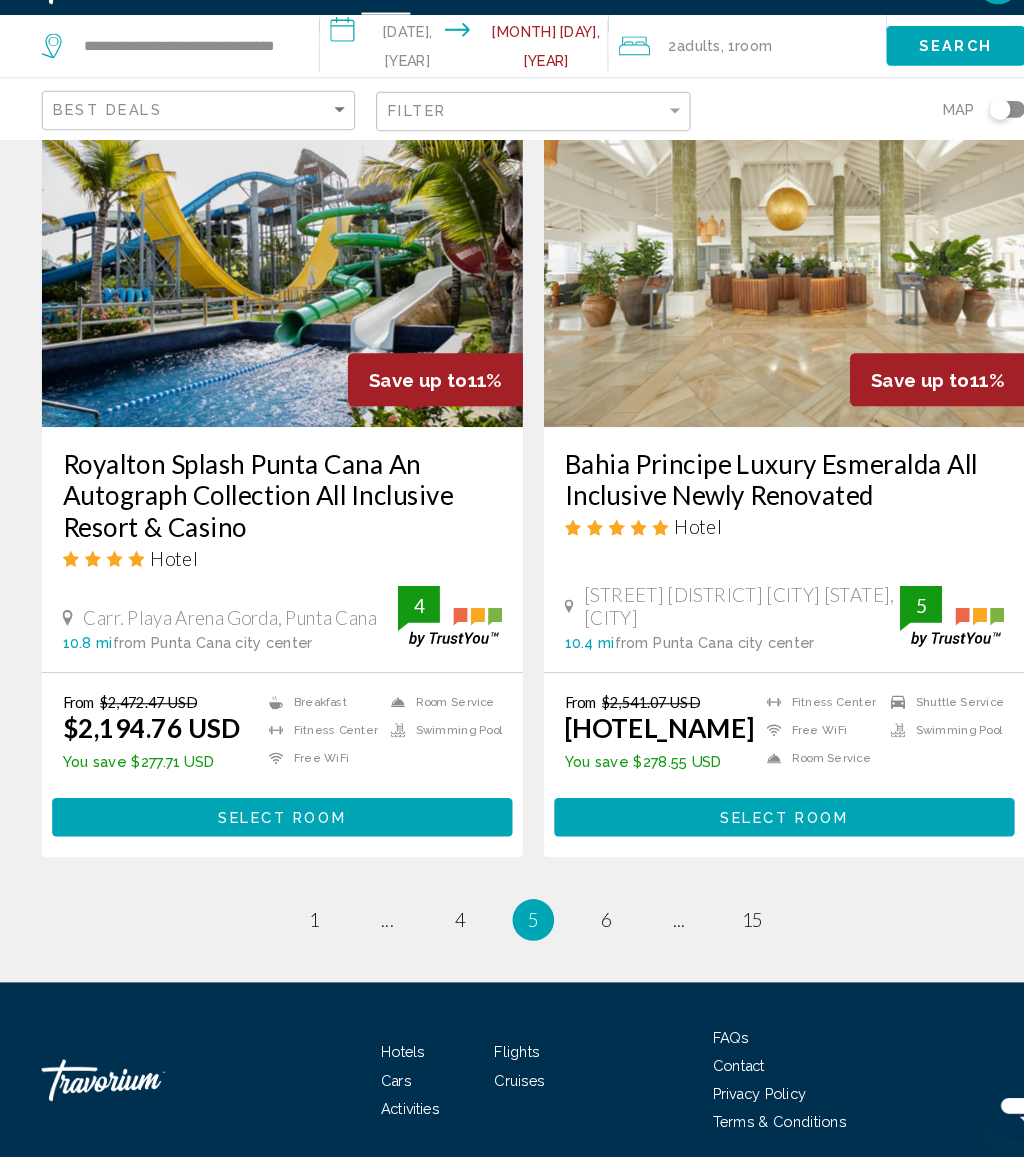 scroll, scrollTop: 3821, scrollLeft: 0, axis: vertical 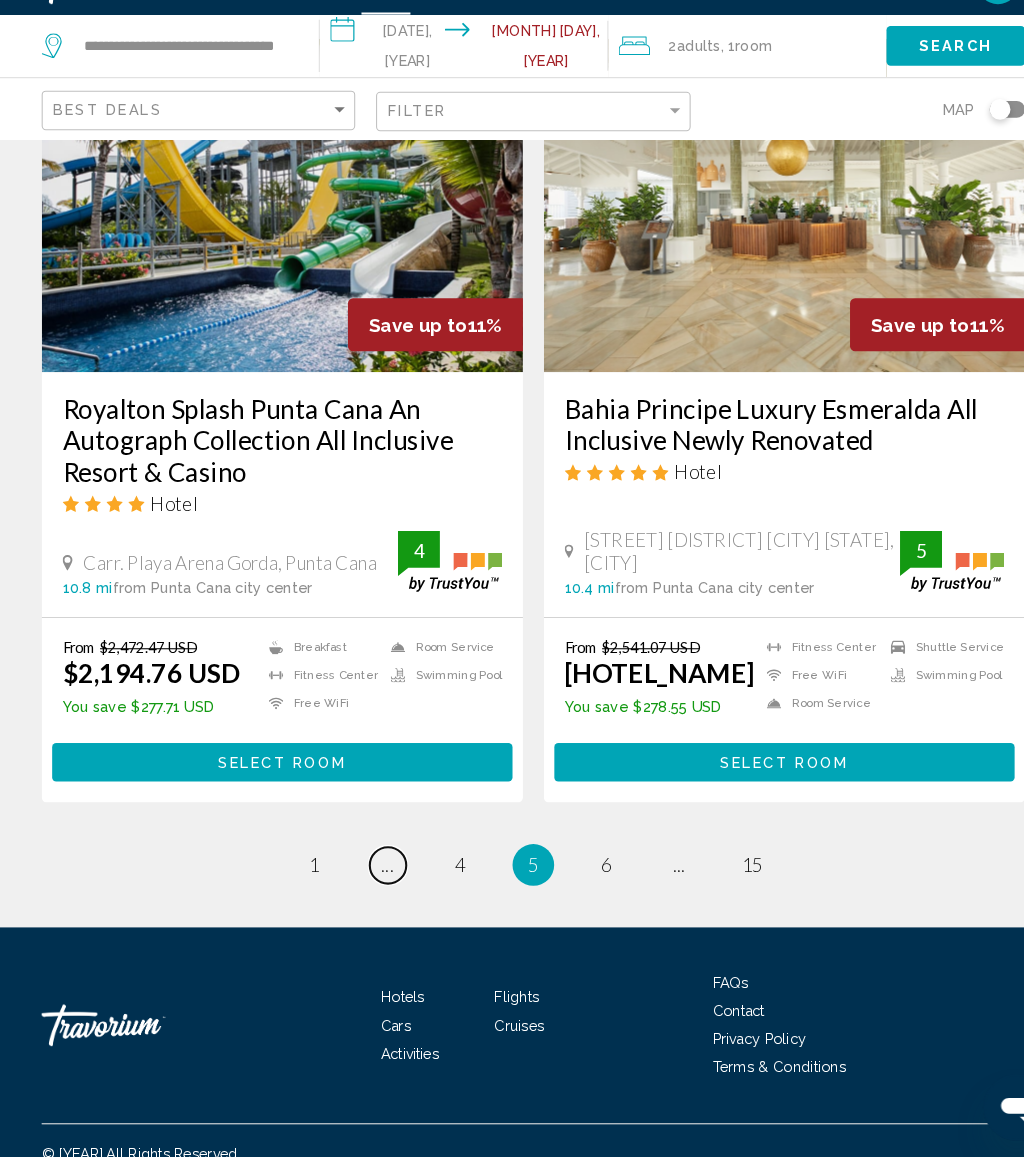 click on "page  ..." at bounding box center [372, 876] 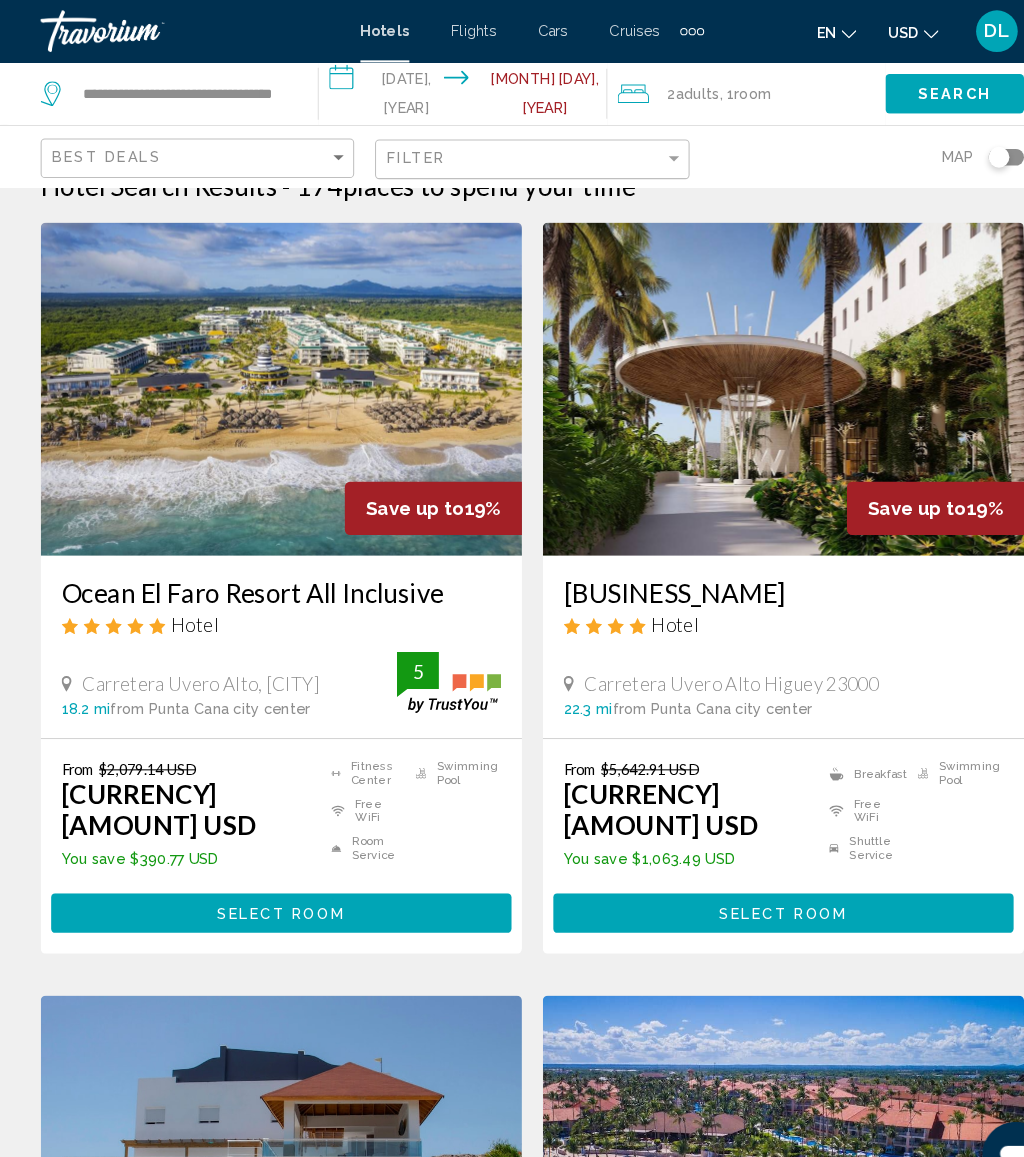 scroll, scrollTop: 0, scrollLeft: 0, axis: both 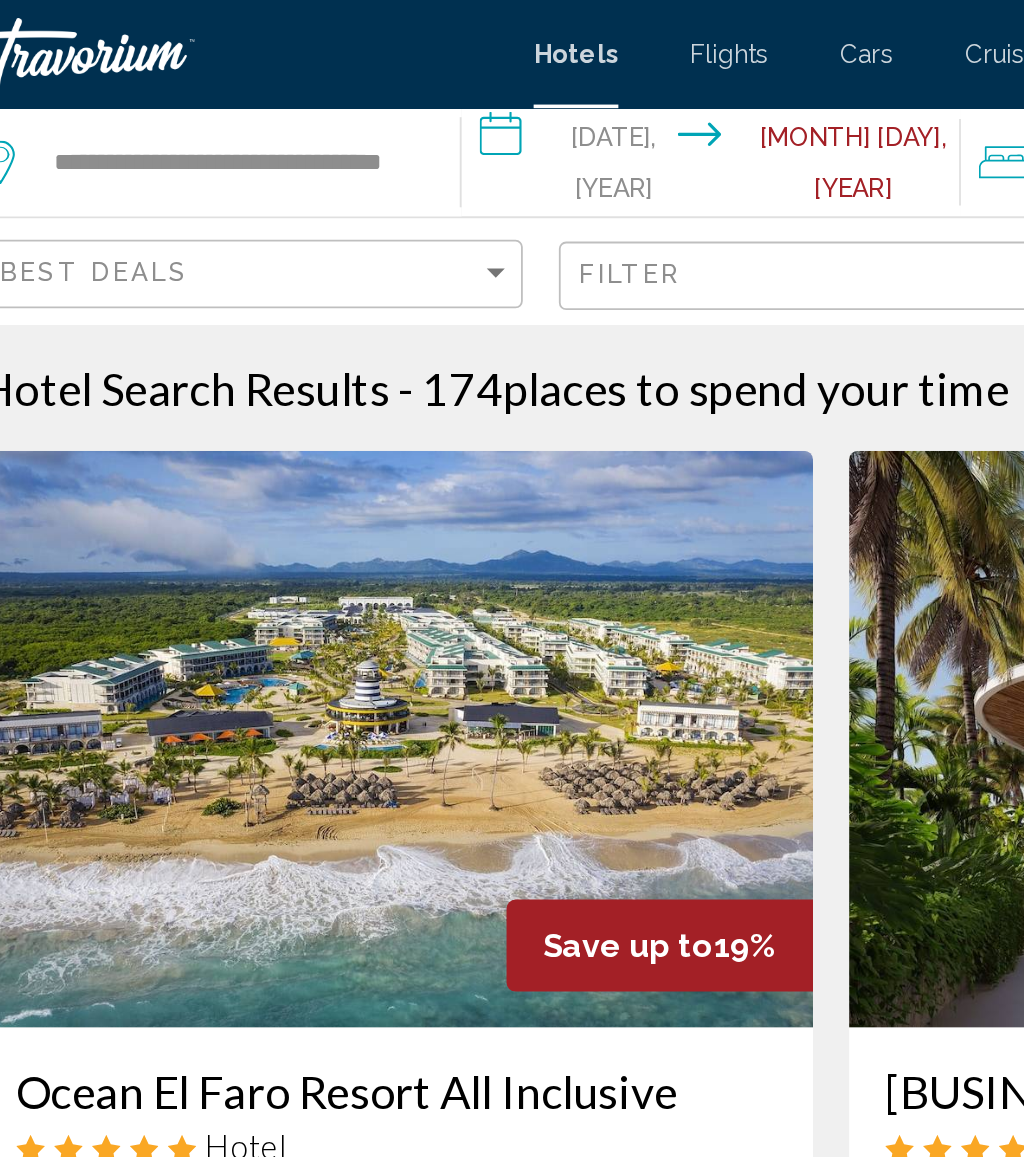click on "**********" at bounding box center [449, 93] 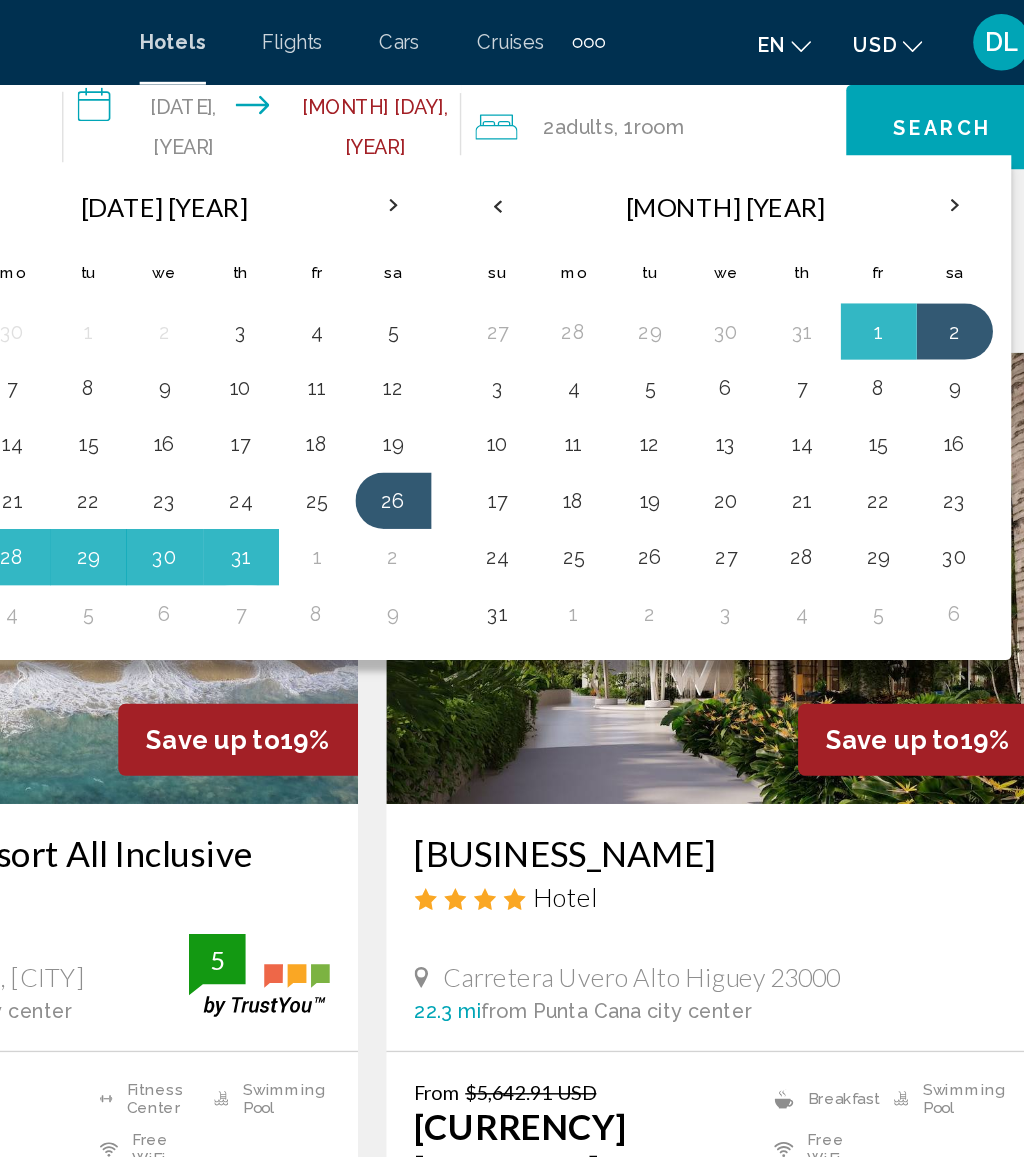 click on "1" at bounding box center [871, 235] 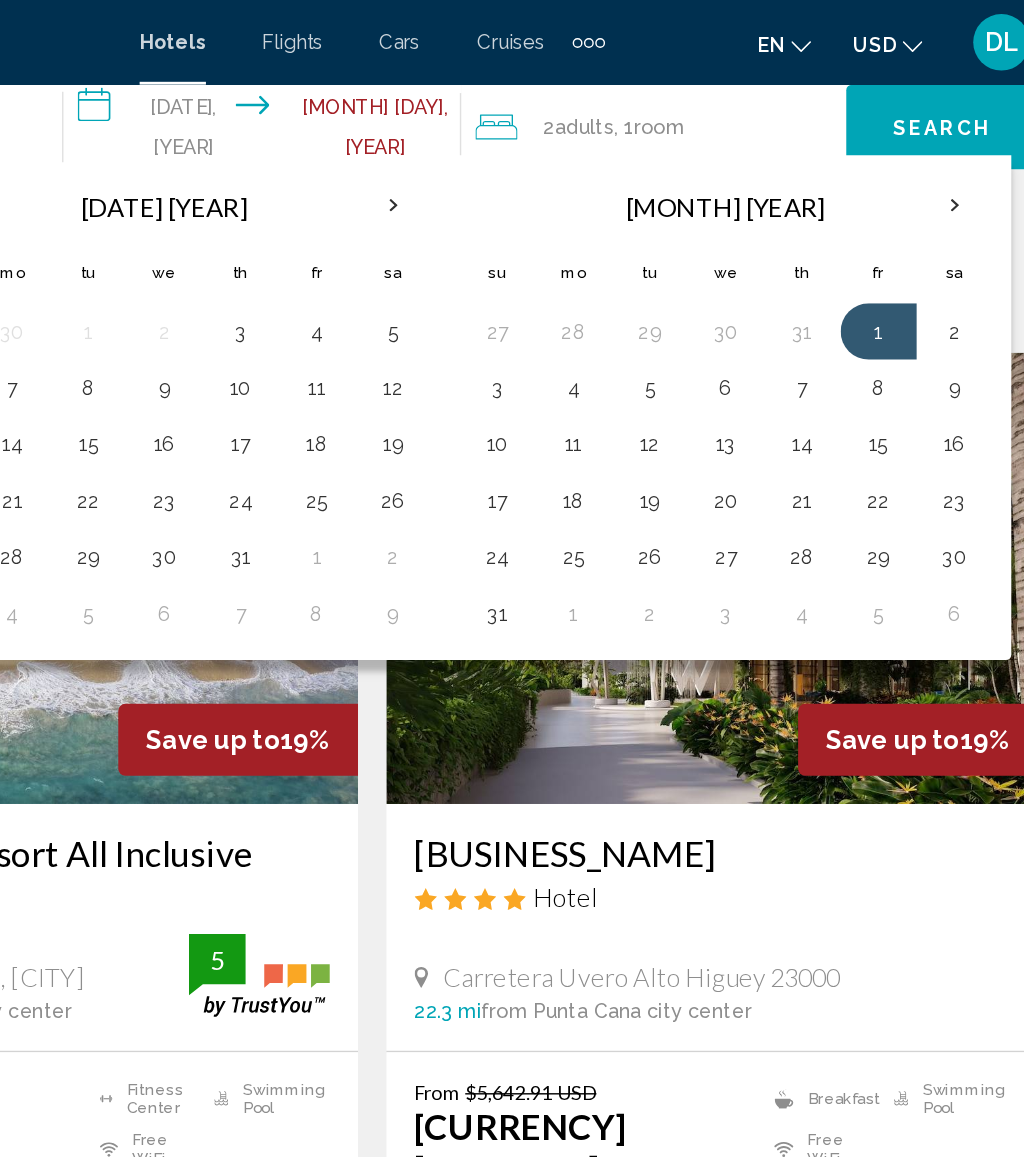 click on "8" at bounding box center [871, 275] 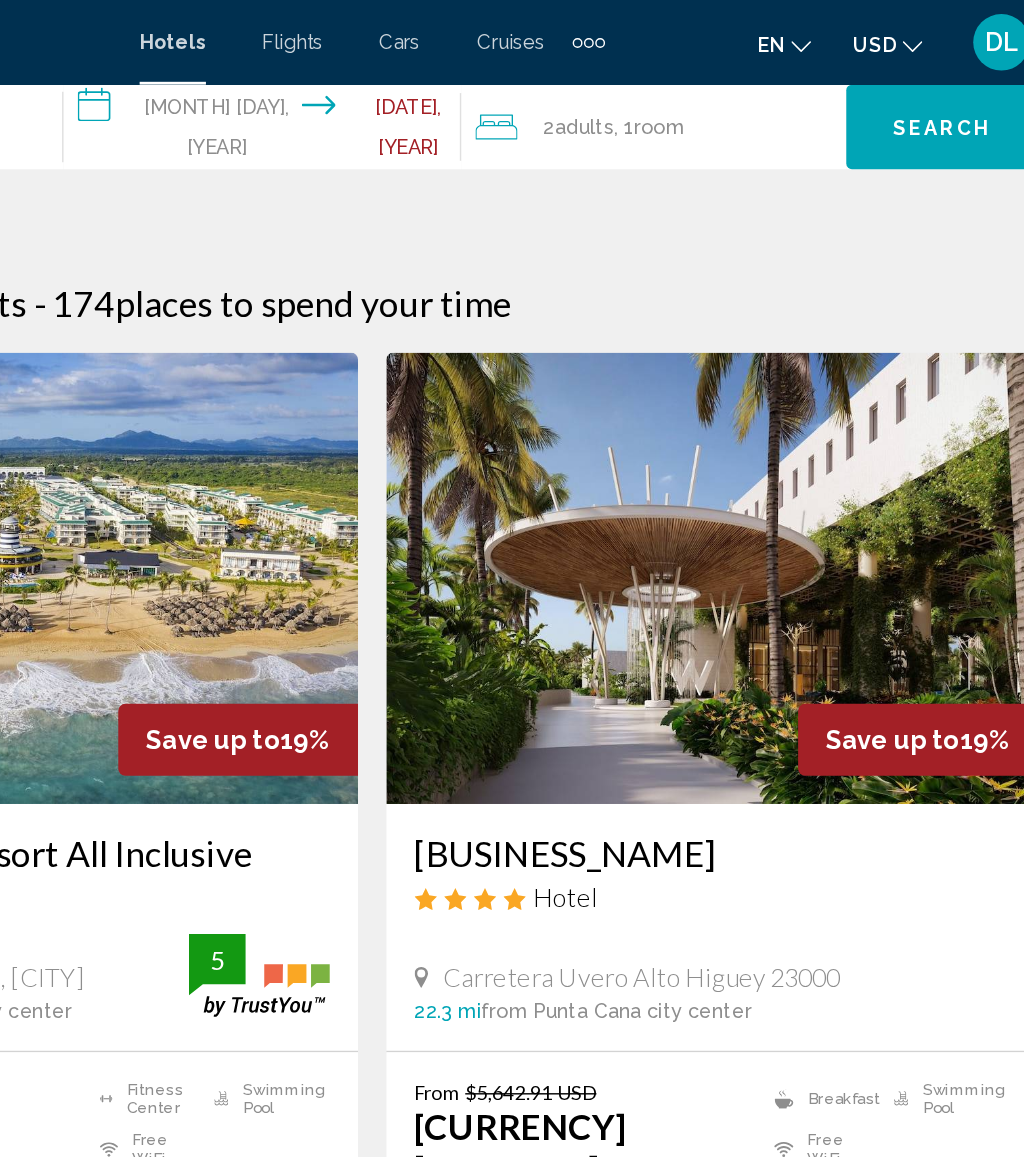 click on "Search" at bounding box center [916, 91] 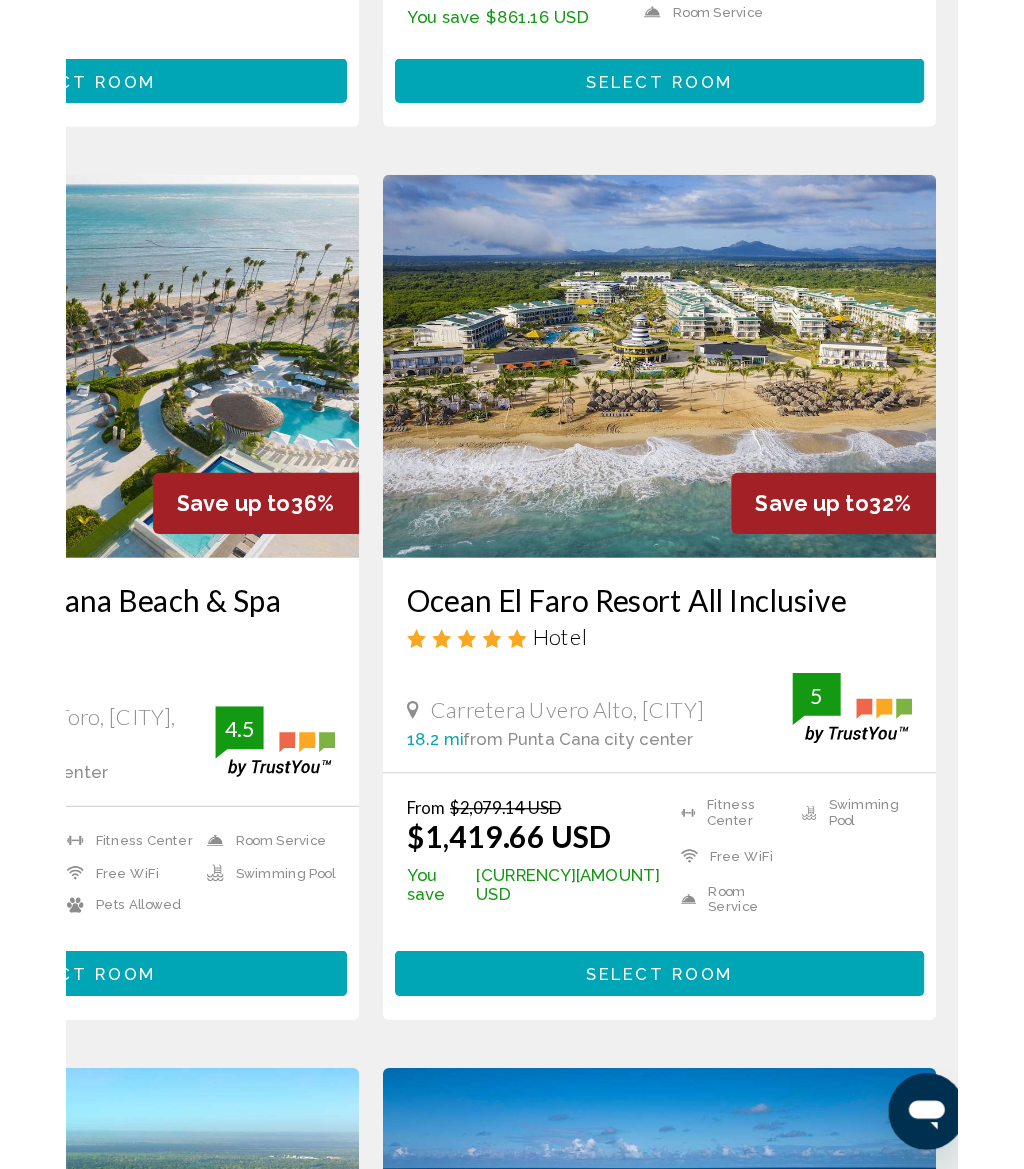 scroll, scrollTop: 1246, scrollLeft: 0, axis: vertical 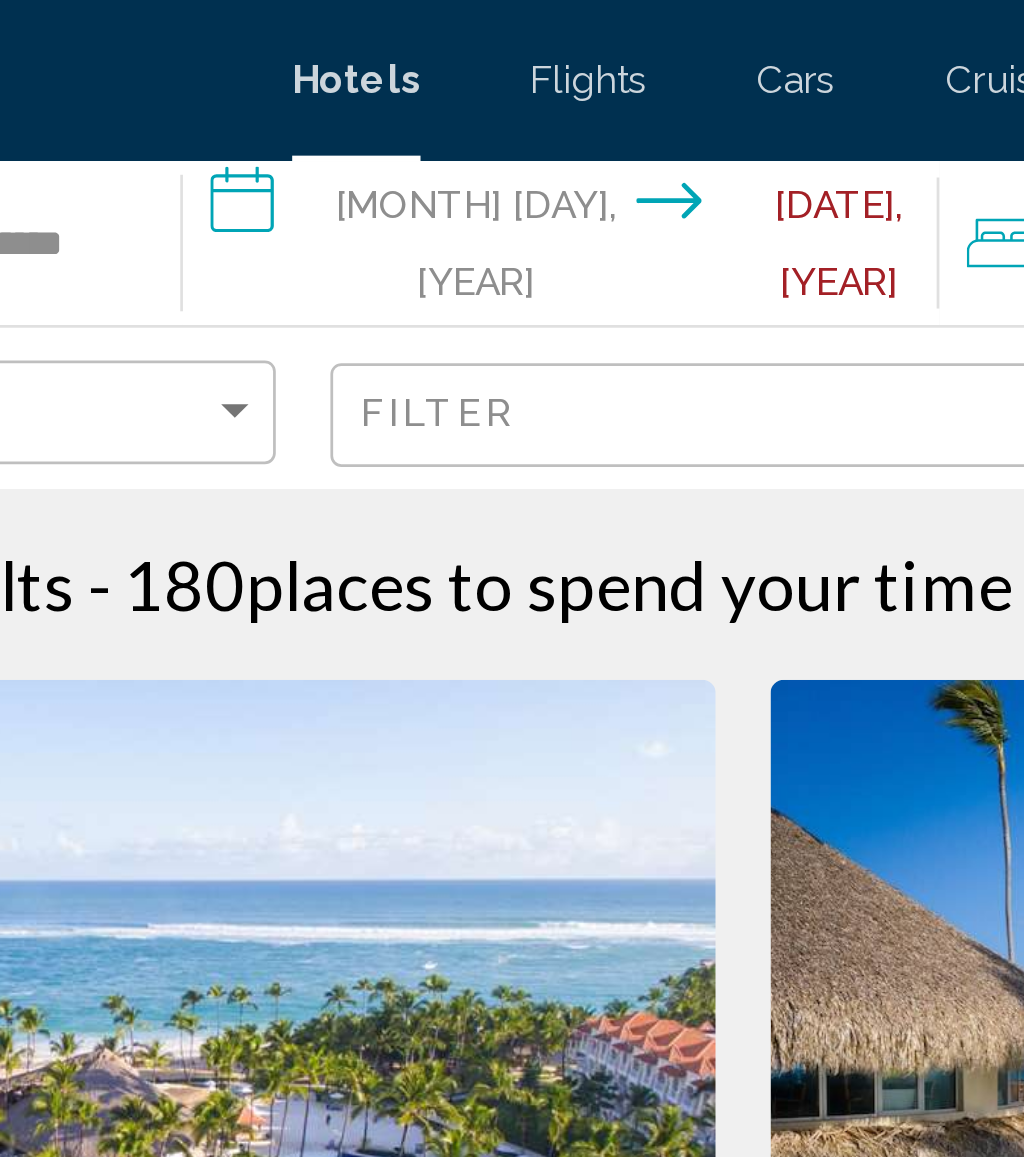 click on "**********" at bounding box center [449, 93] 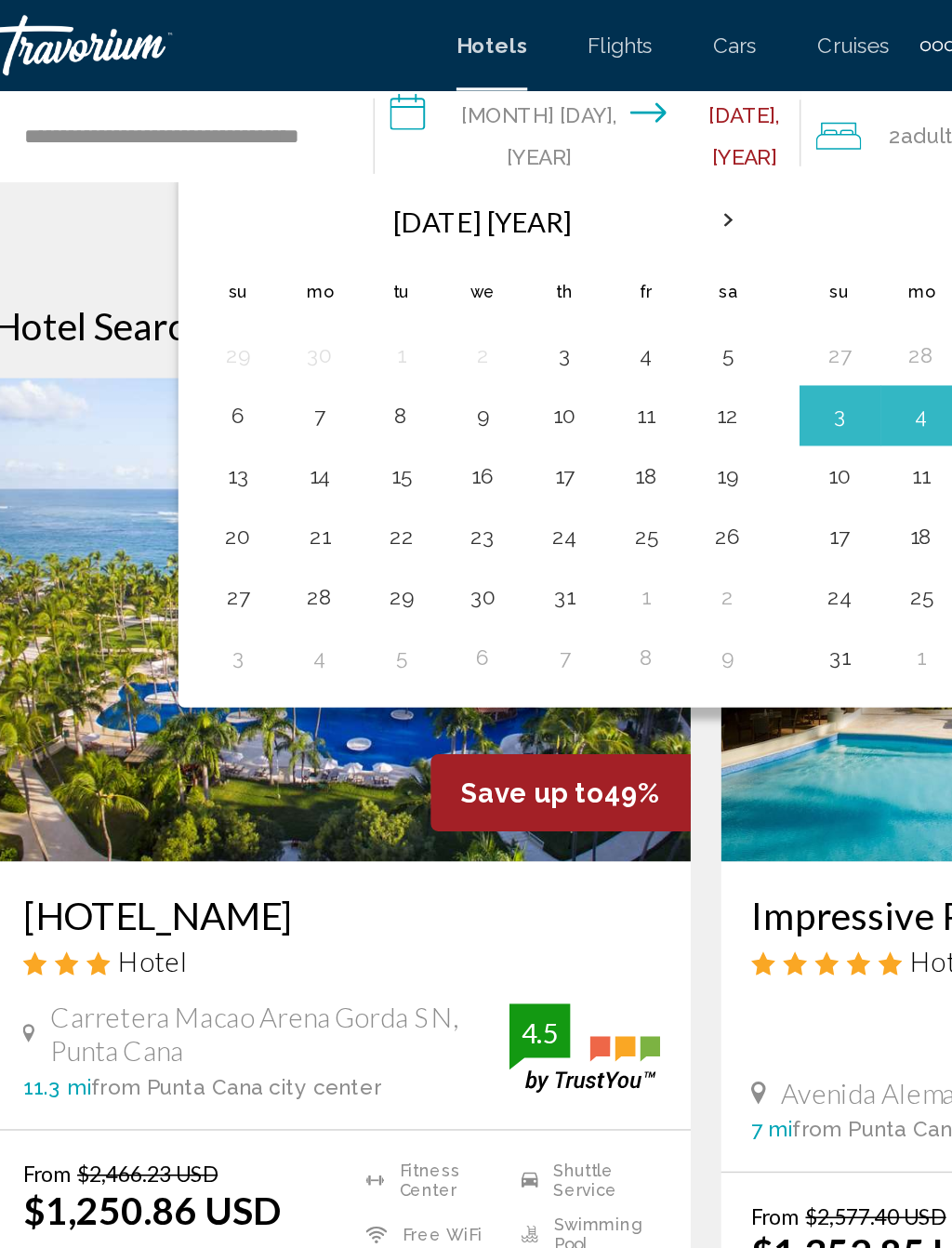 click on "18" at bounding box center [440, 293] 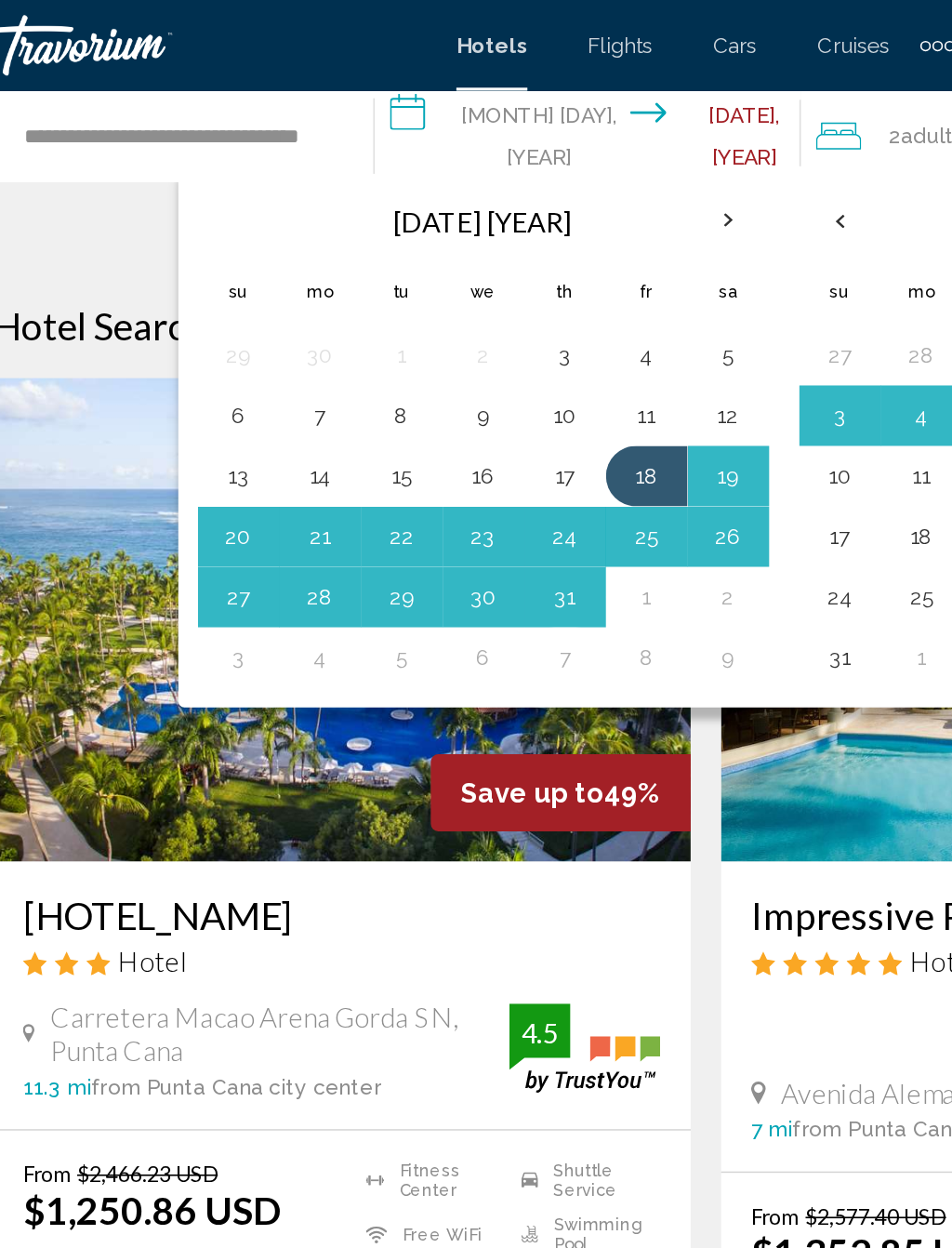 click on "24" at bounding box center (390, 330) 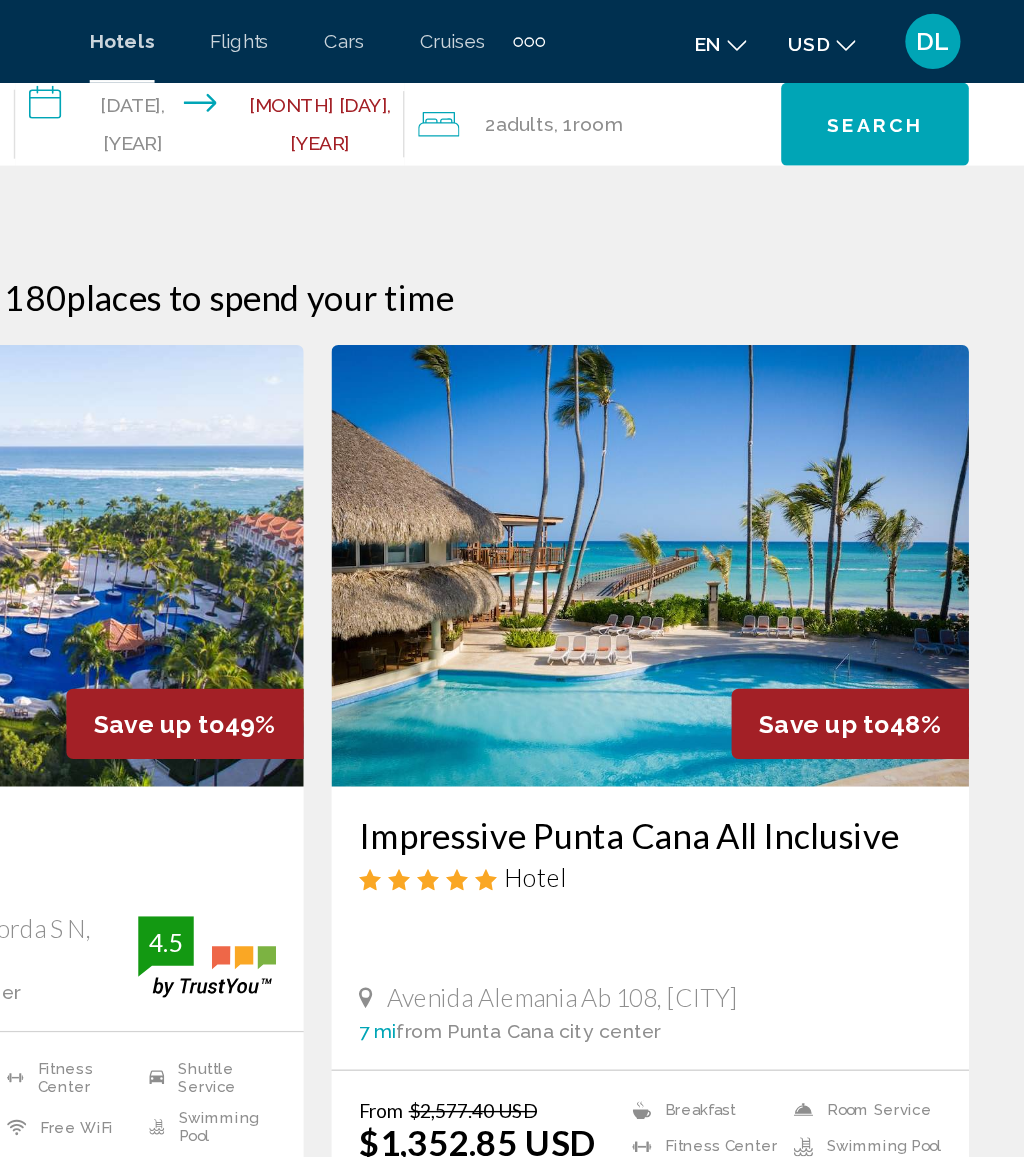 click on "Search" at bounding box center (916, 90) 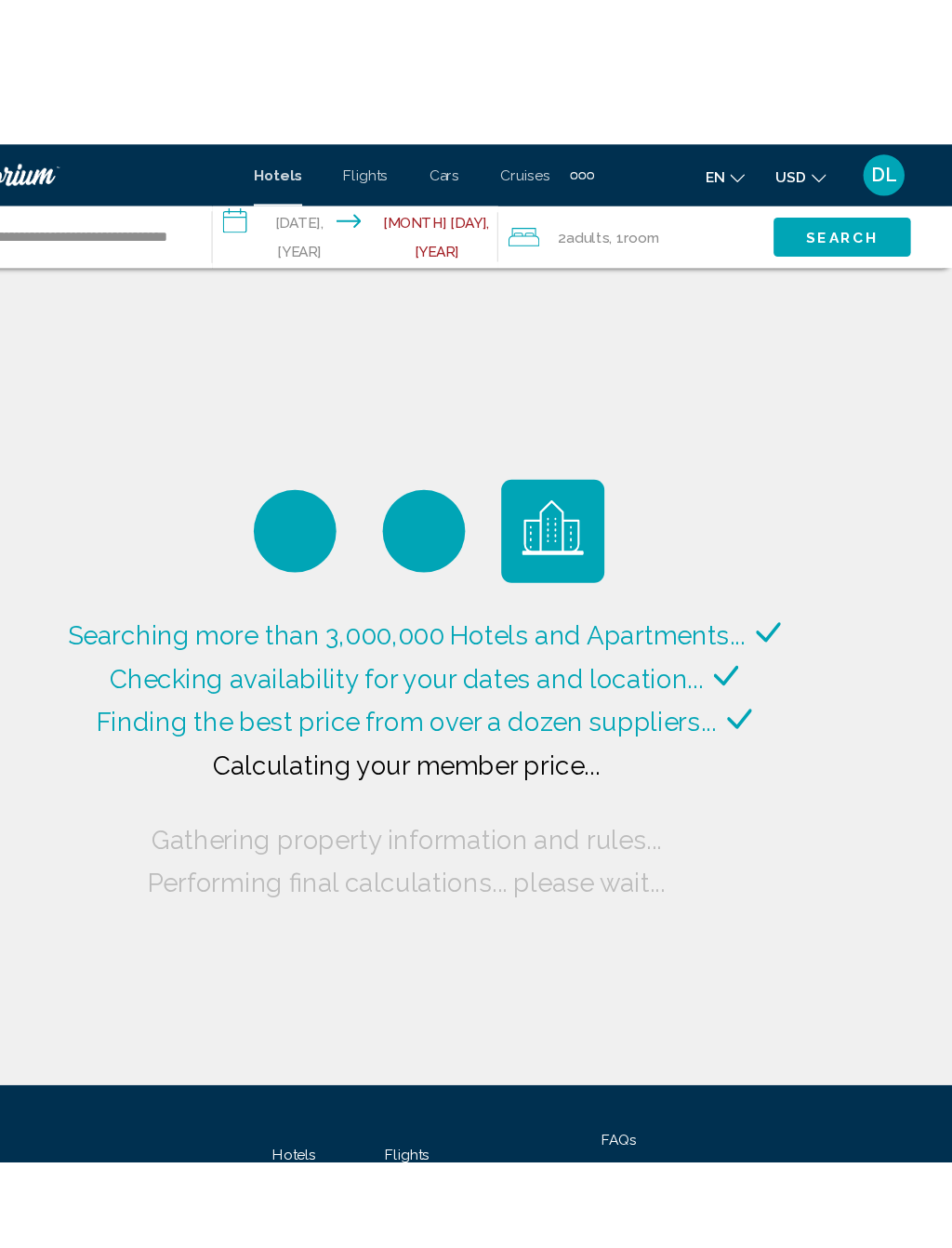 scroll, scrollTop: 0, scrollLeft: 0, axis: both 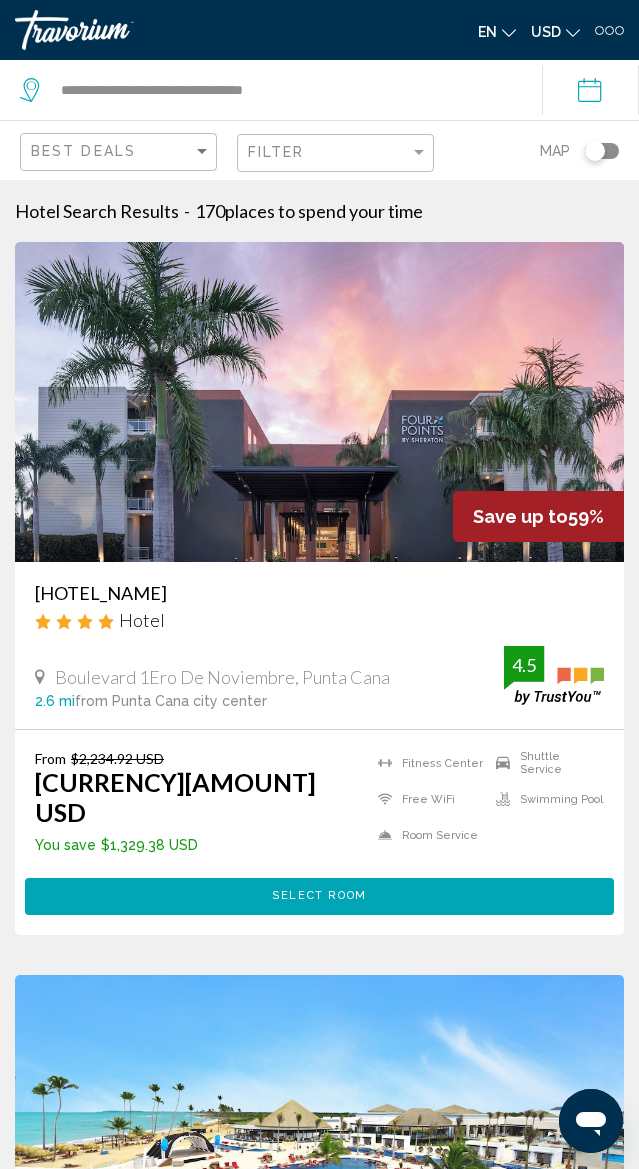 click on "**********" at bounding box center (594, 93) 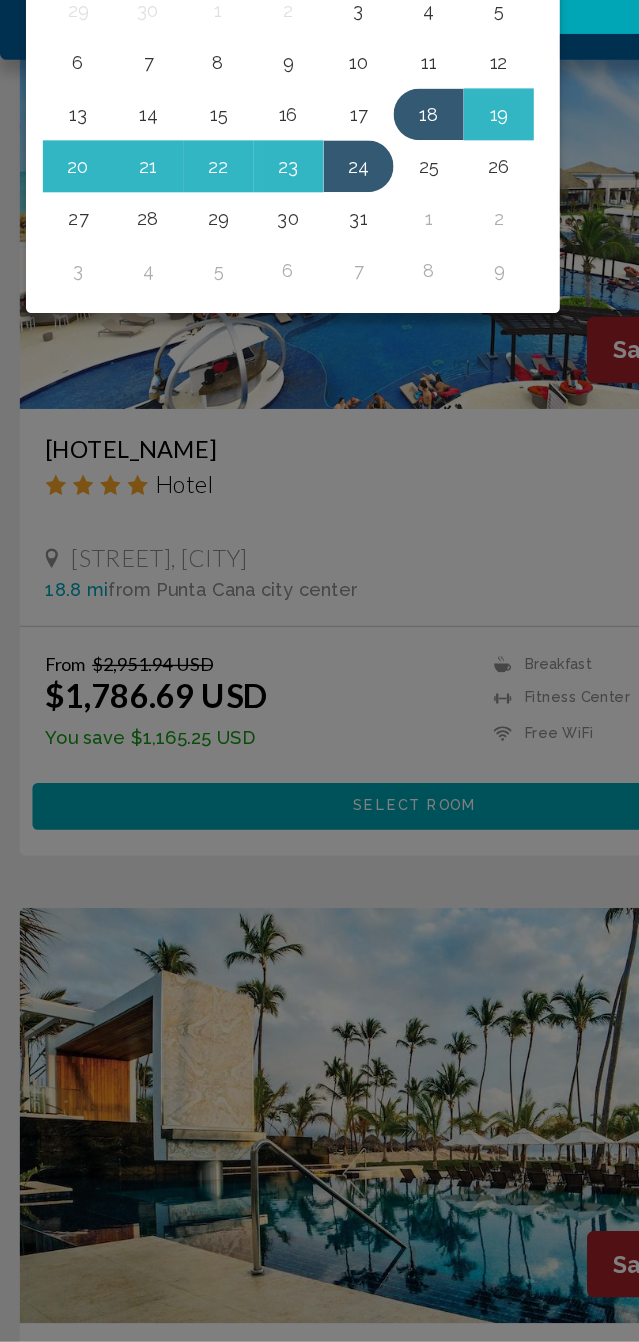 click at bounding box center (319, 671) 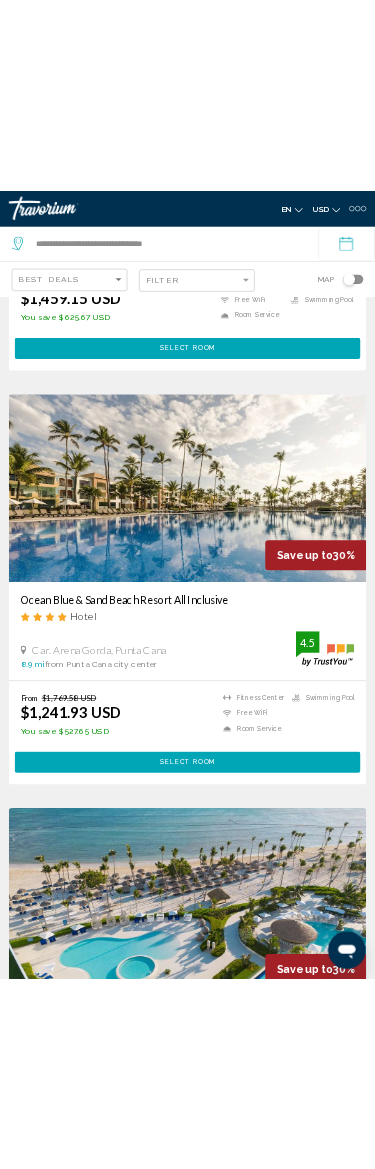 scroll, scrollTop: 2743, scrollLeft: 0, axis: vertical 